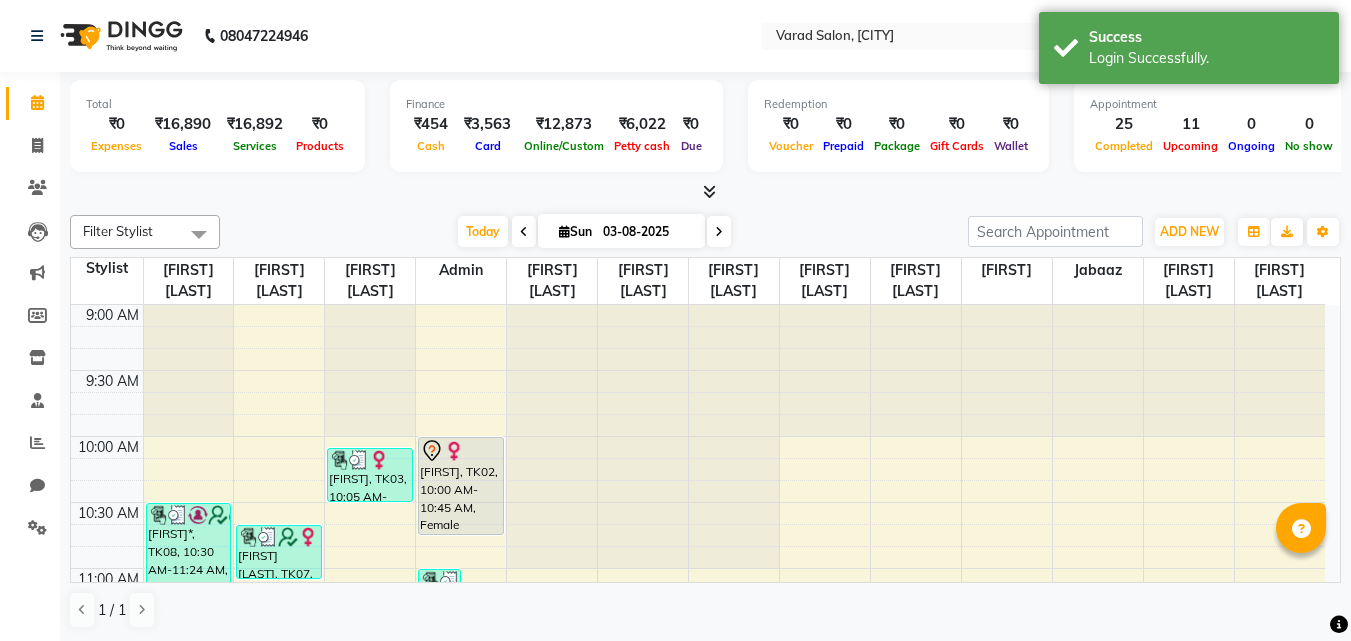 scroll, scrollTop: 0, scrollLeft: 0, axis: both 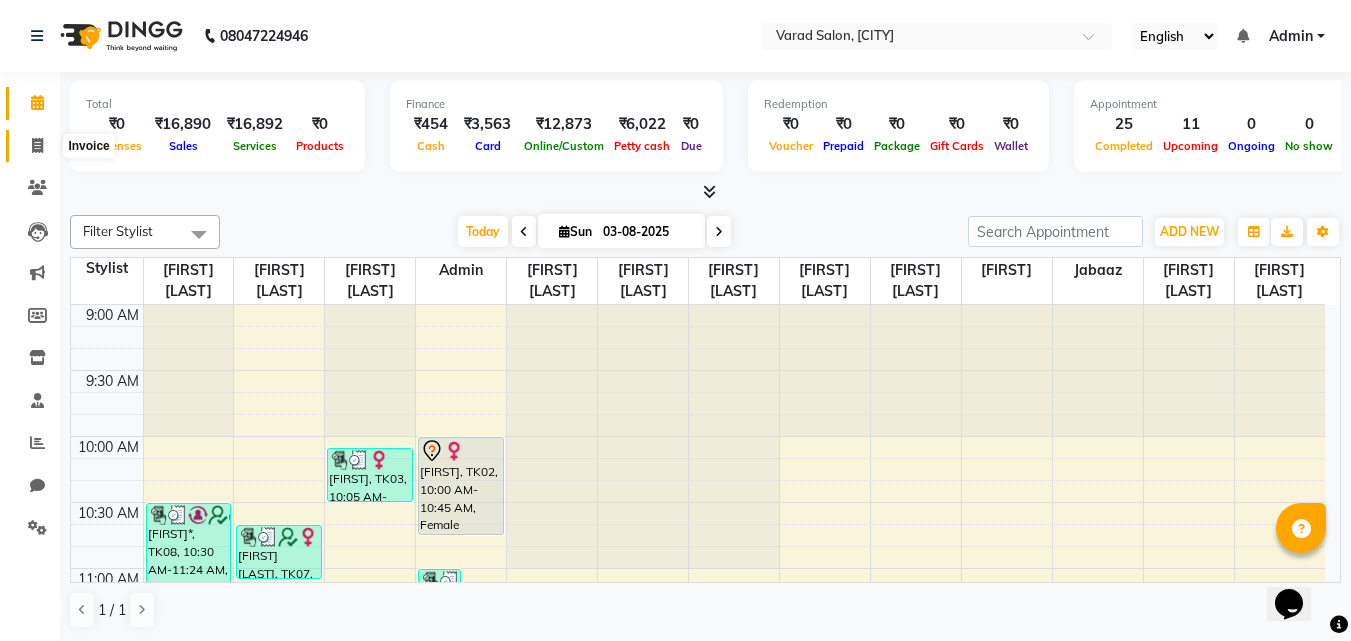 click 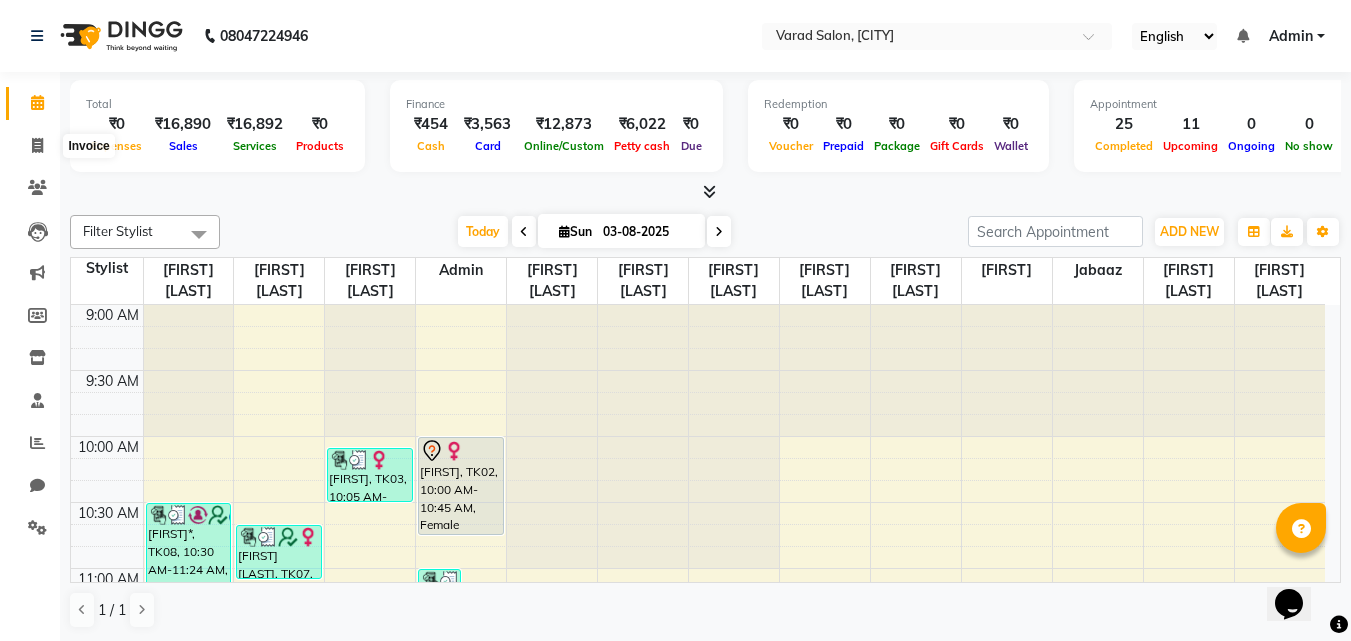select on "service" 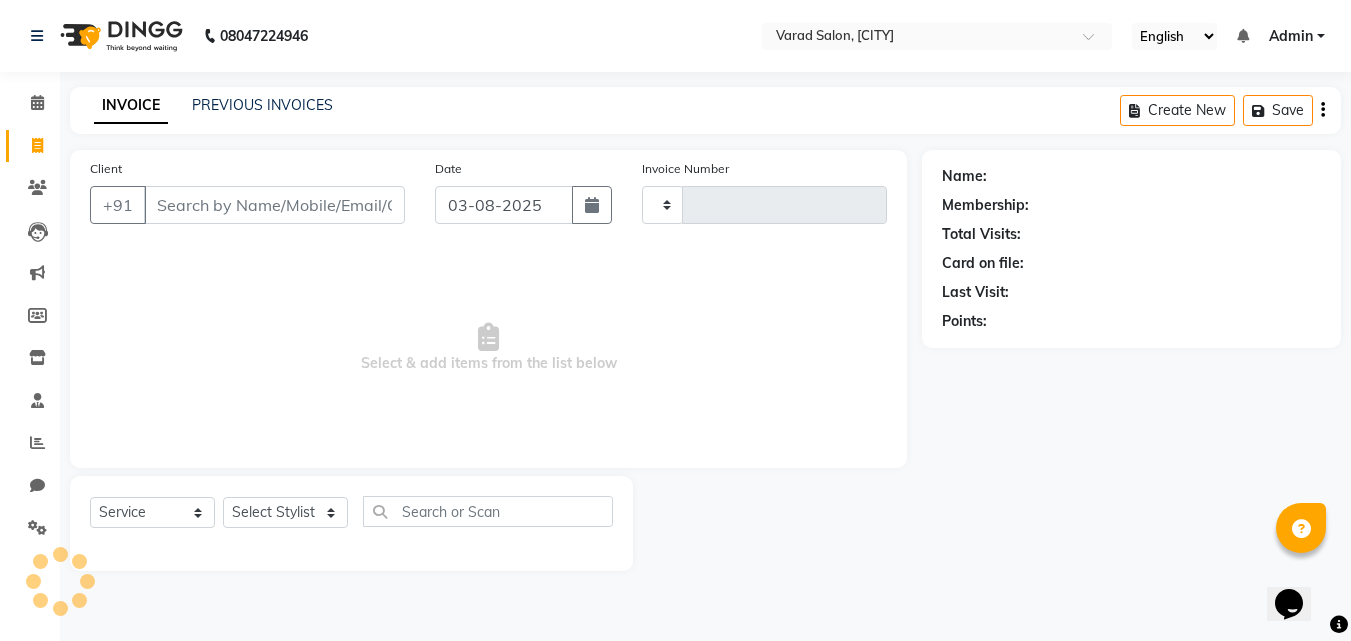type on "2745" 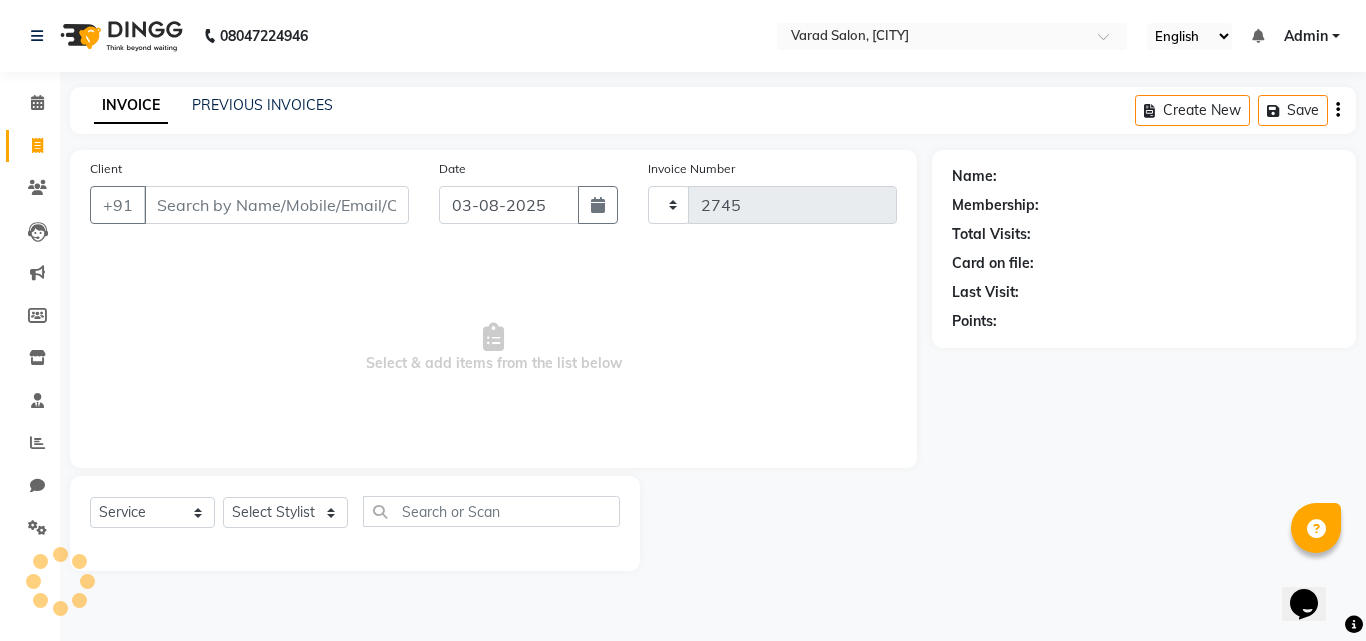 select on "7115" 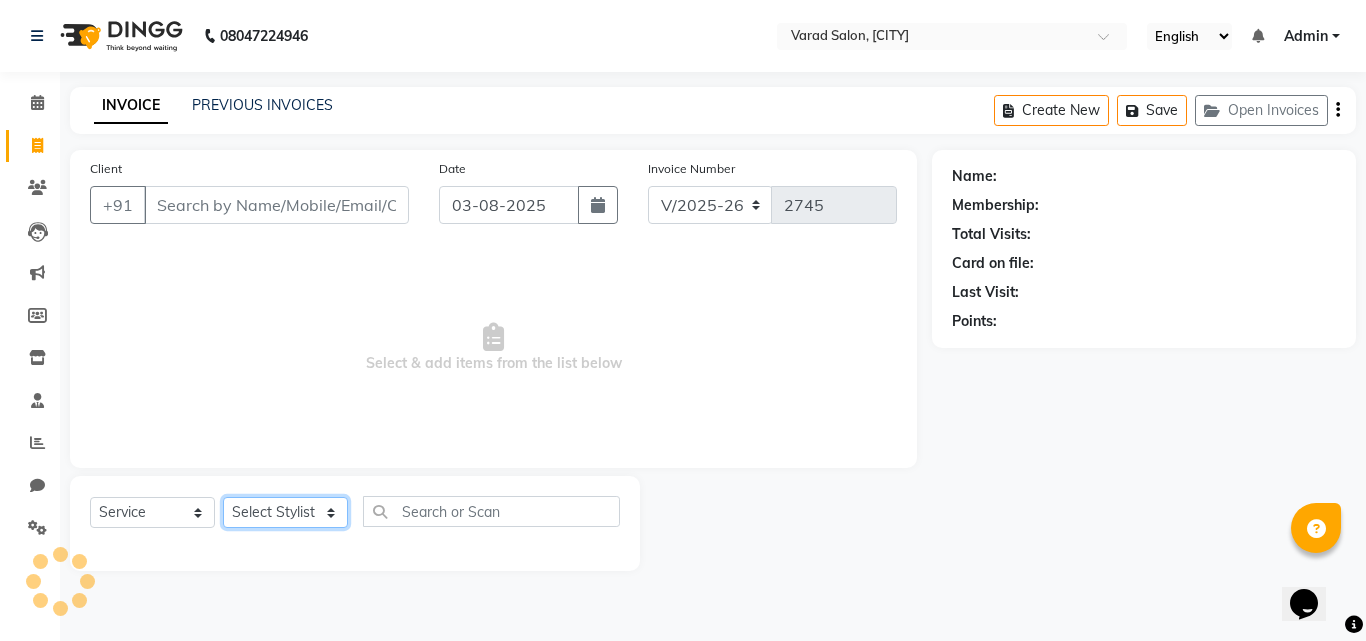 click on "Select Stylist" 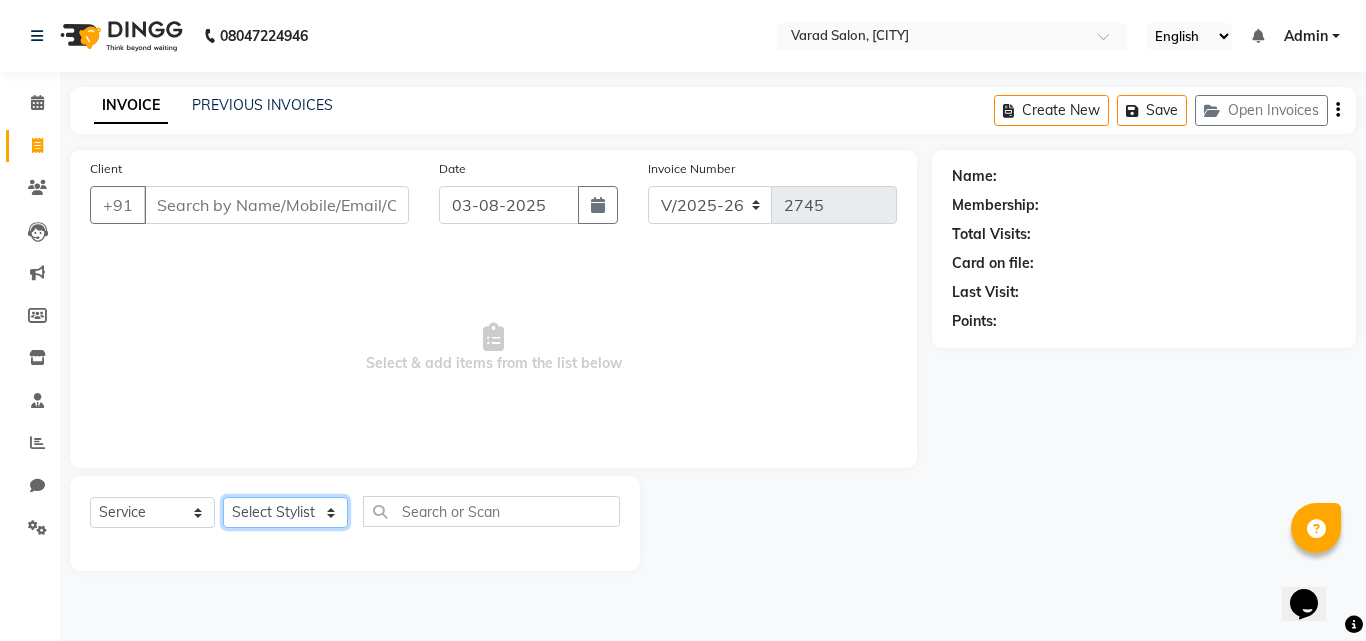 select on "60255" 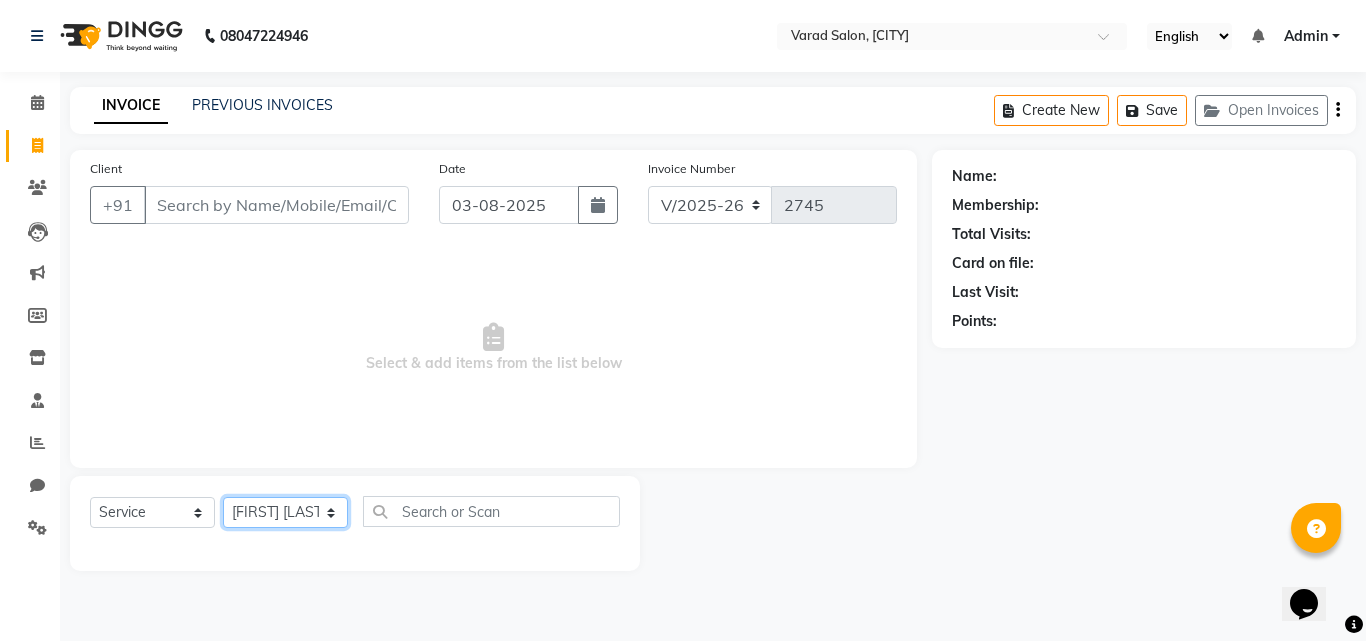 click on "Select Stylist Admin [FIRST] [LAST] [FIRST] [LAST] [FIRST] [LAST] [FIRST] [LAST] [FIRST] [LAST] [FIRST] [LAST] [FIRST] [LAST] [FIRST] [LAST] [FIRST] [LAST] [FIRST] [LAST] [FIRST] [LAST] [FIRST] [LAST]" 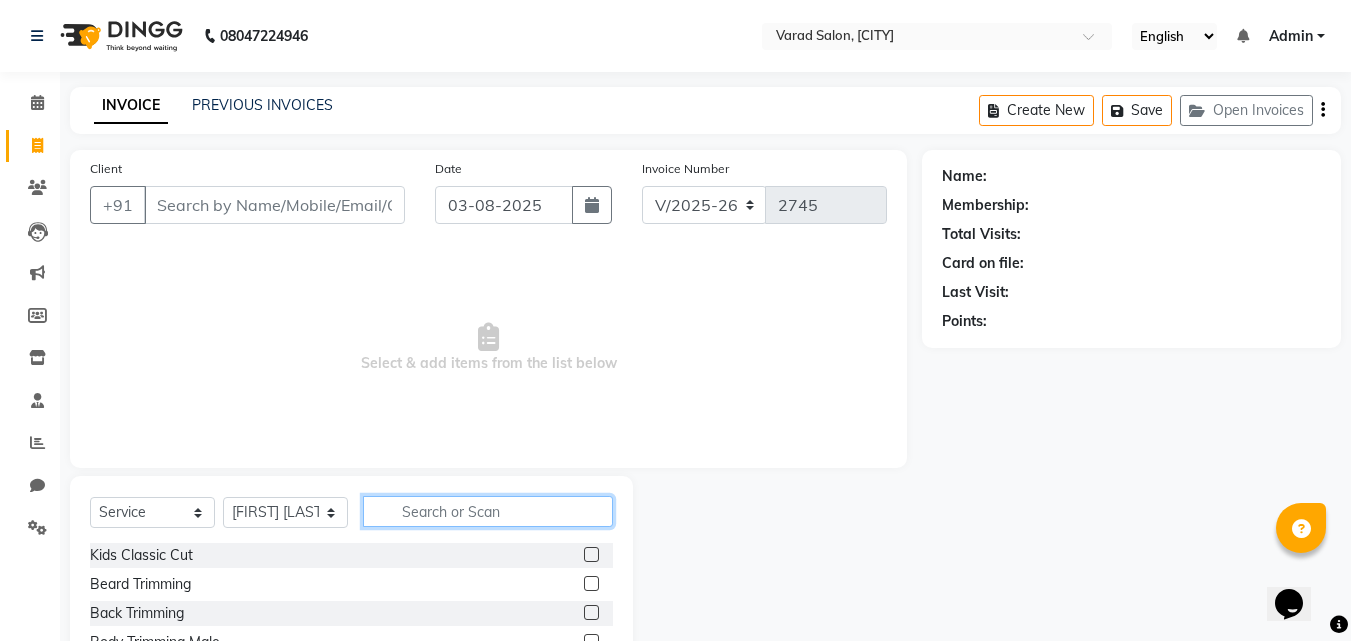 click 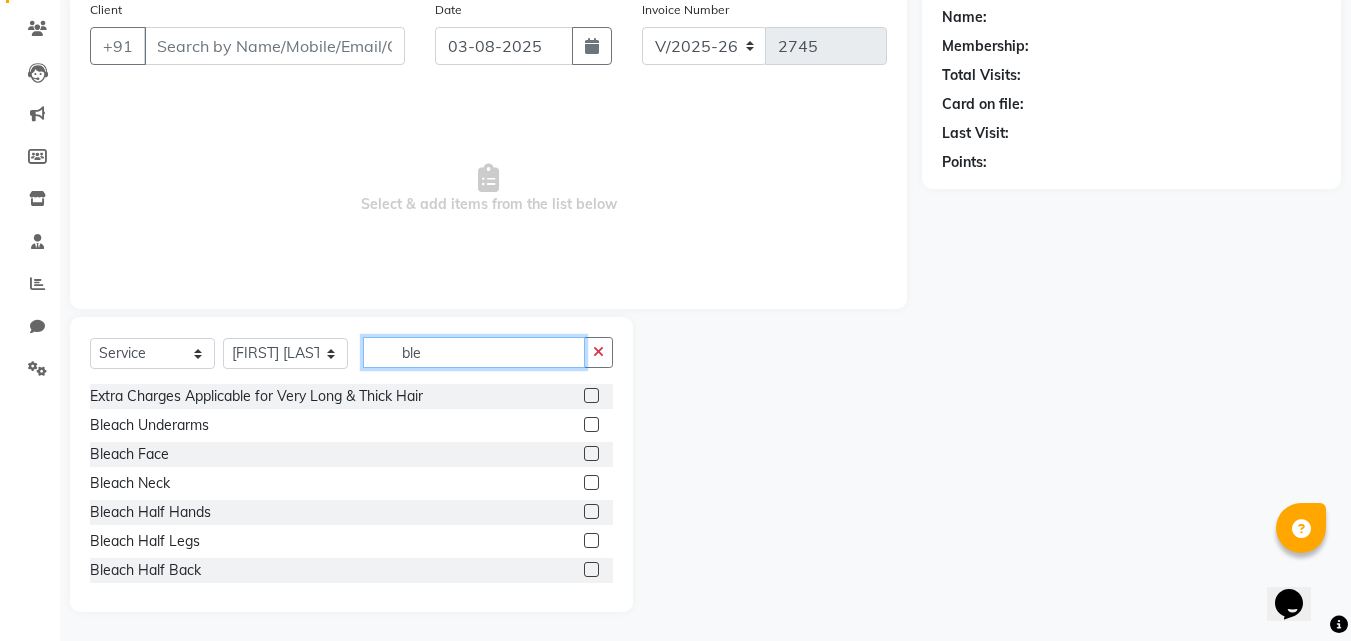 scroll, scrollTop: 160, scrollLeft: 0, axis: vertical 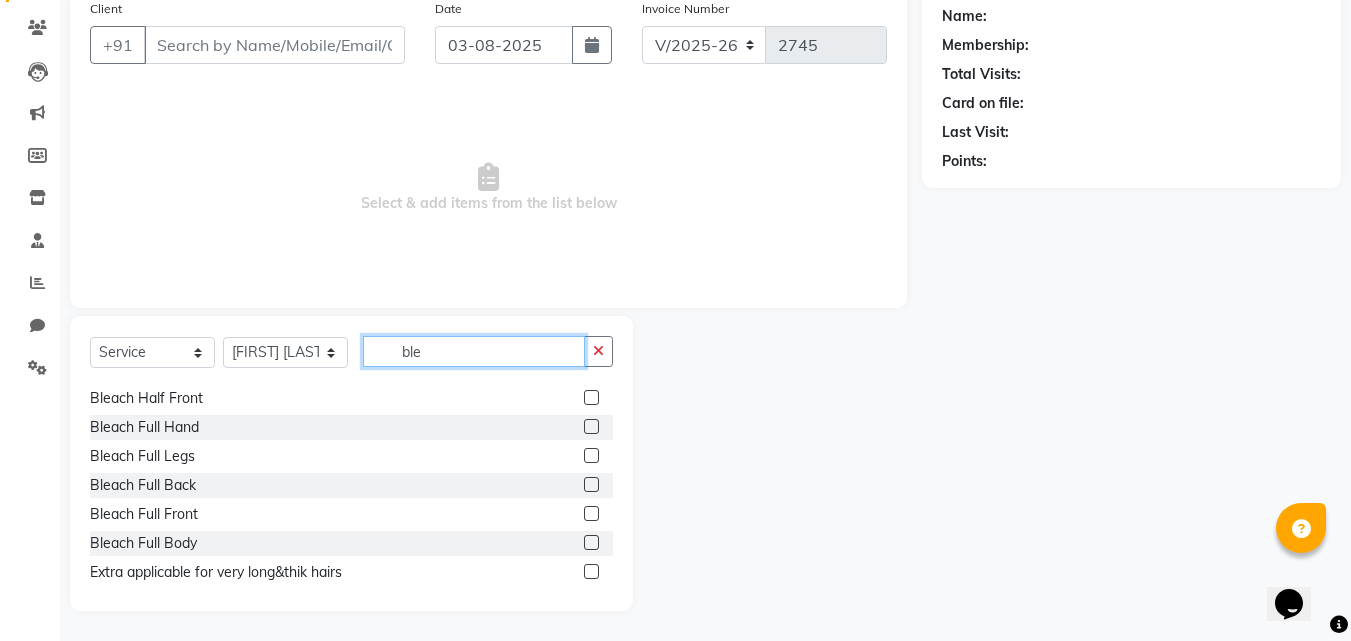 type on "ble" 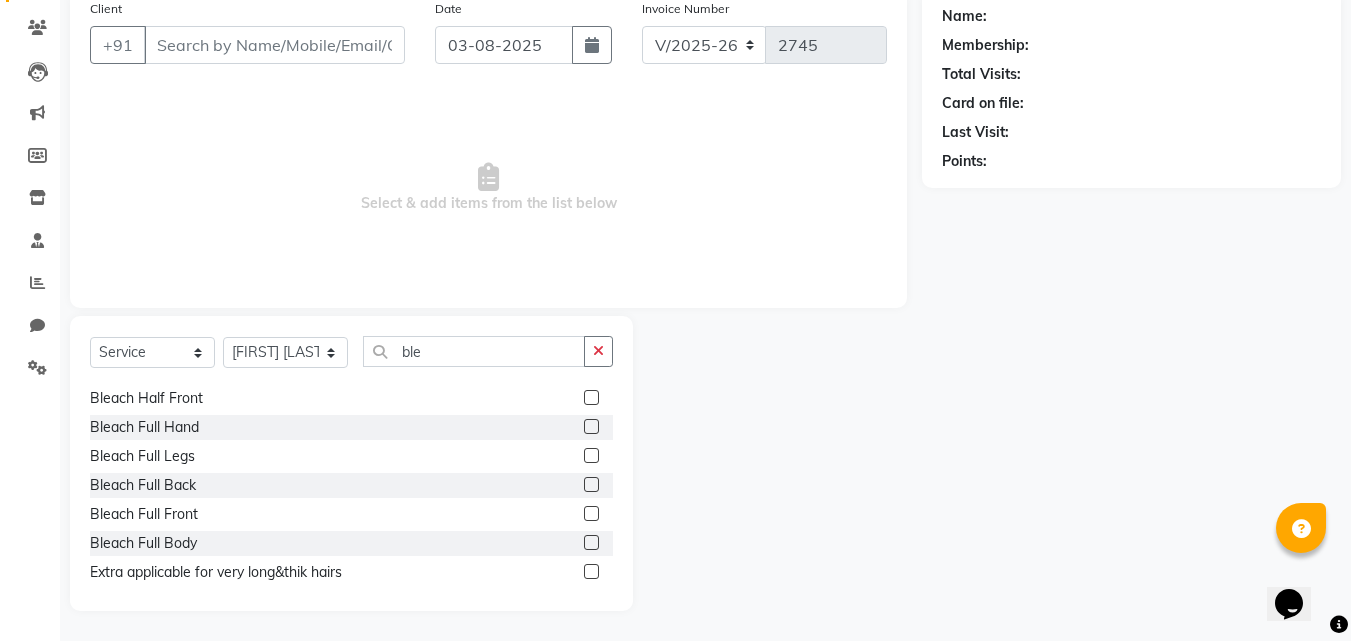 click 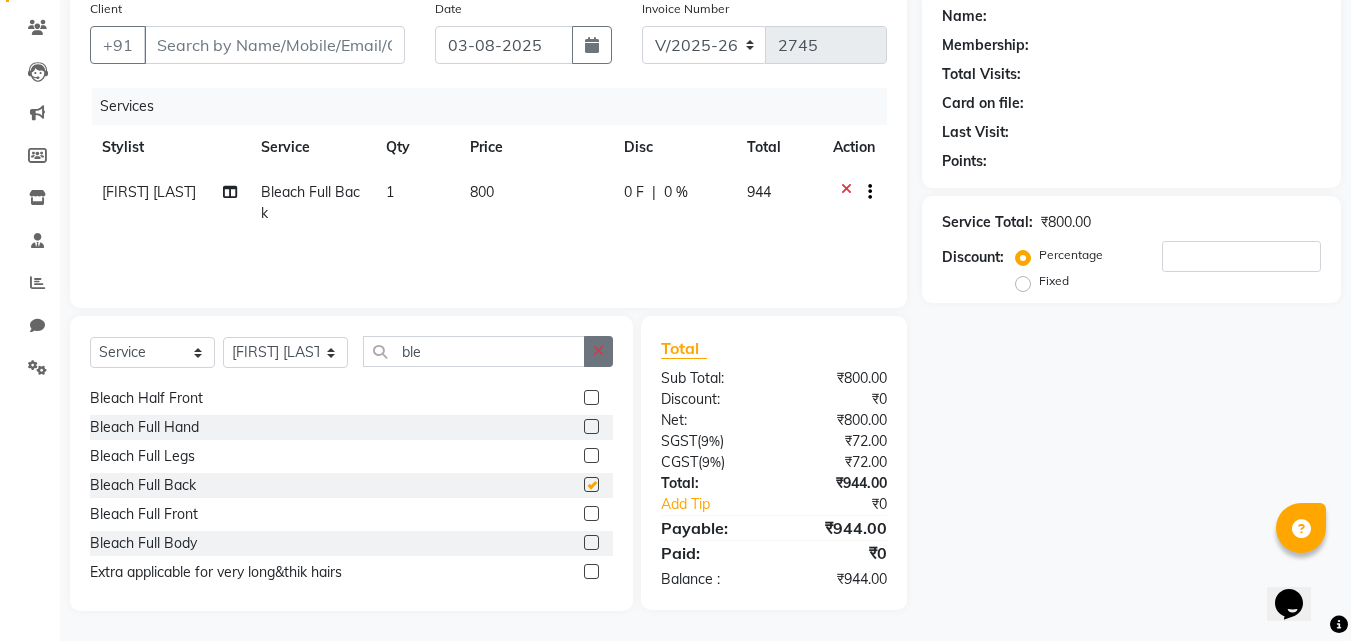 checkbox on "false" 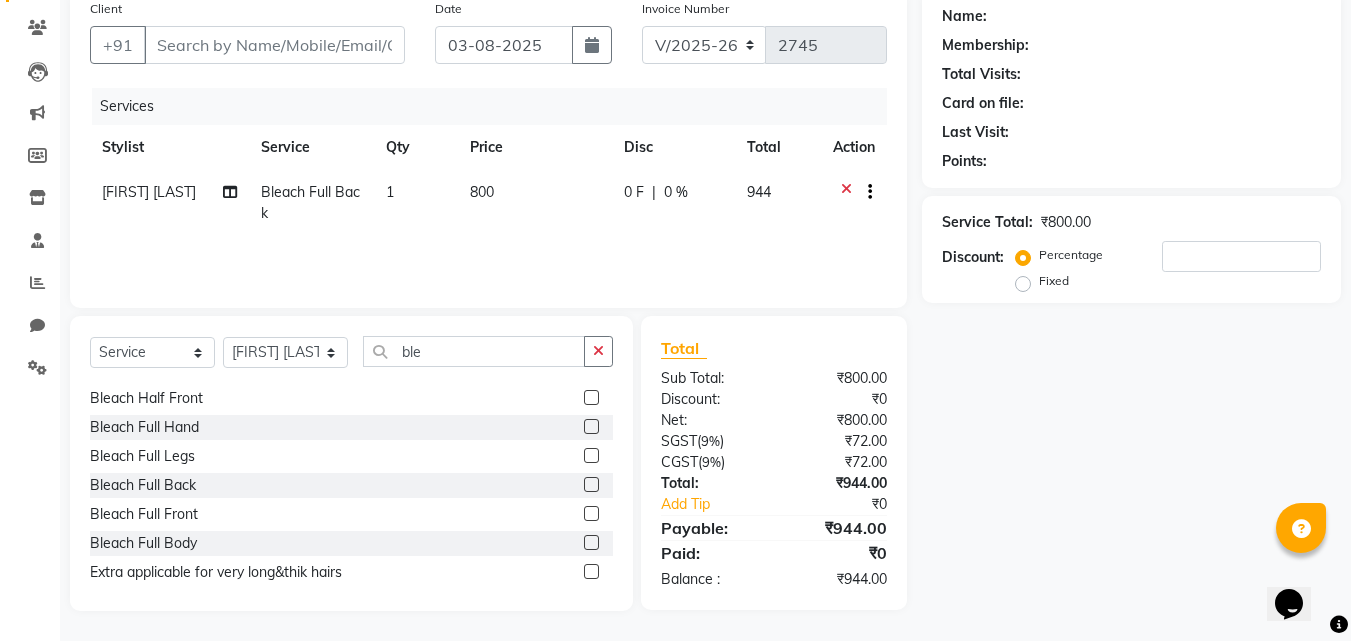 scroll, scrollTop: 0, scrollLeft: 0, axis: both 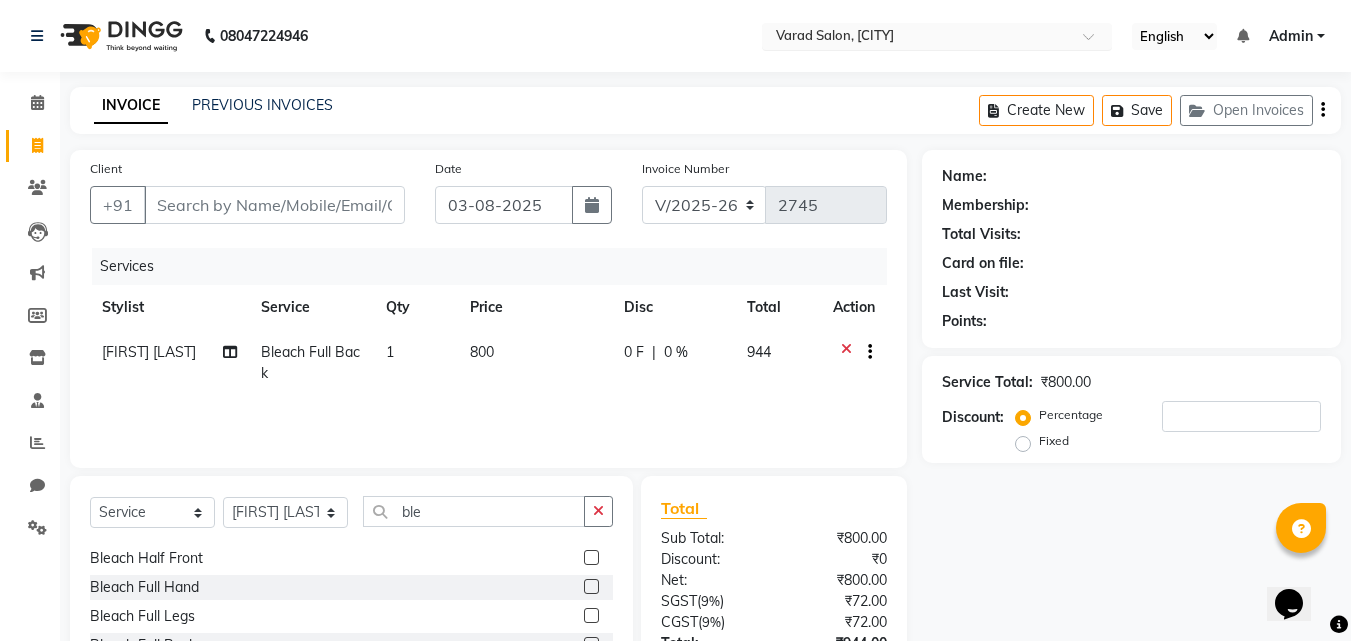 click at bounding box center (917, 38) 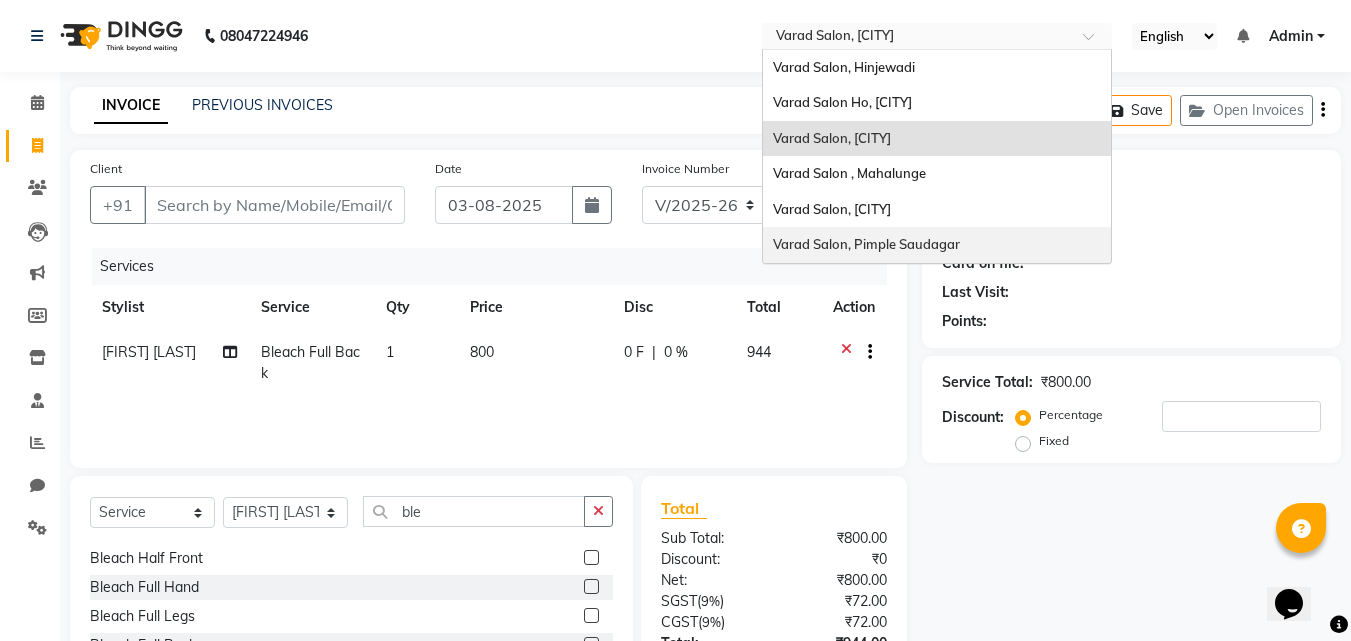 click on "Varad Salon, Pimple Saudagar" at bounding box center [866, 244] 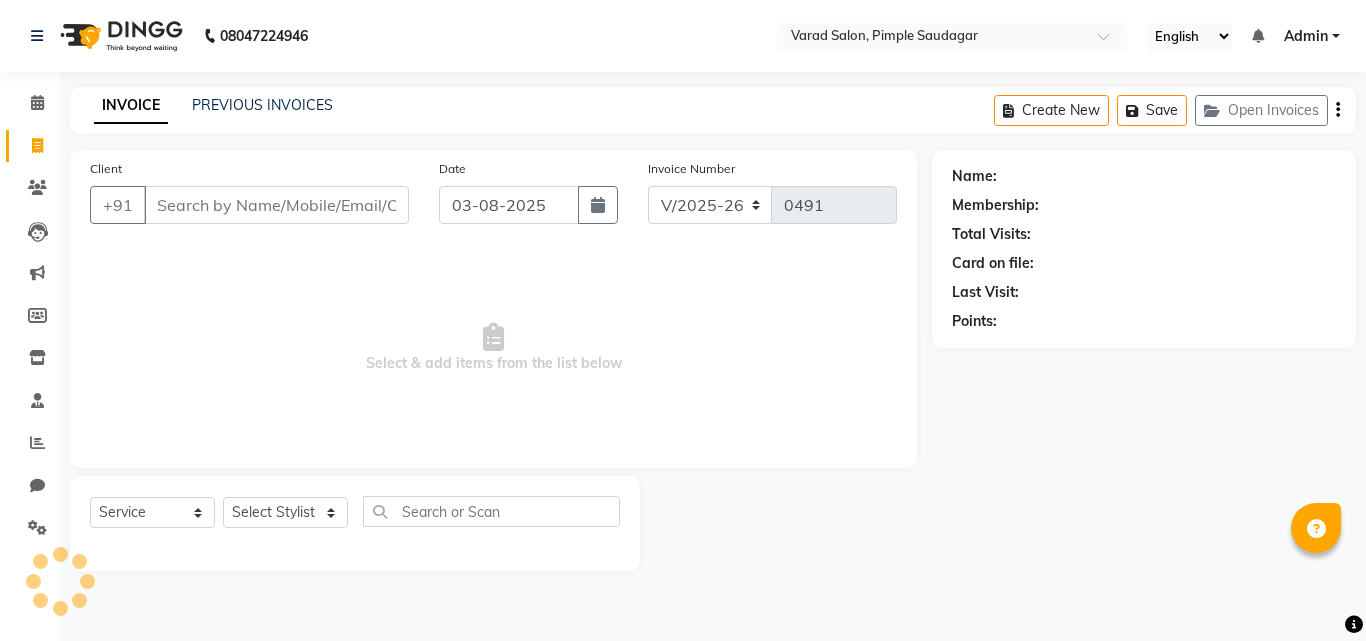 select on "7816" 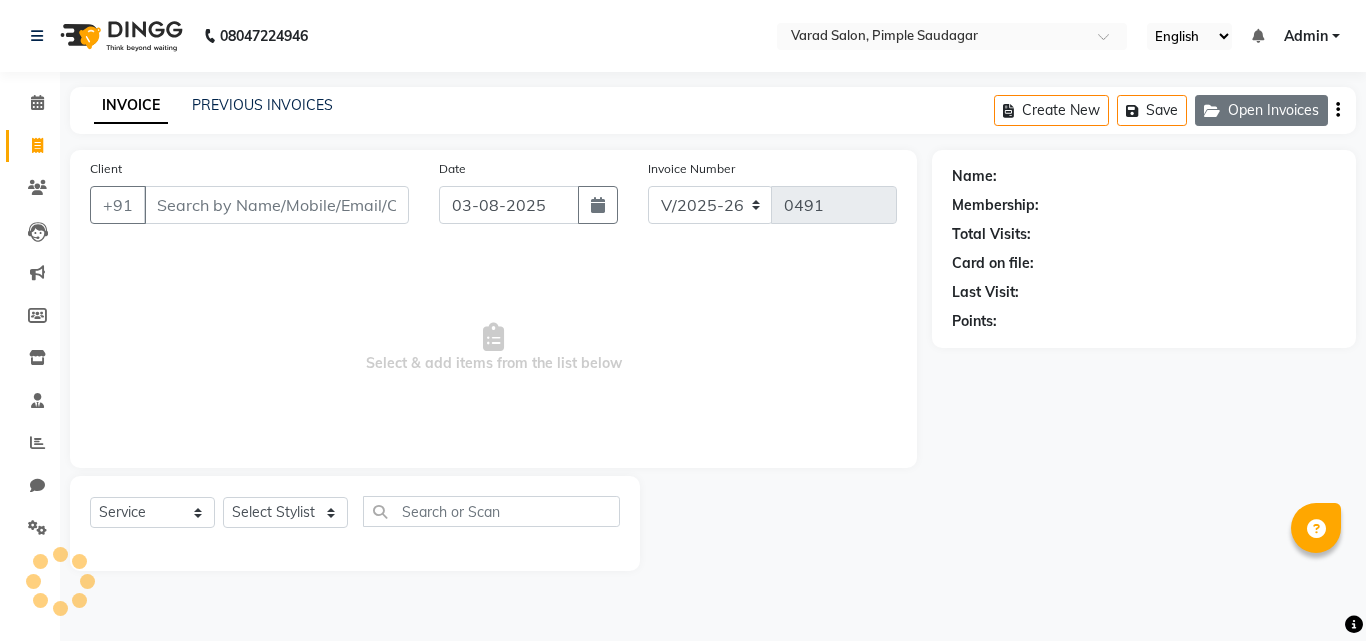 click on "Open Invoices" 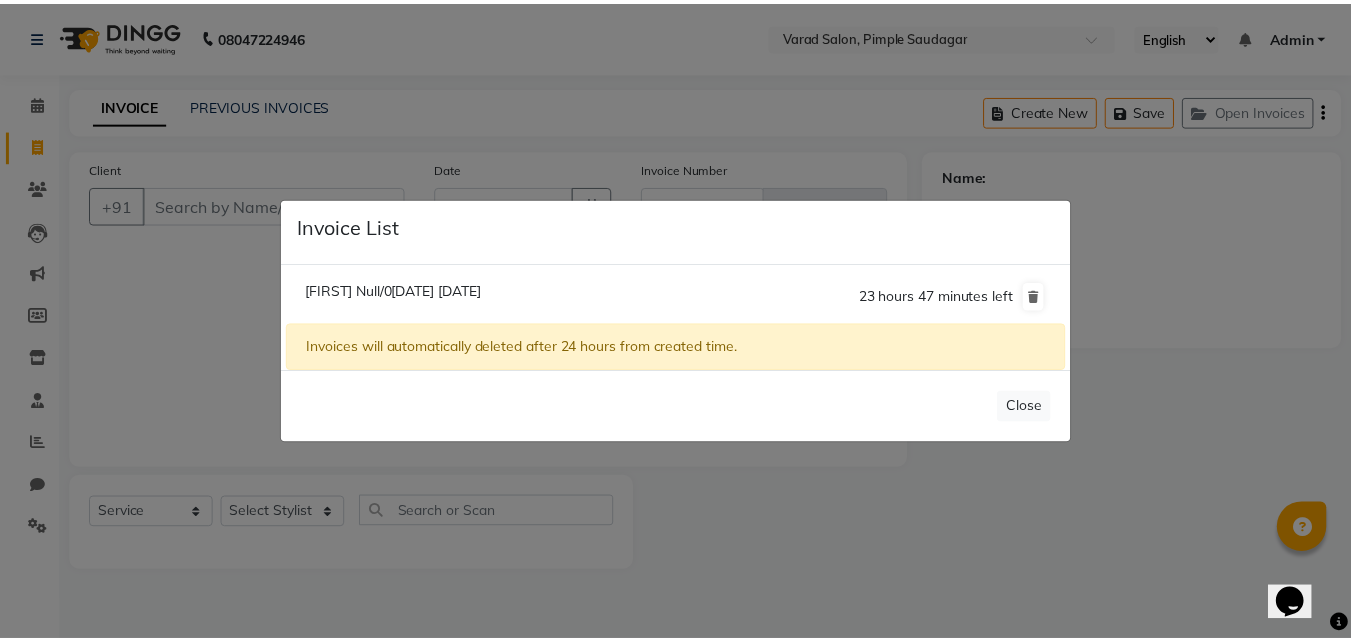 scroll, scrollTop: 0, scrollLeft: 0, axis: both 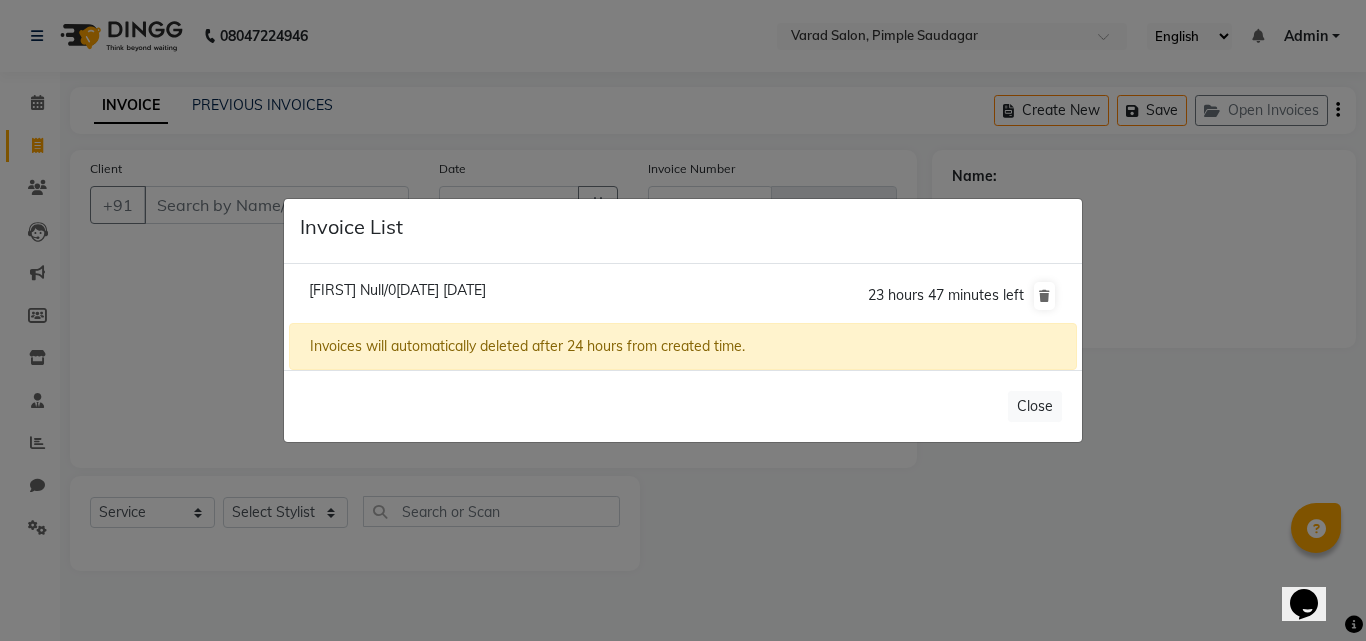 click on "[FIRST] Null/0[DATE] [DATE]" 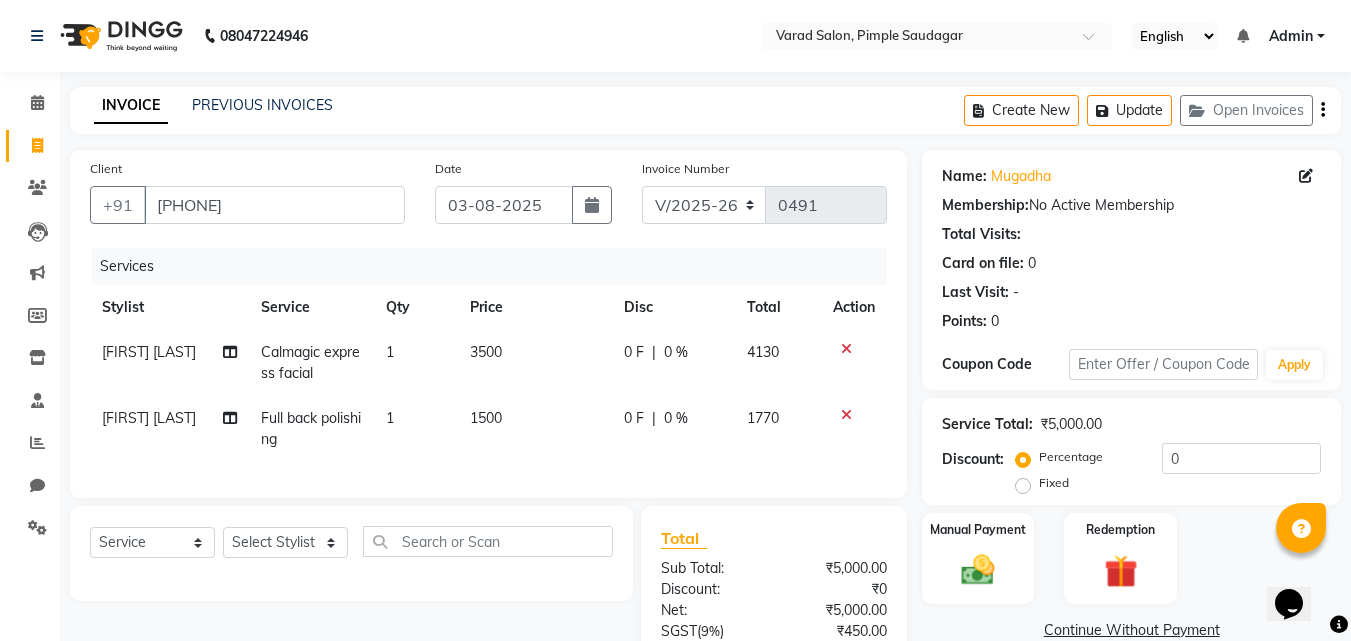 click on "Full back  polishing" 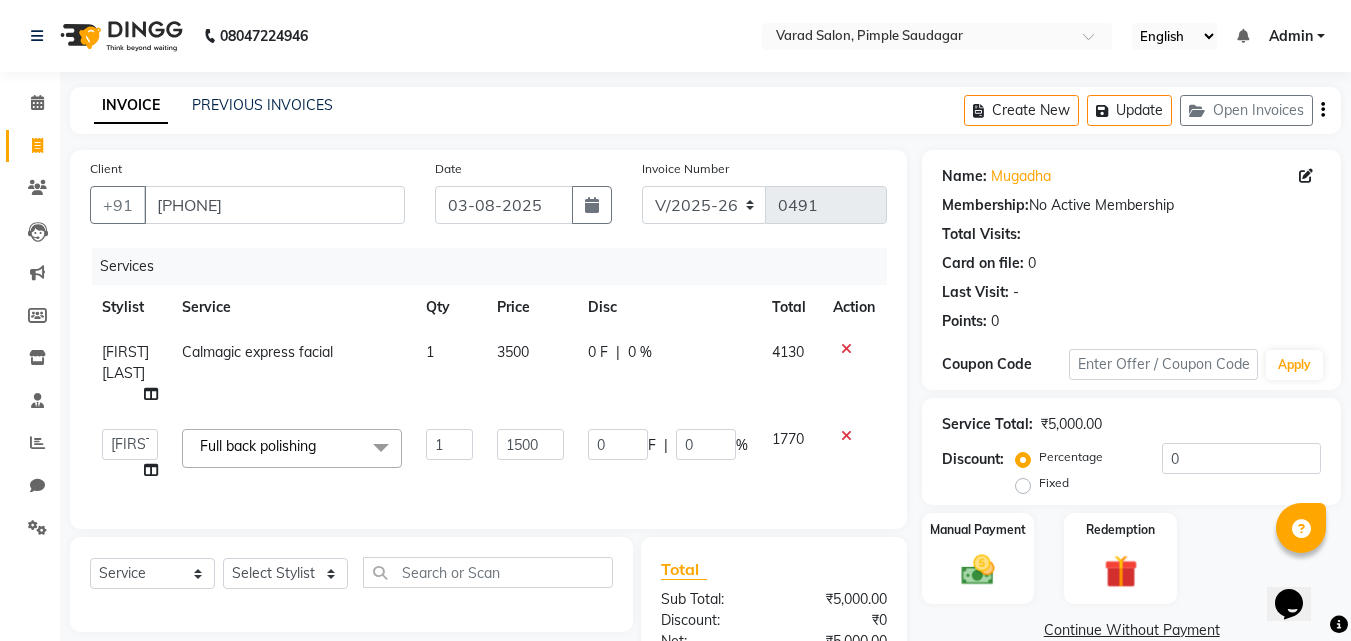 click on "Full back  polishing  x" 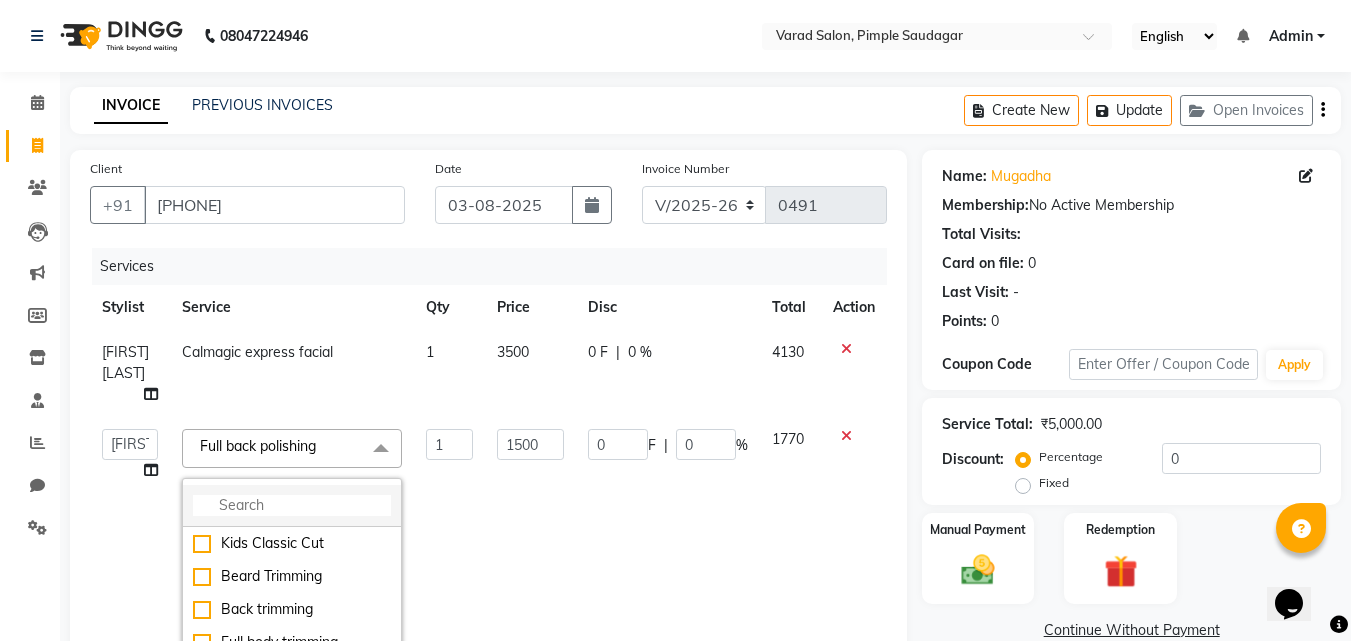 click 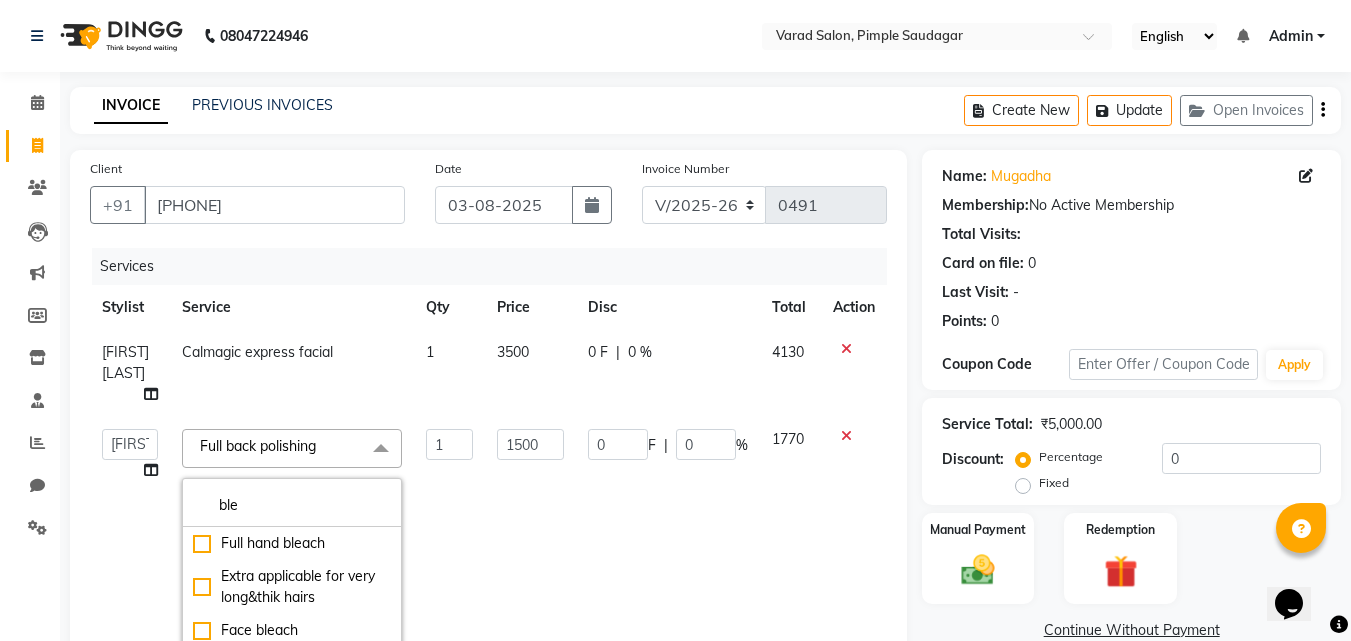 scroll, scrollTop: 100, scrollLeft: 0, axis: vertical 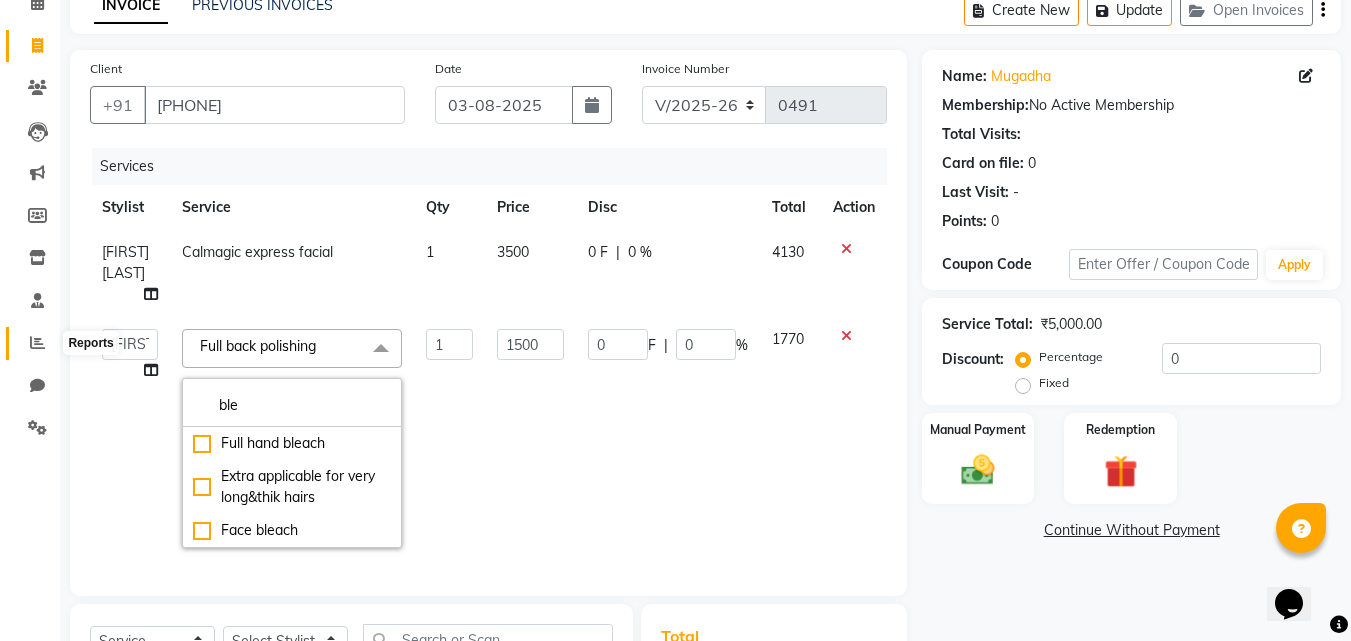 type on "ble" 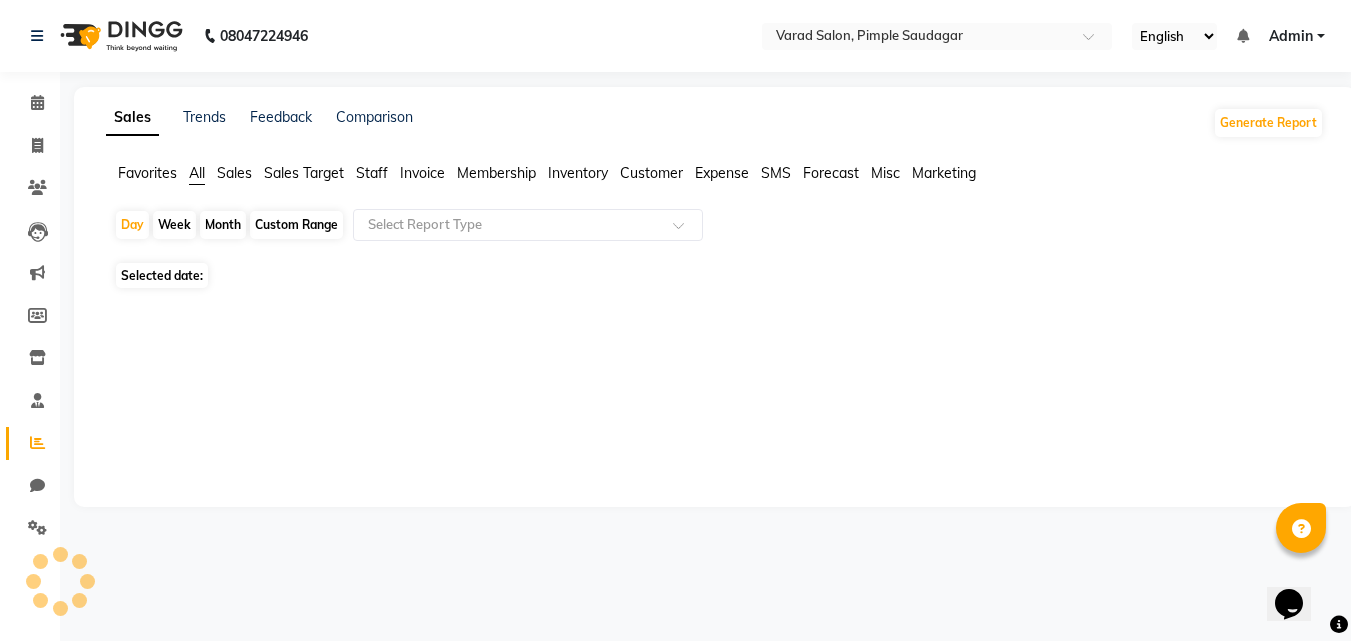 scroll, scrollTop: 0, scrollLeft: 0, axis: both 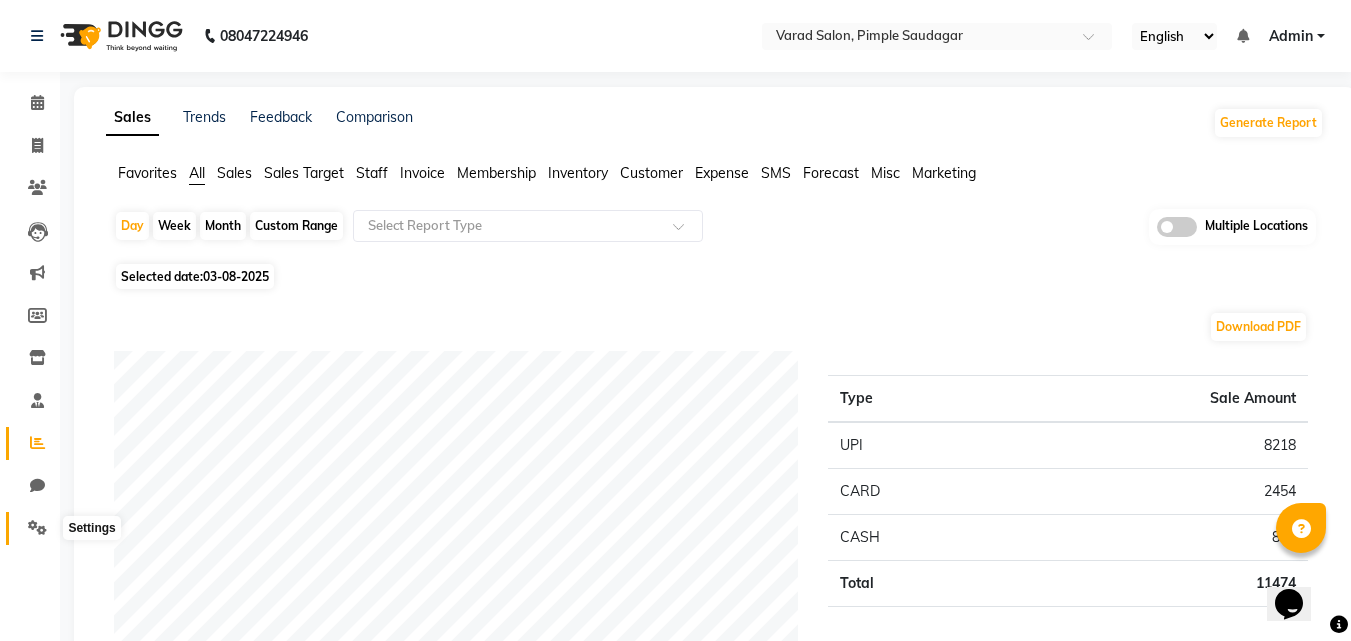 click 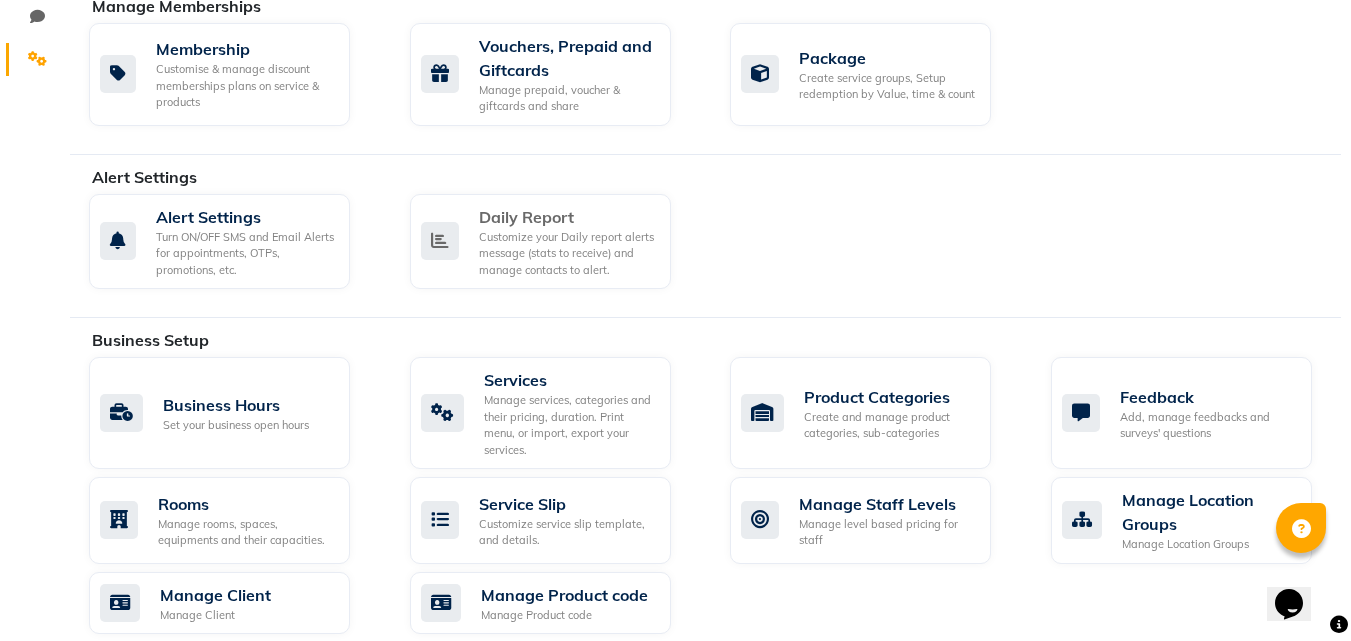scroll, scrollTop: 500, scrollLeft: 0, axis: vertical 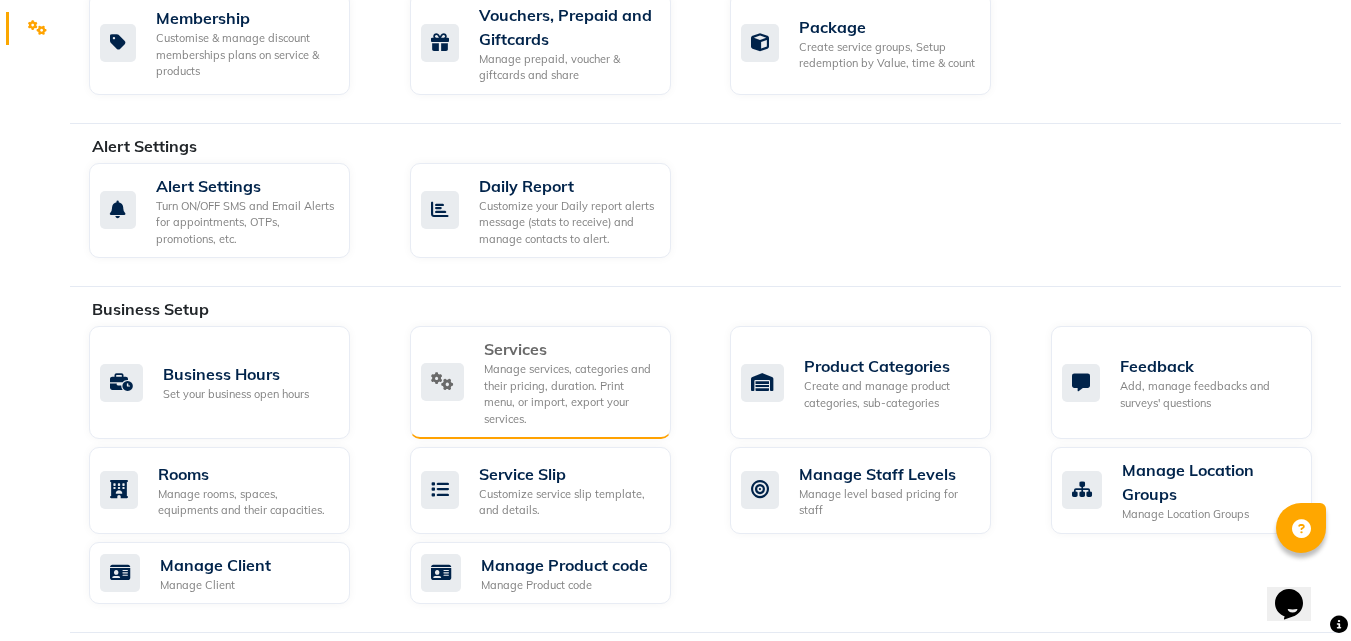 click on "Manage services, categories and their pricing, duration. Print menu, or import, export your services." 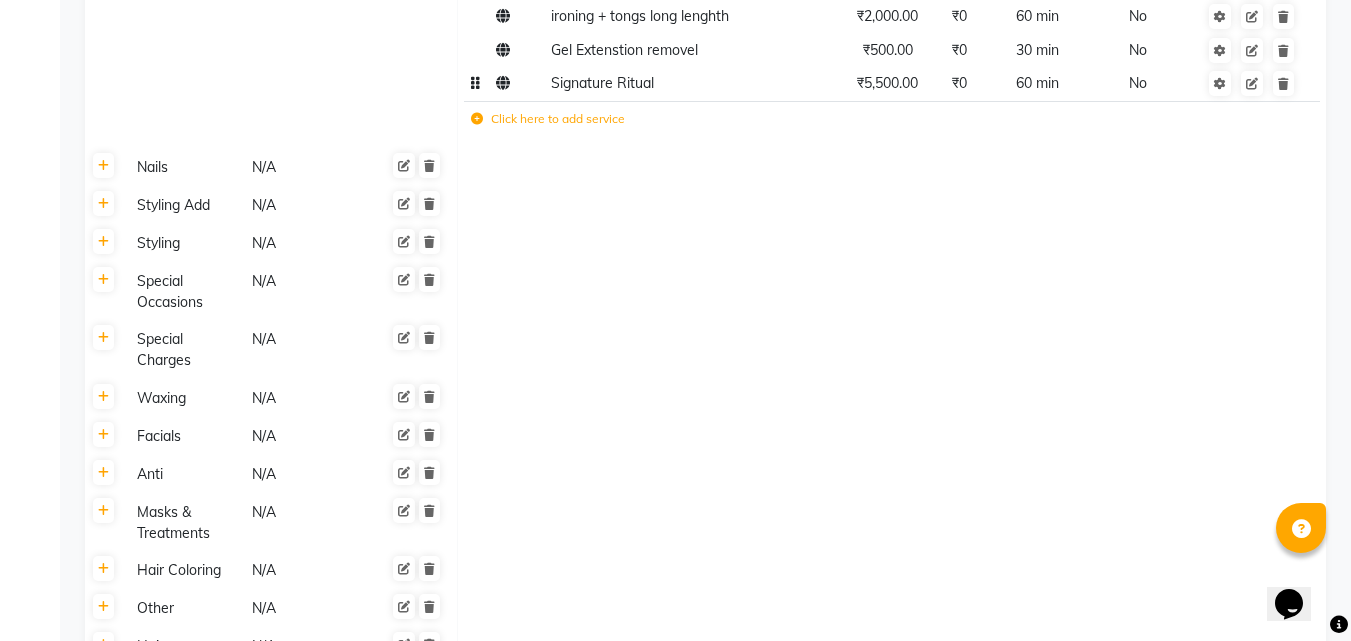 scroll, scrollTop: 1200, scrollLeft: 0, axis: vertical 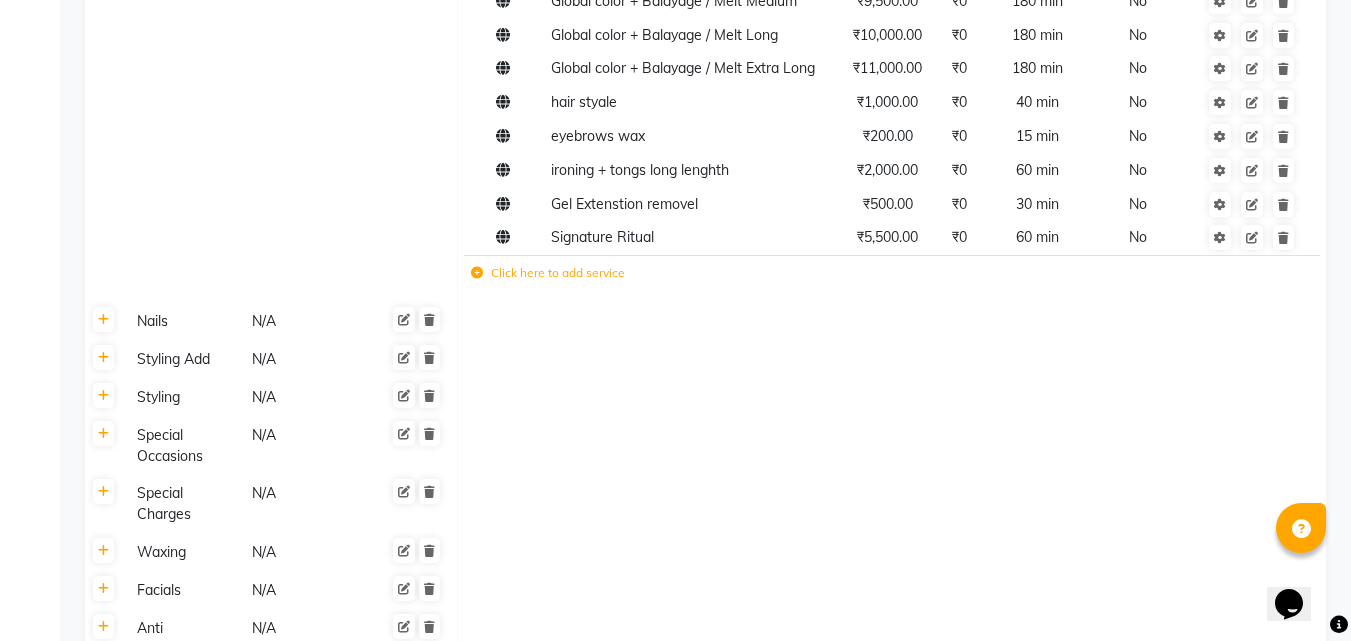 click on "Click here to add service" 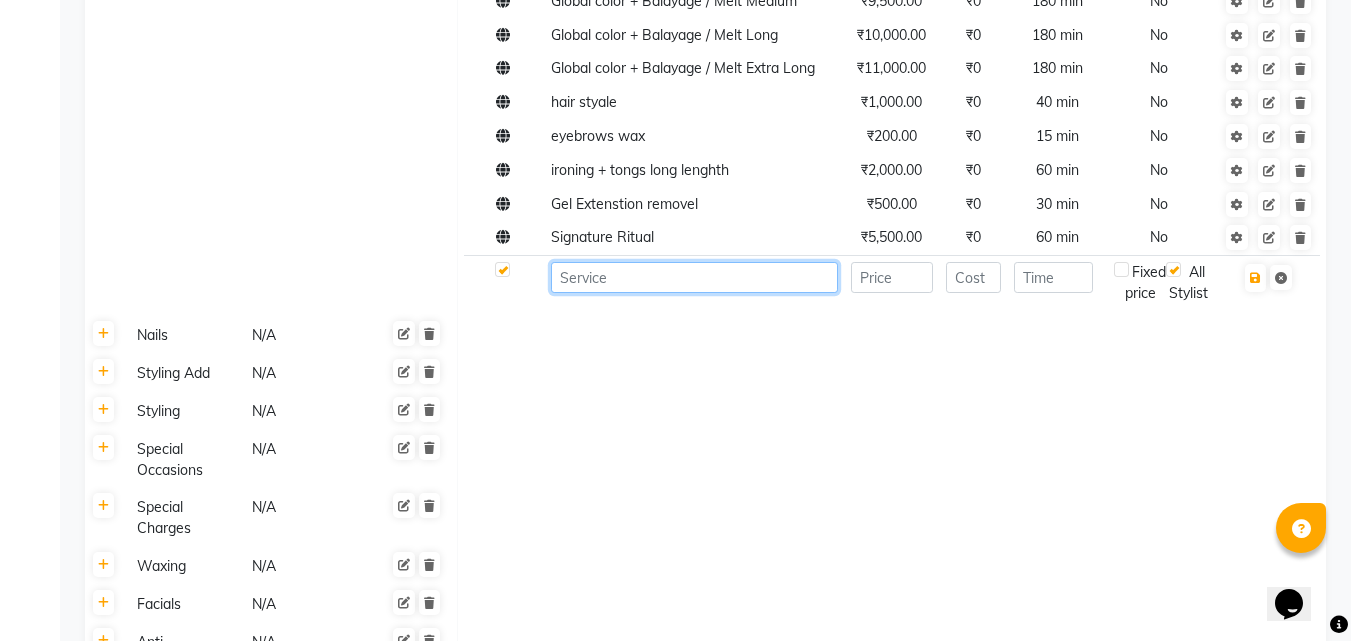click 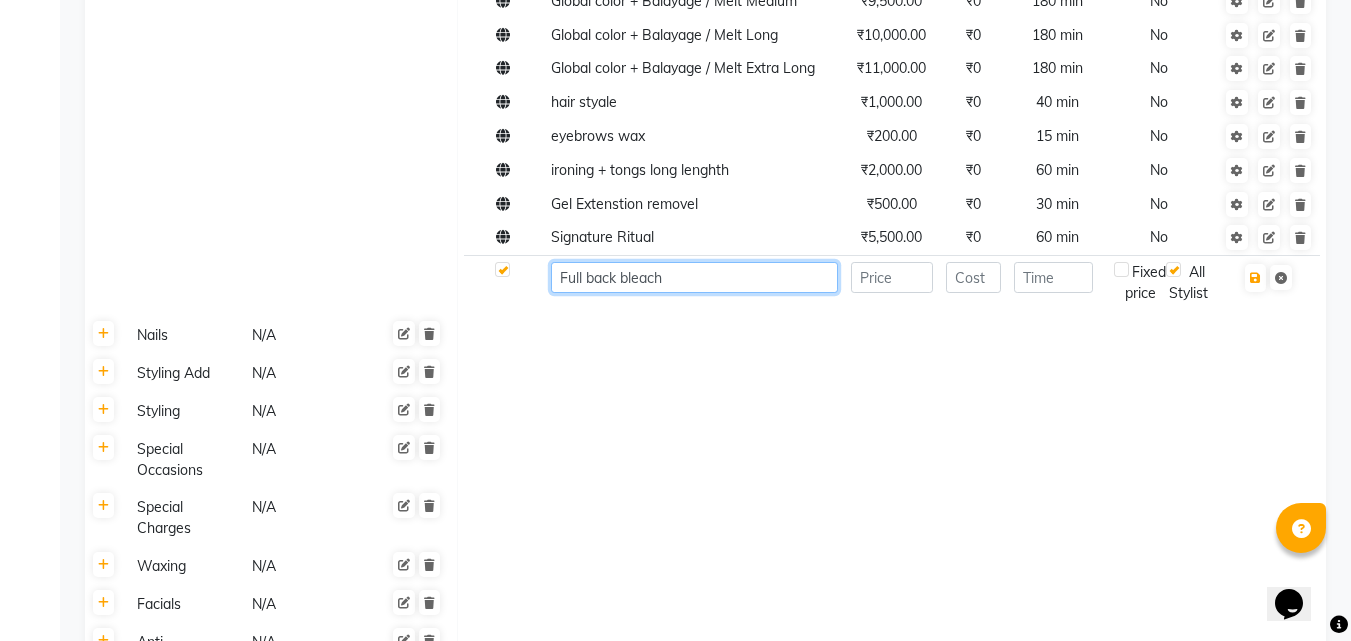 type on "Full back bleach" 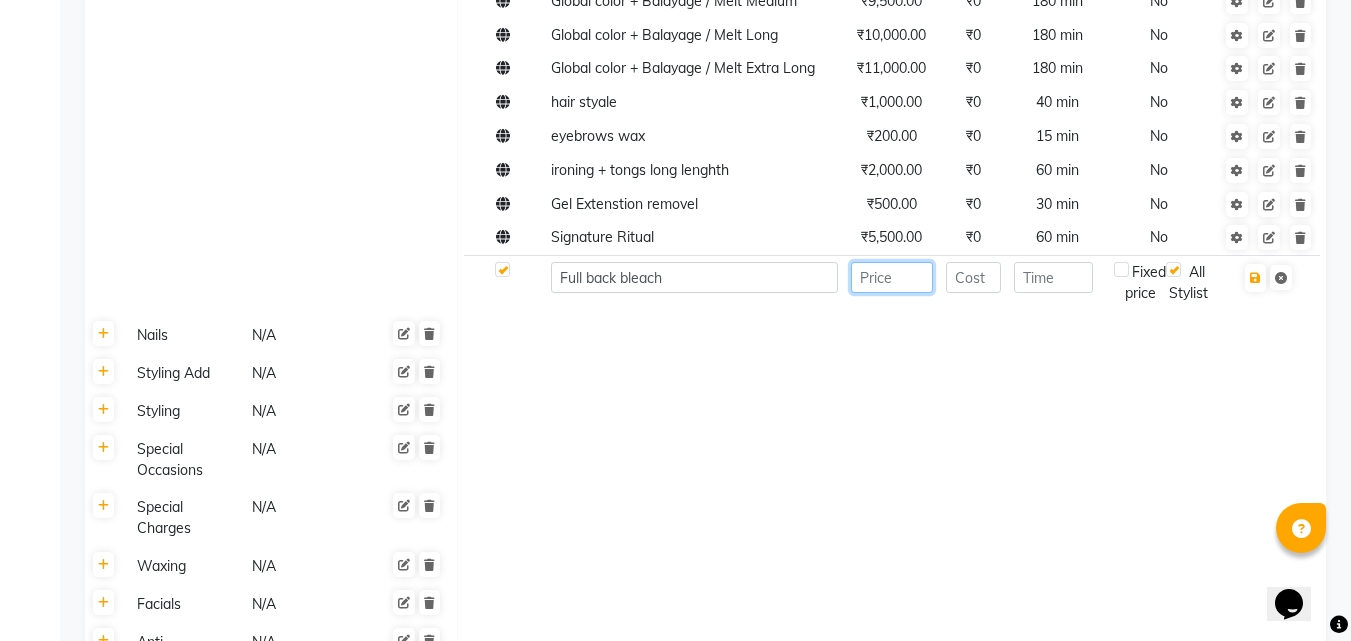 type on "1" 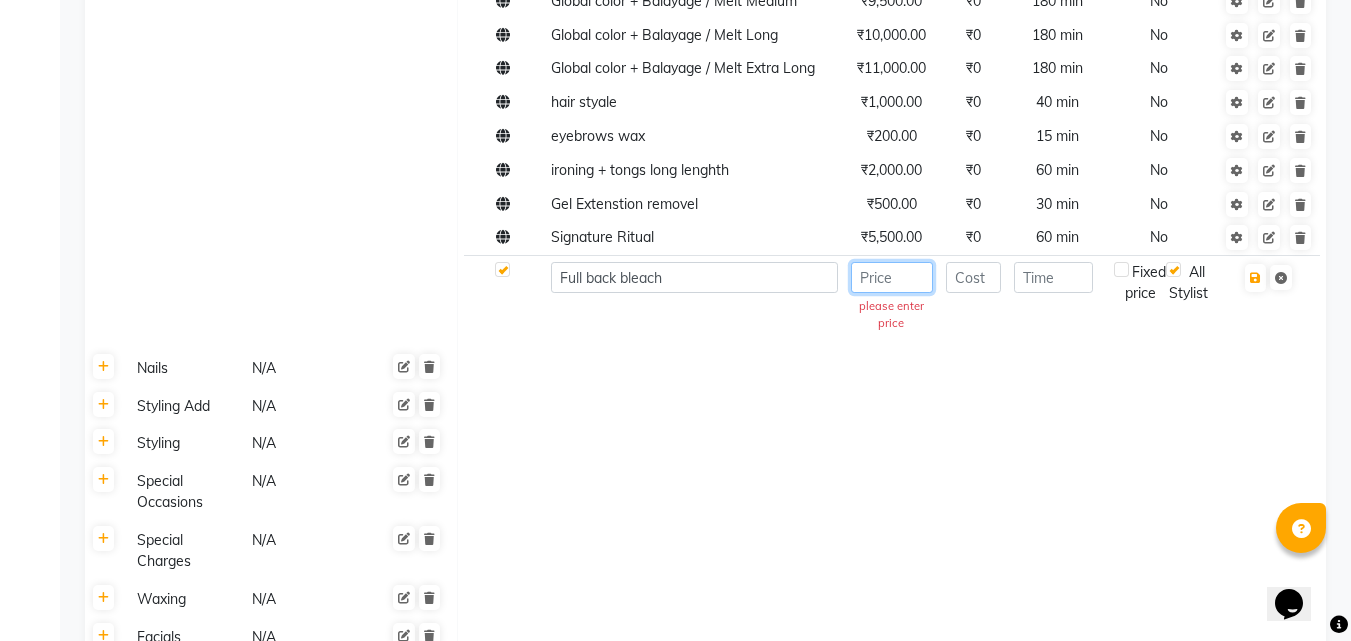 type on "1" 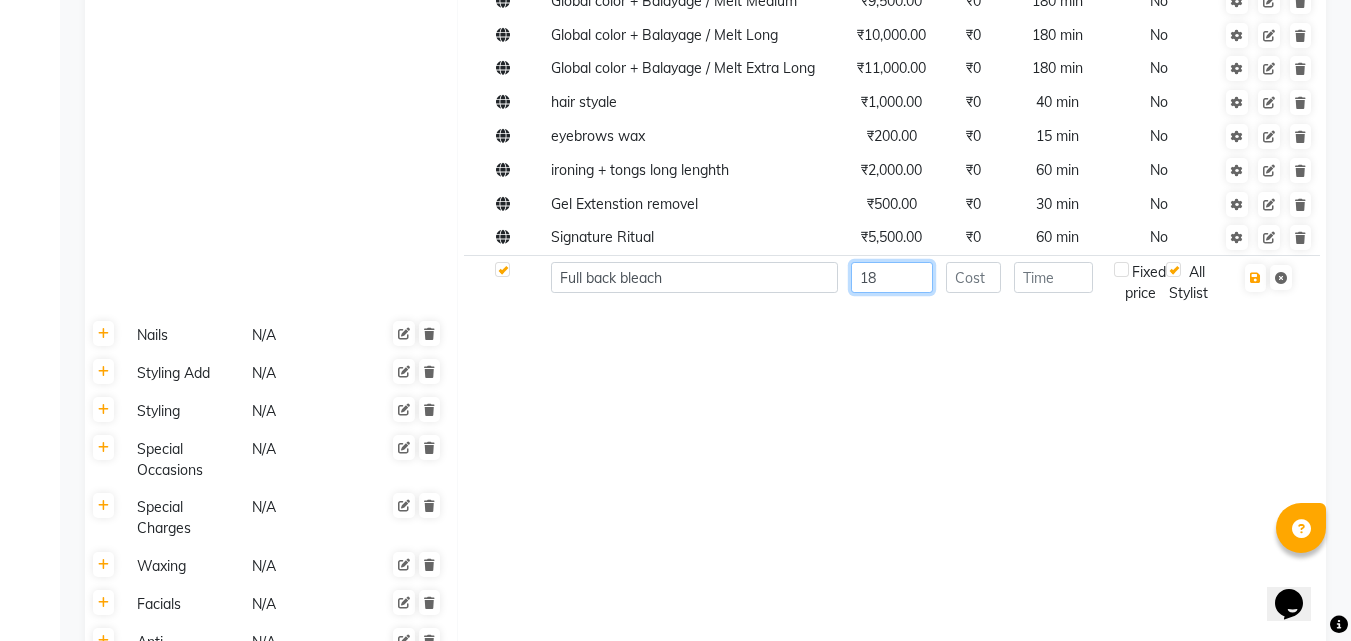 type on "1" 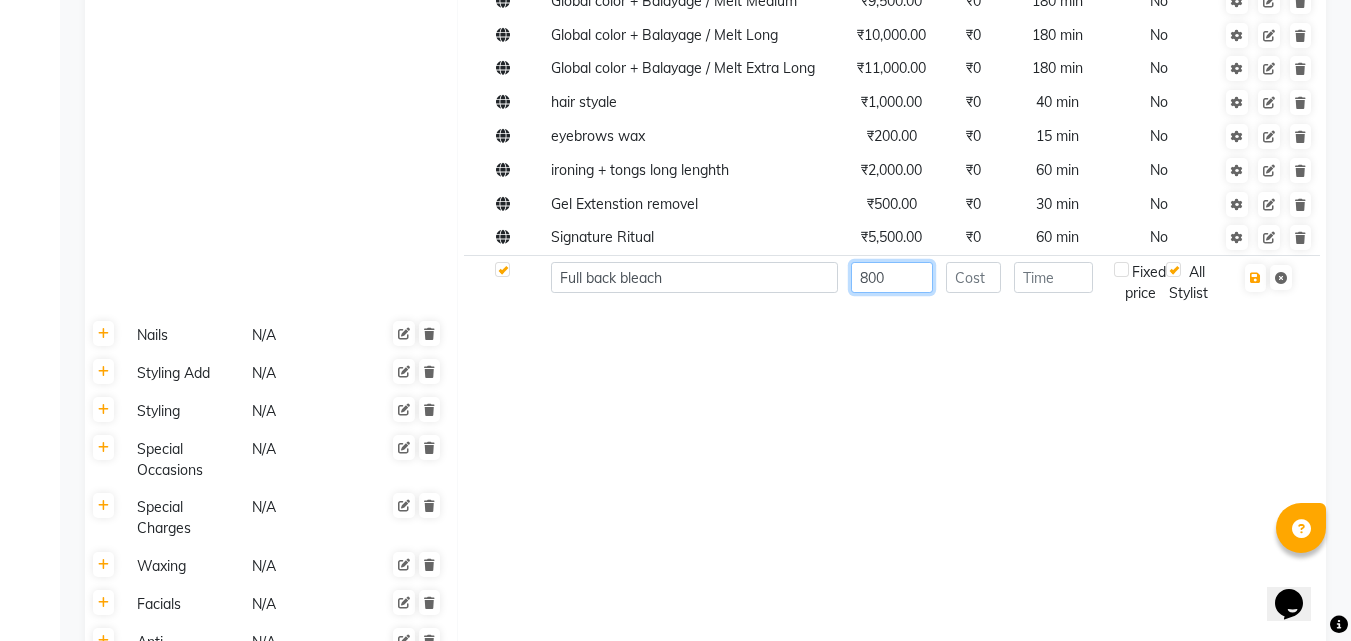 type on "800" 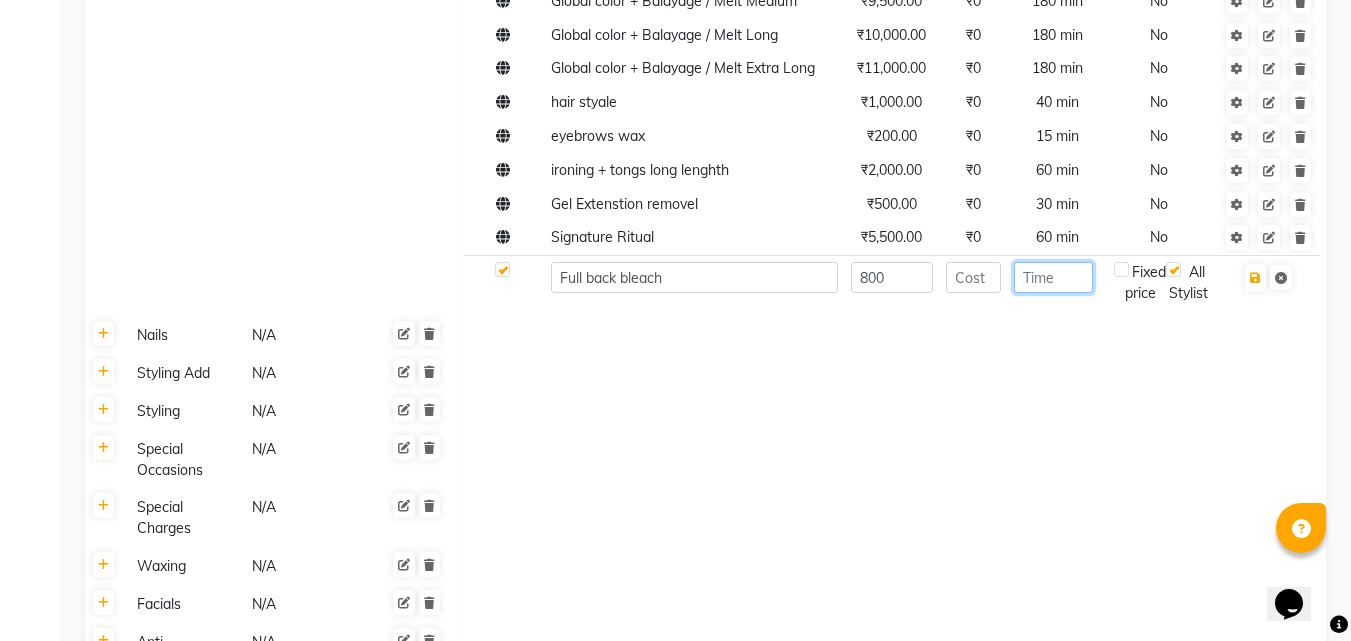 click 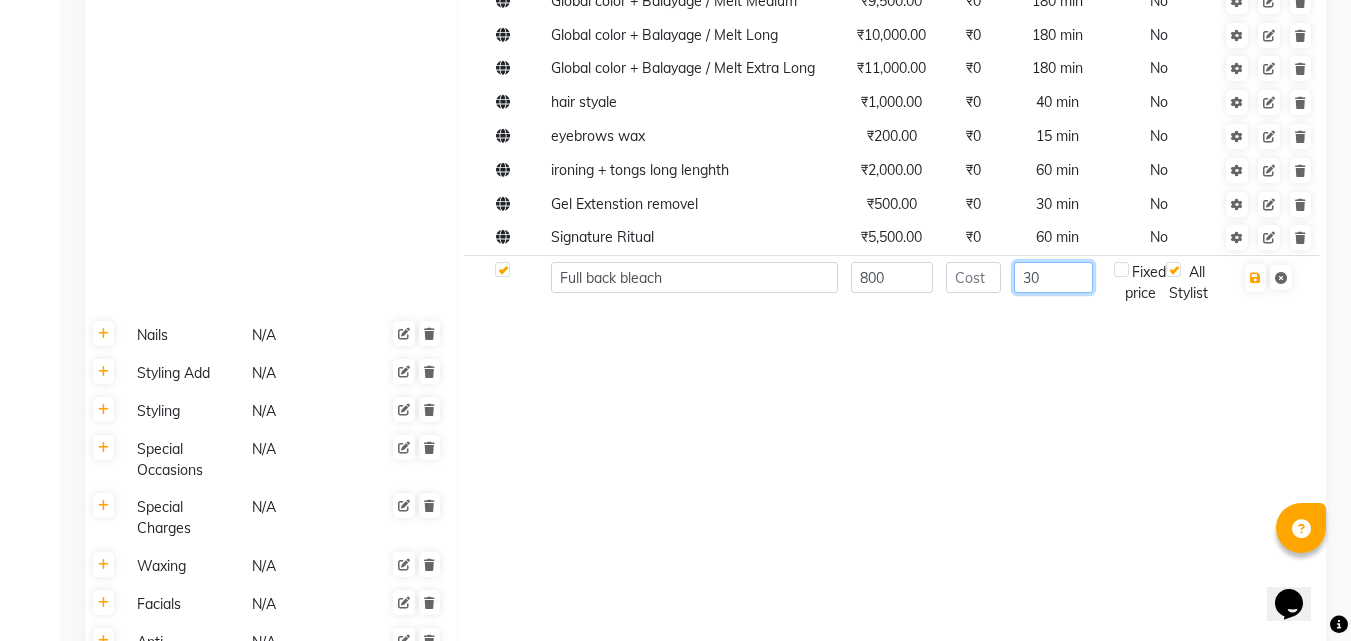 type on "30" 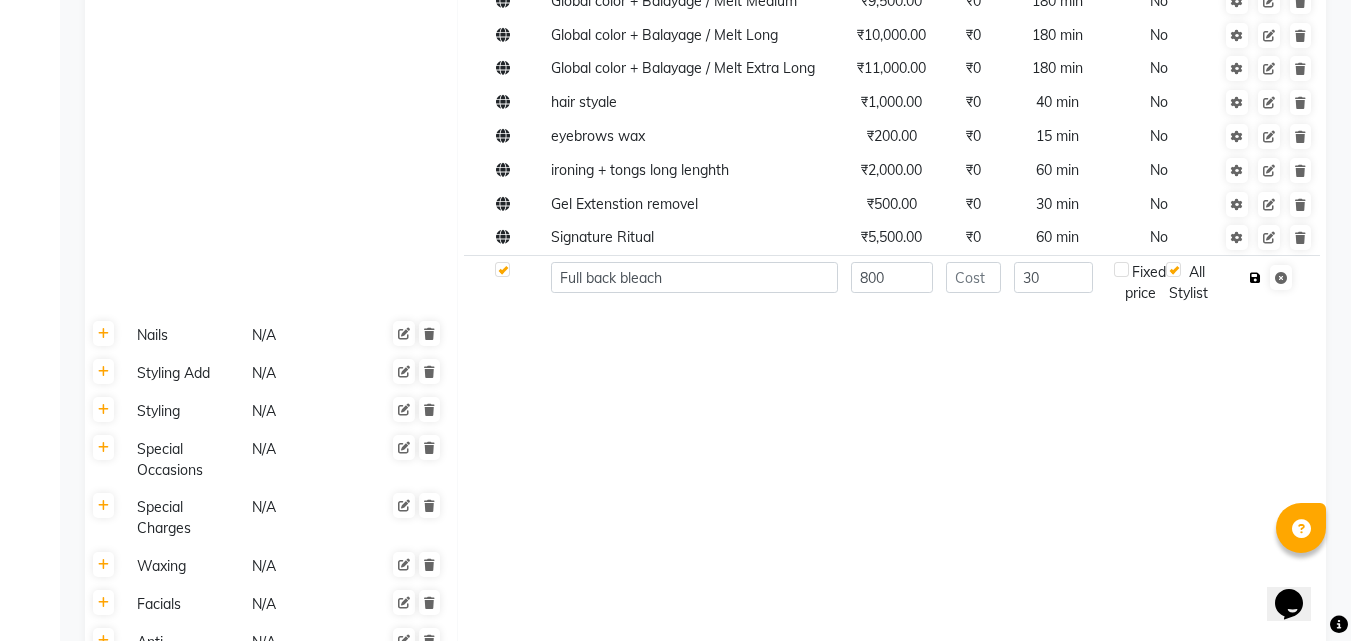 click at bounding box center (1255, 278) 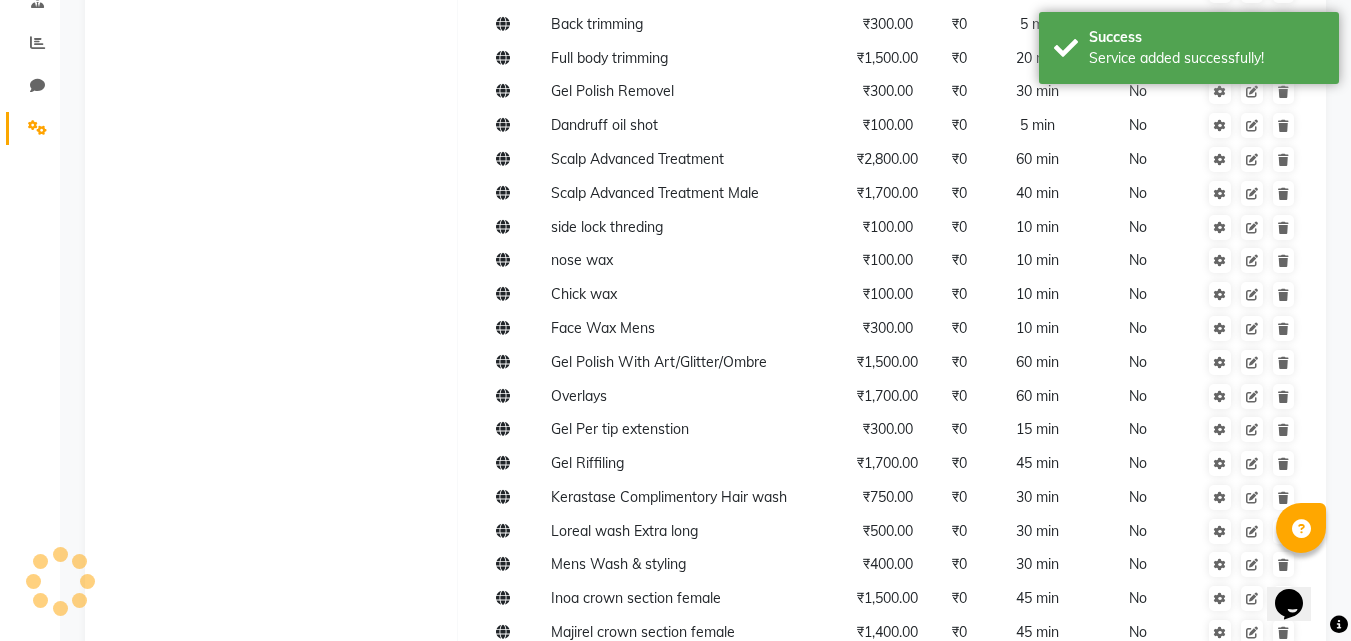 scroll, scrollTop: 0, scrollLeft: 0, axis: both 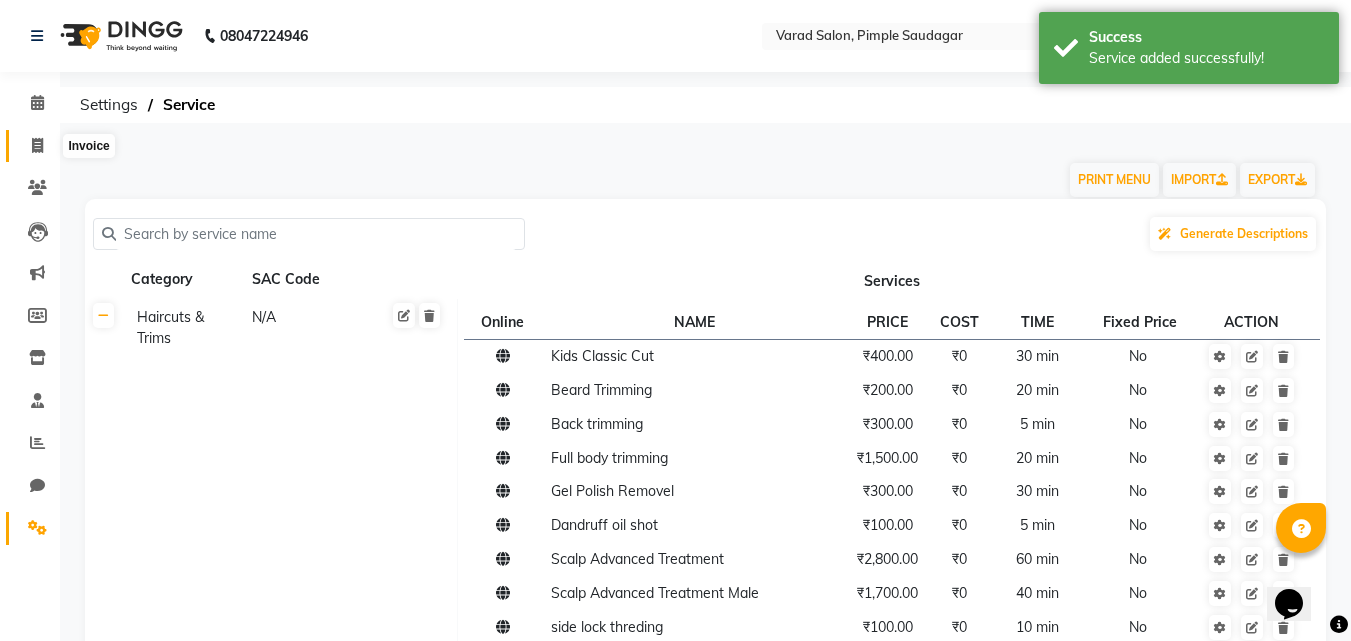 click 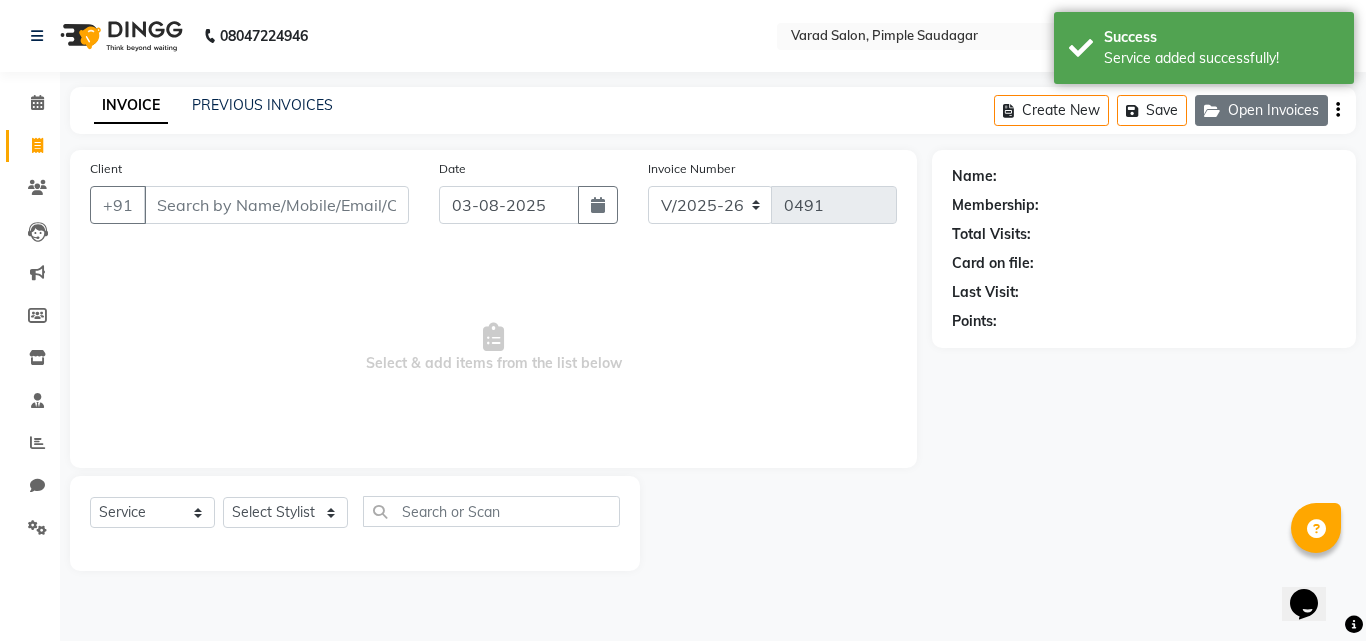 click on "Open Invoices" 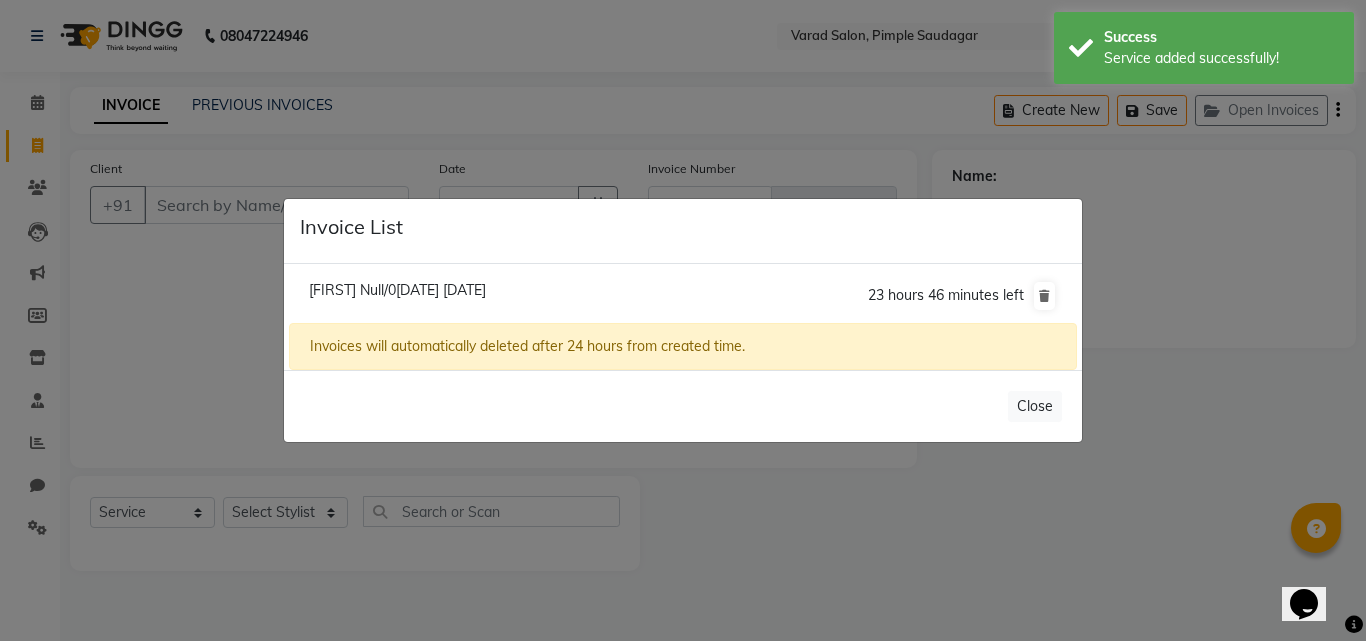 click on "[FIRST] Null/0[DATE] [DATE]" 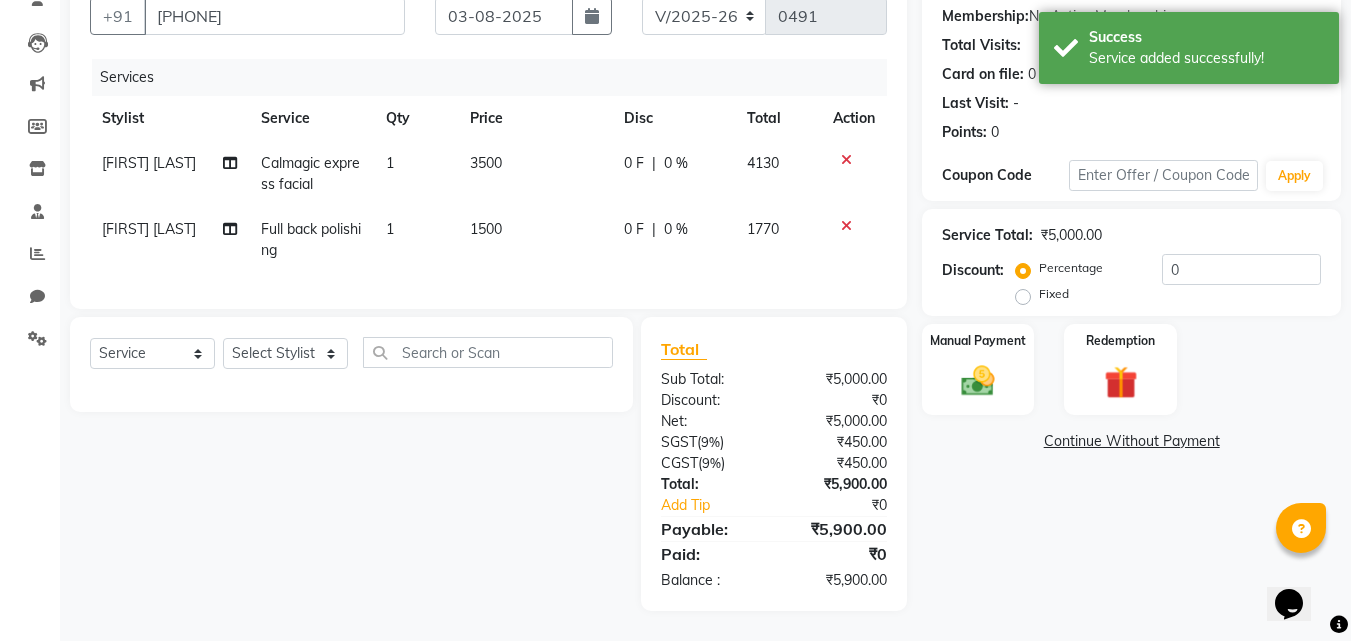 scroll, scrollTop: 204, scrollLeft: 0, axis: vertical 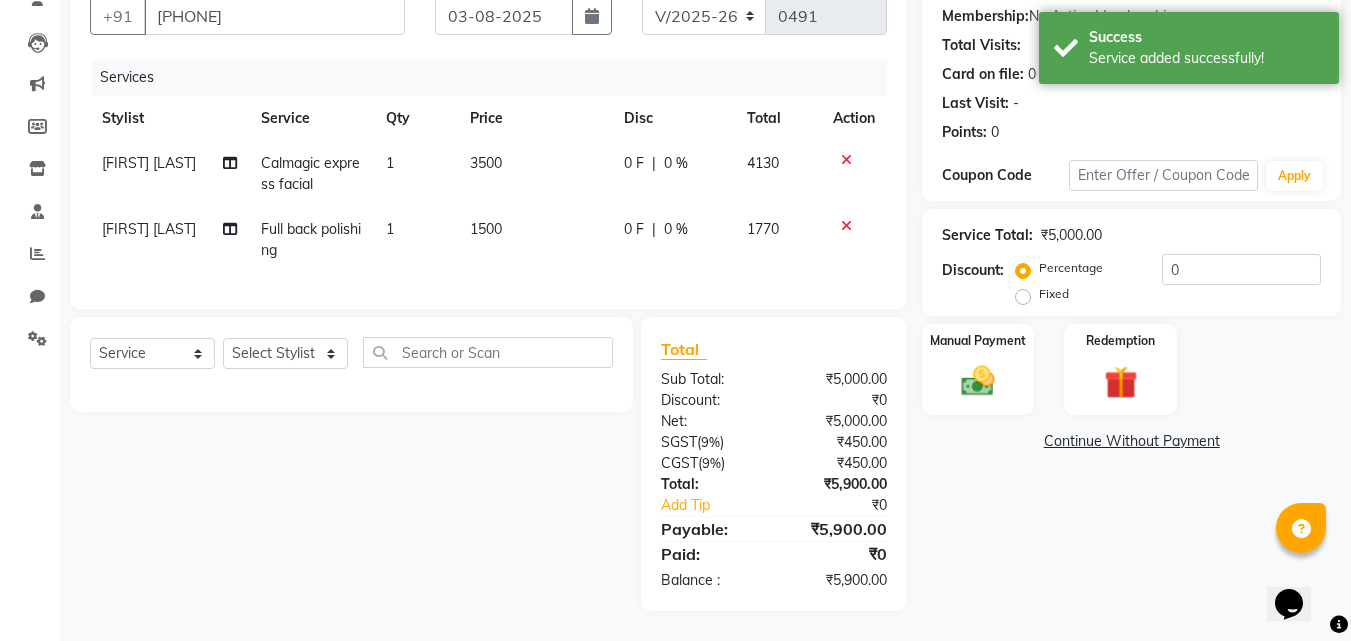 click on "Full back  polishing" 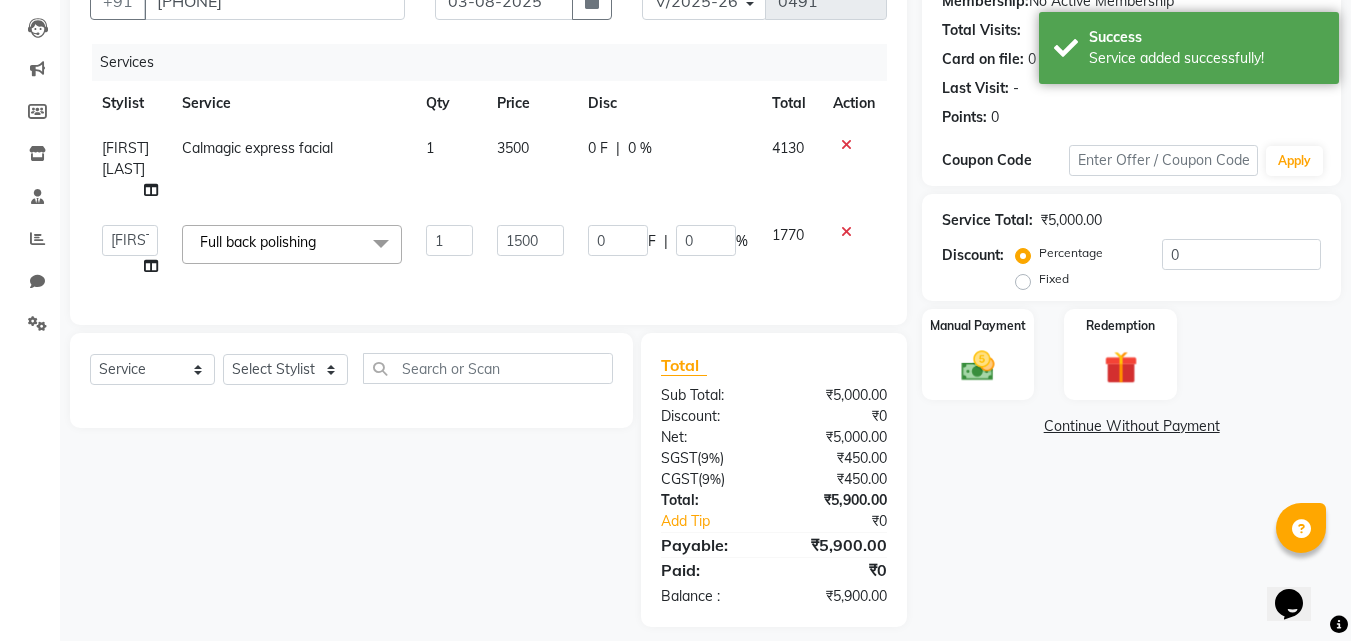 click on "Full back  polishing  x" 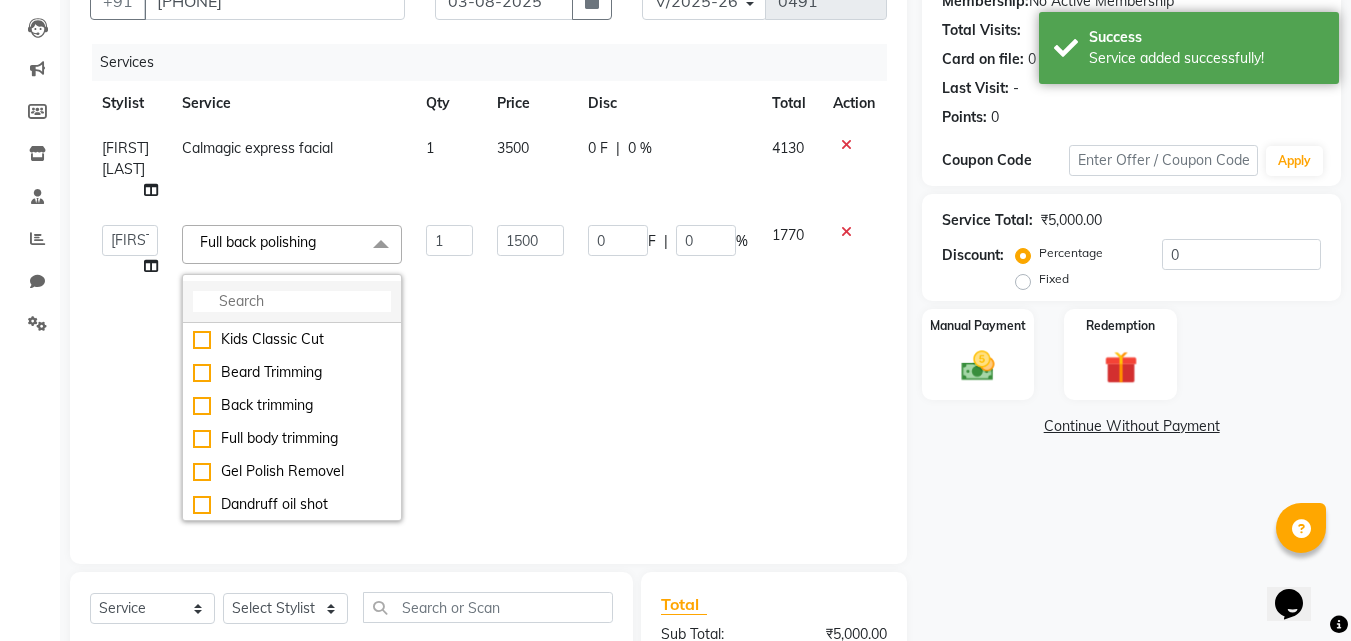 click 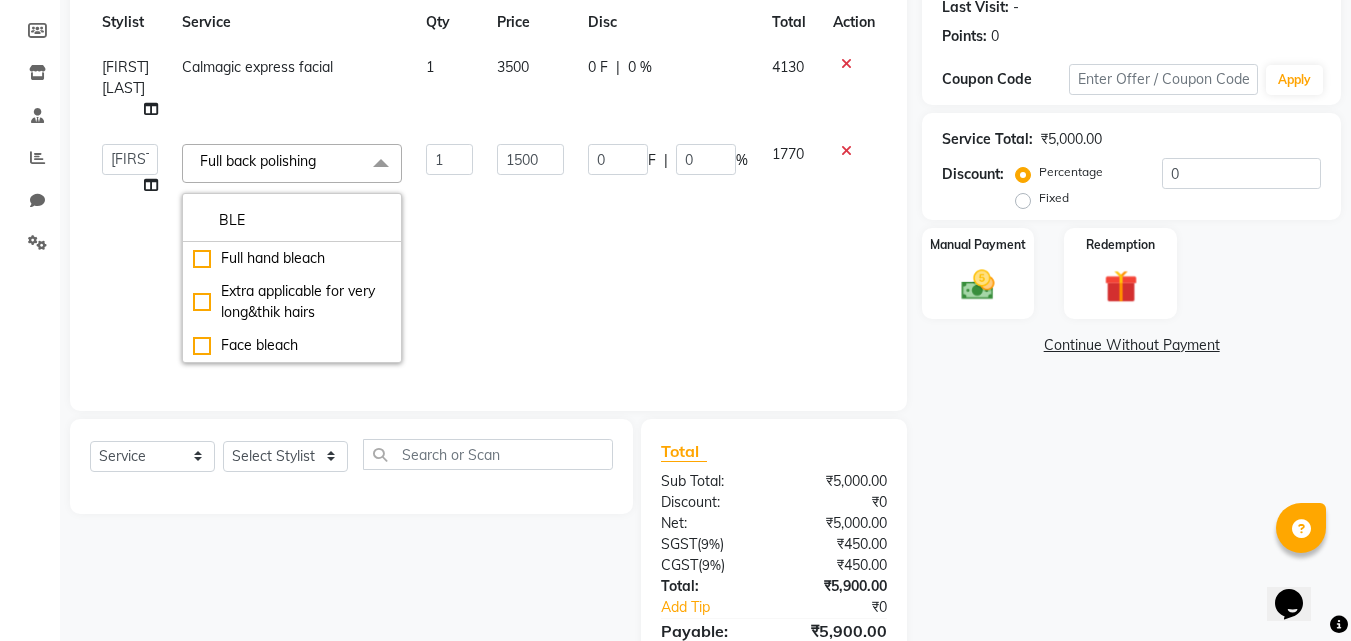 scroll, scrollTop: 181, scrollLeft: 0, axis: vertical 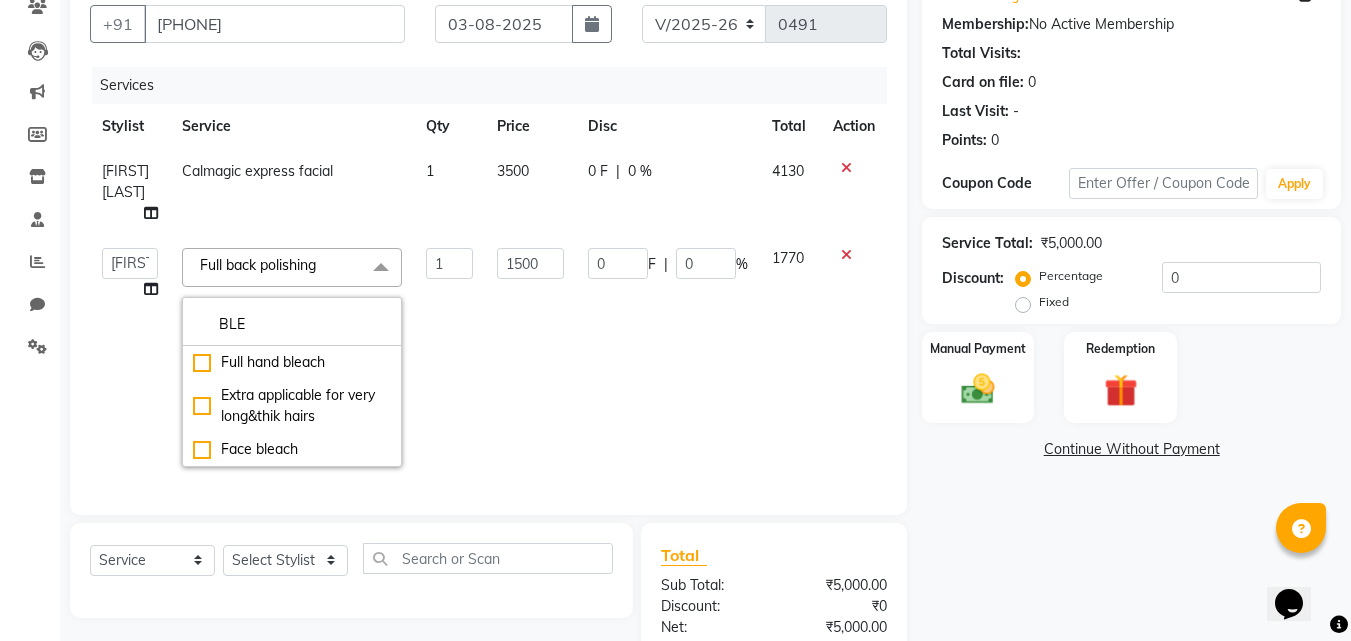 type on "BLE" 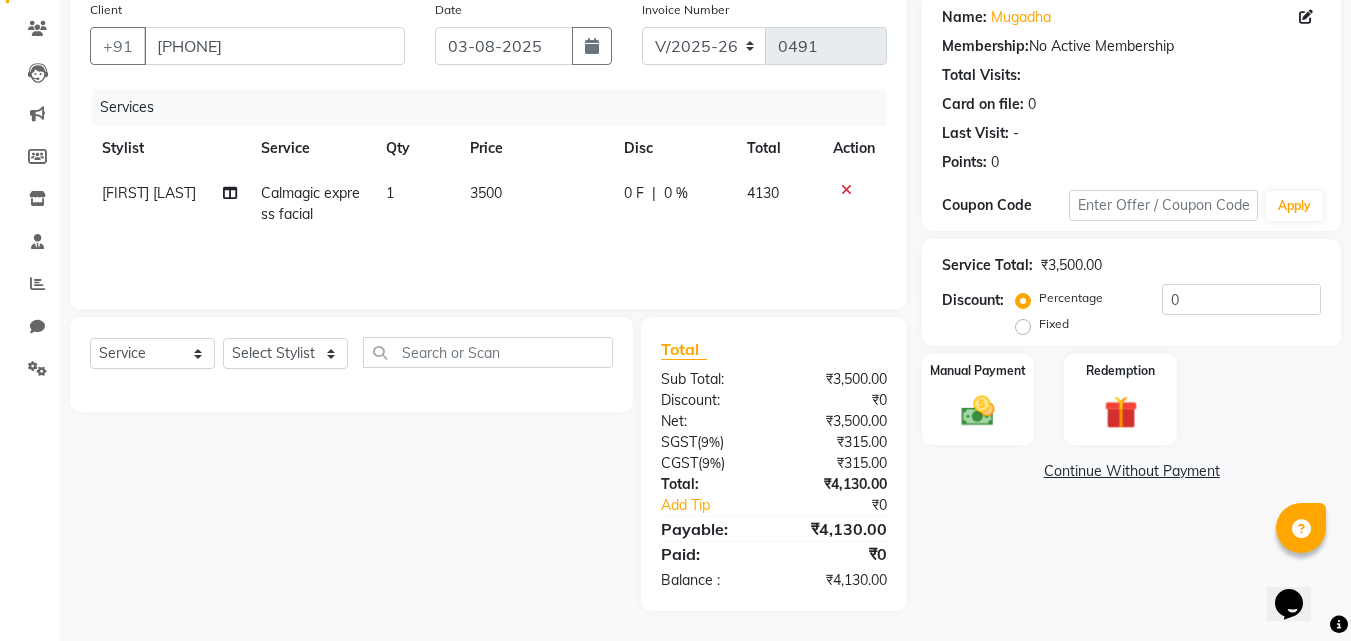 scroll, scrollTop: 159, scrollLeft: 0, axis: vertical 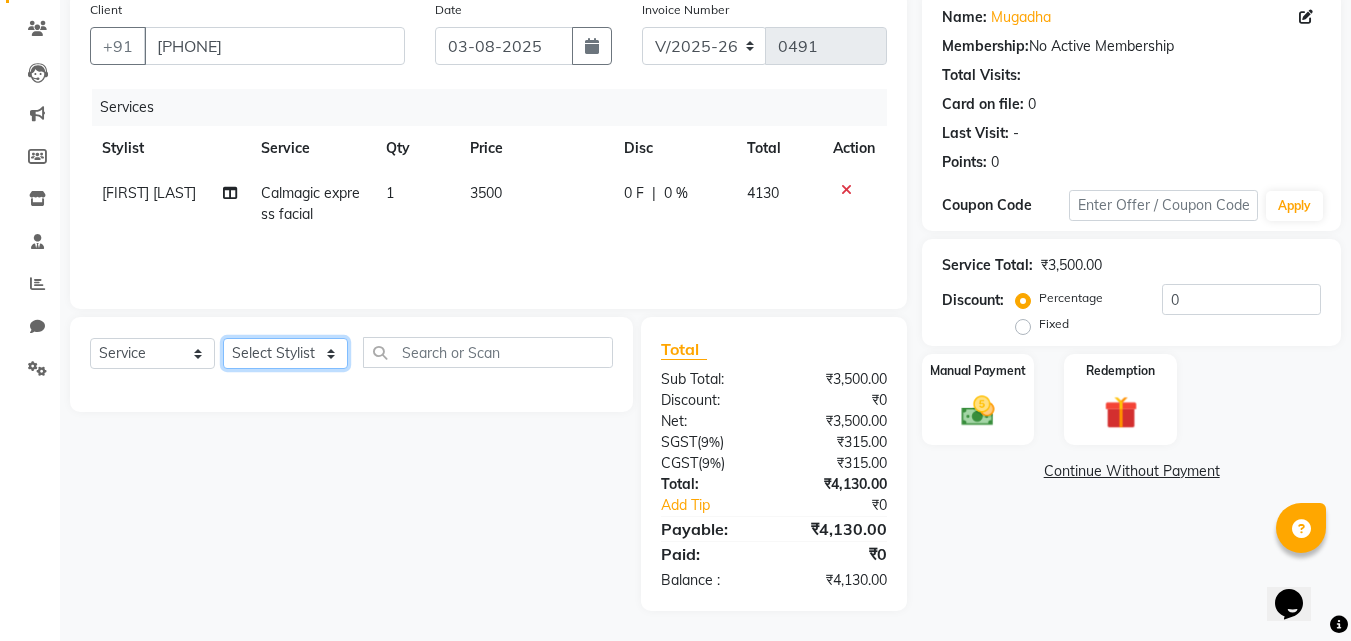 click on "Select Stylist ADMIN MANAGER [FIRST] [LAST] [FIRST] [LAST] [FIRST] [LAST] [FIRST] [LAST] [FIRST] [LAST]" 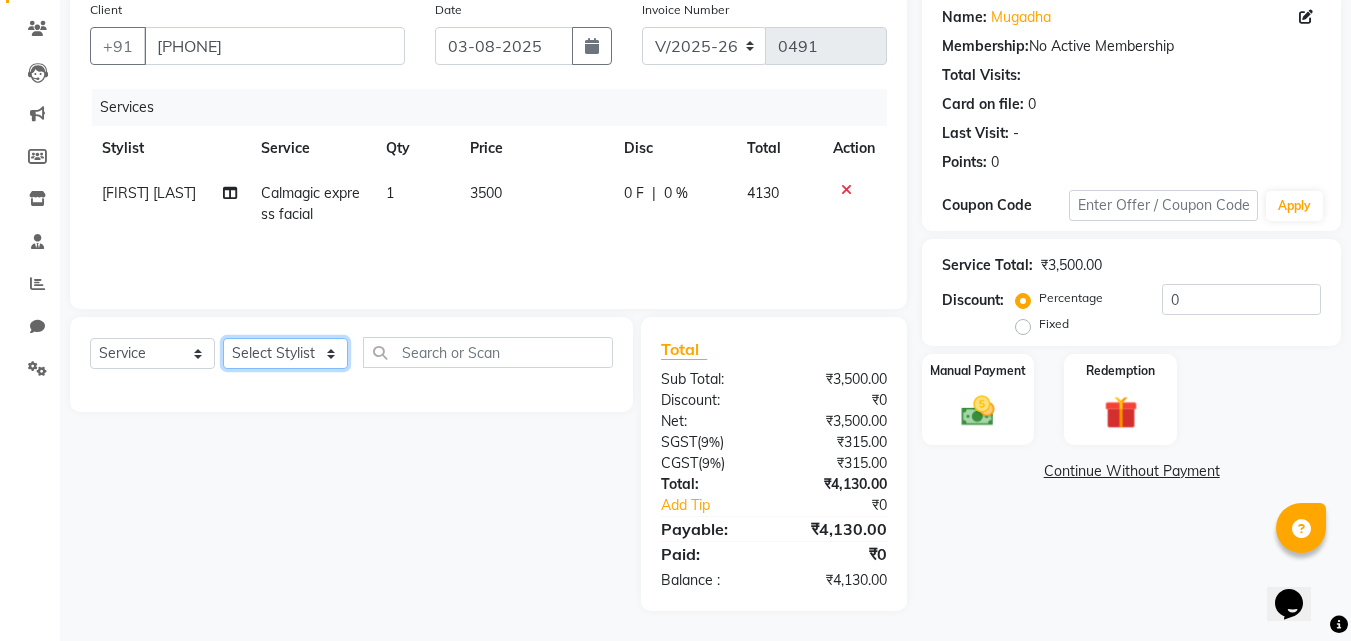 select on "69715" 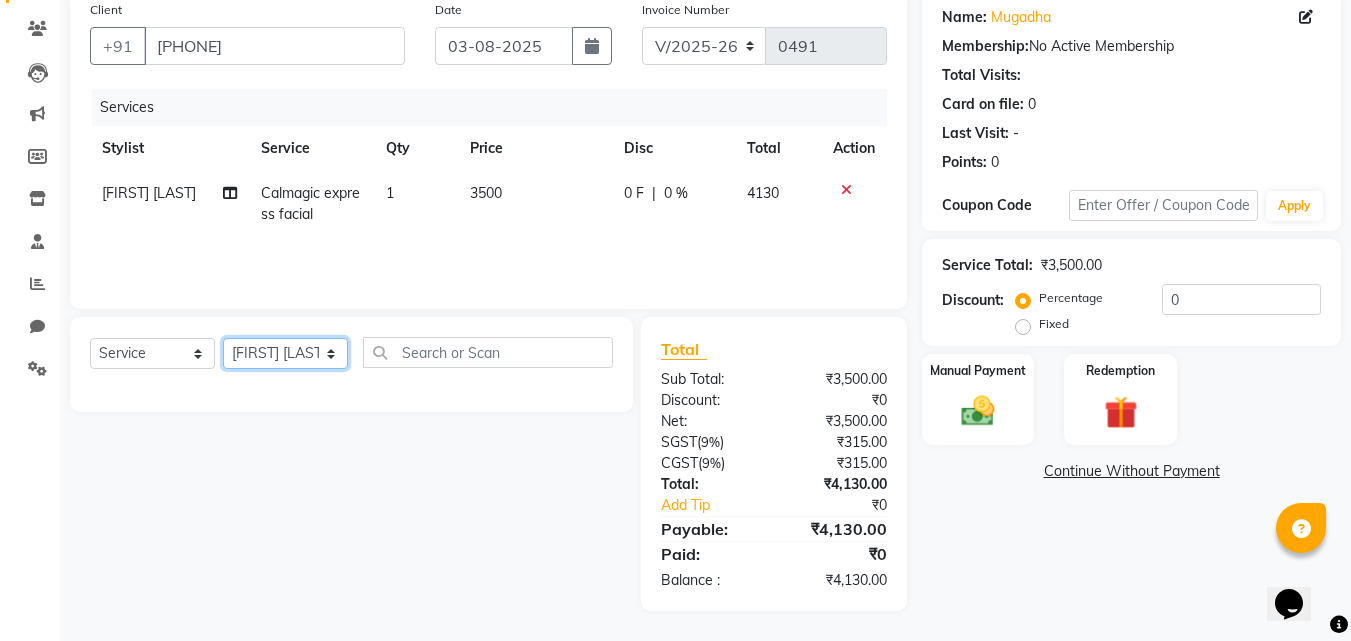 click on "Select Stylist ADMIN MANAGER [FIRST] [LAST] [FIRST] [LAST] [FIRST] [LAST] [FIRST] [LAST] [FIRST] [LAST]" 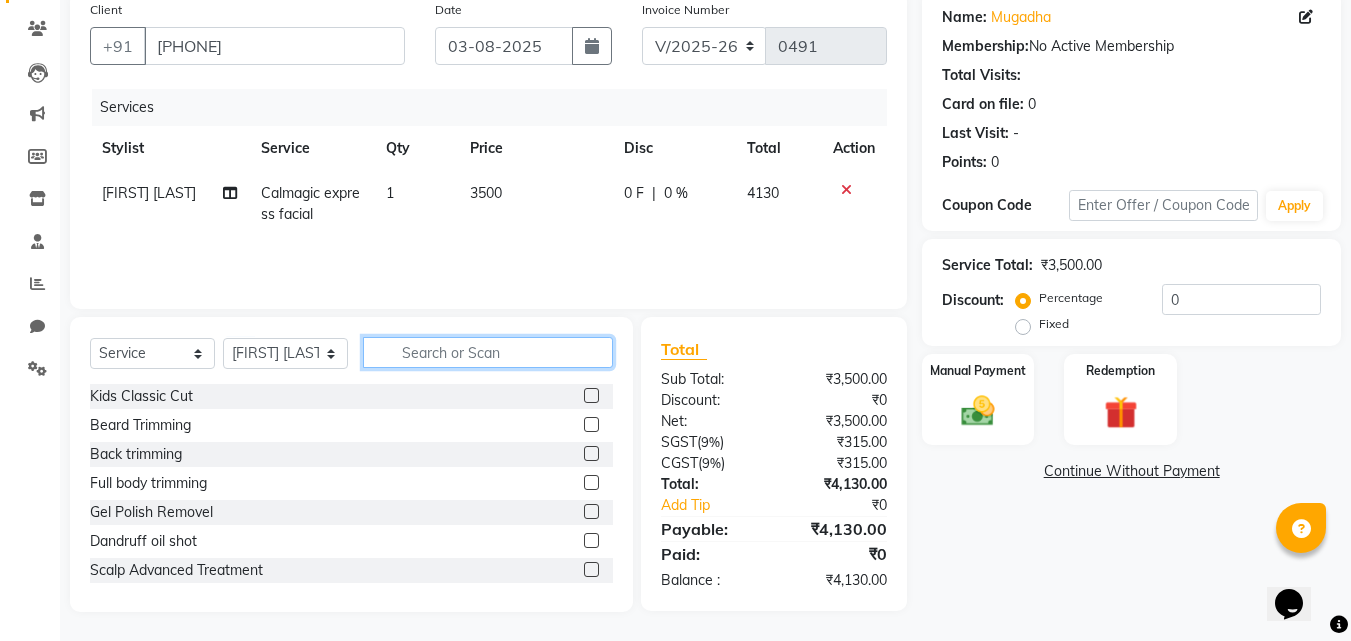 click 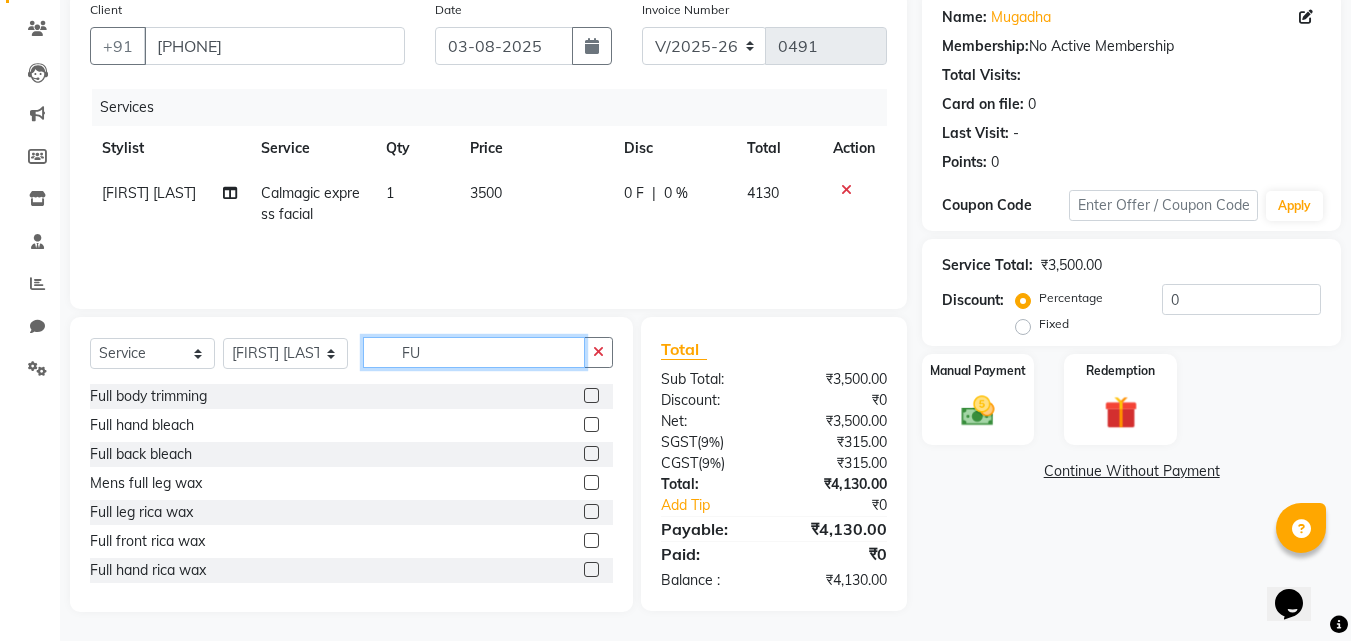 type on "F" 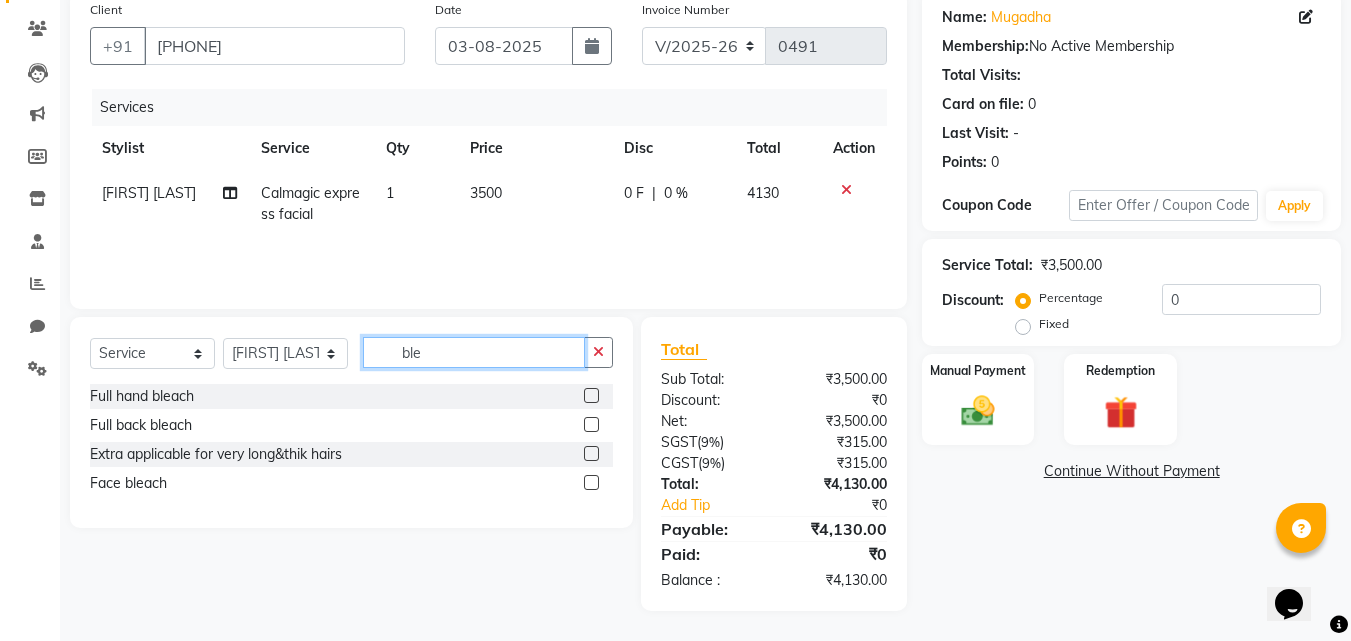 type on "ble" 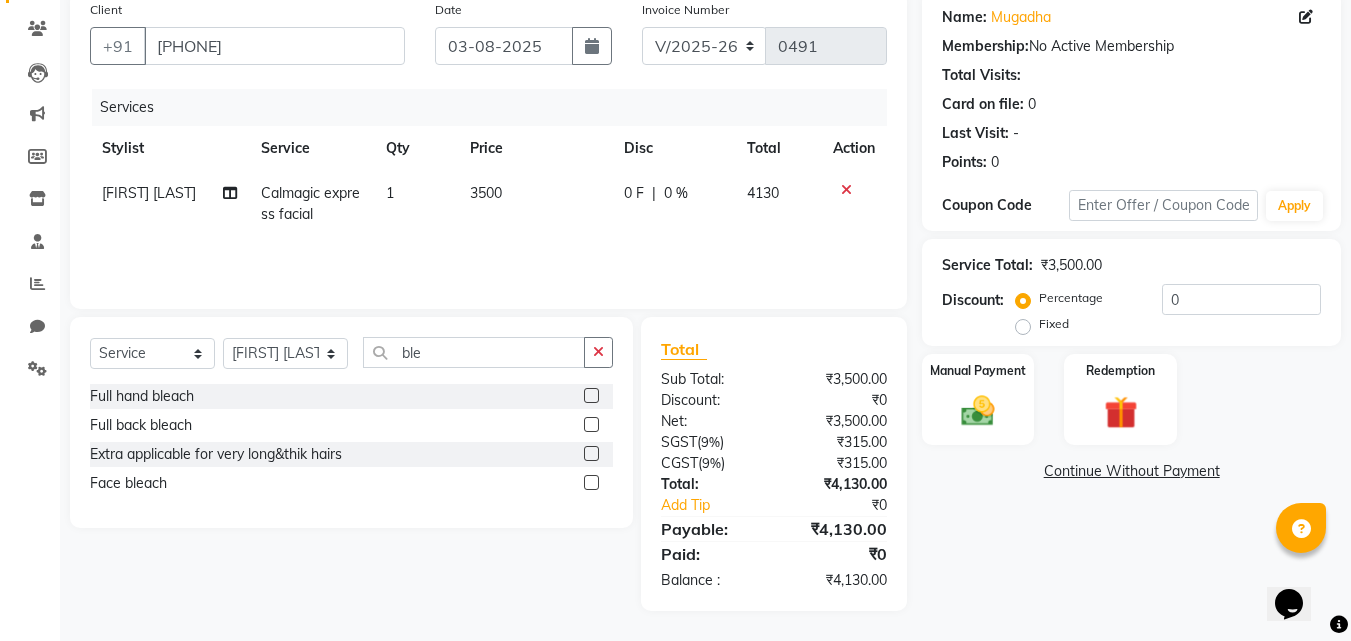 click 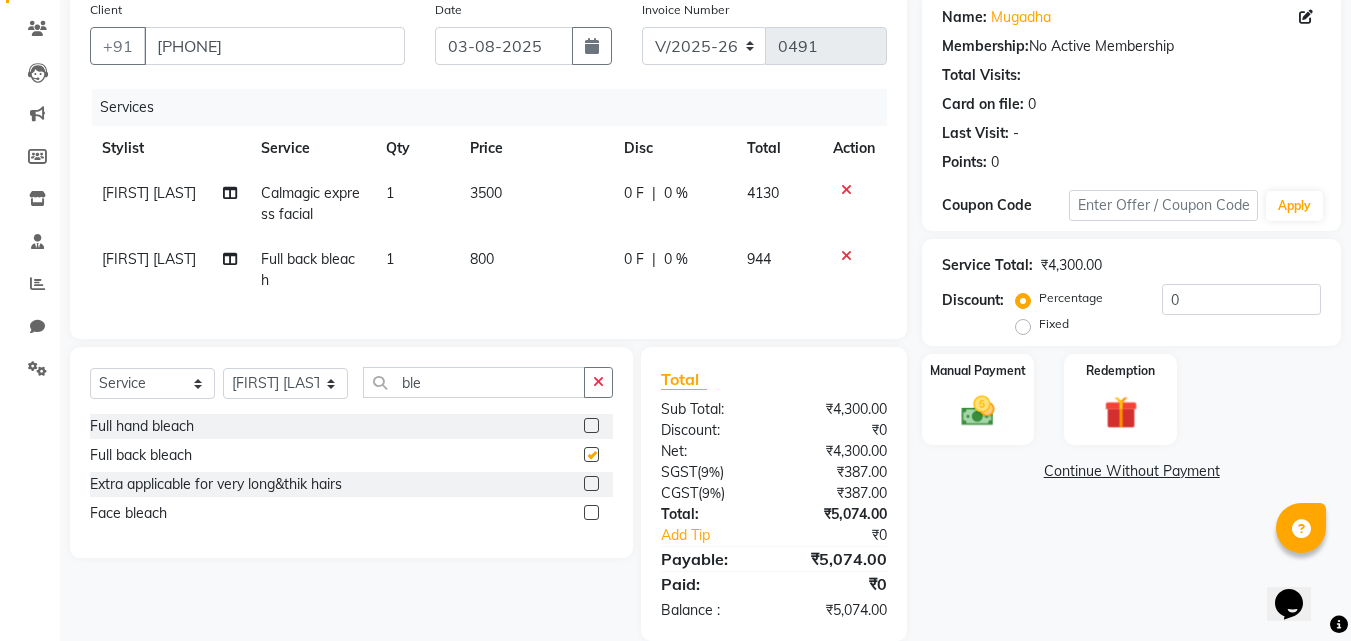 checkbox on "false" 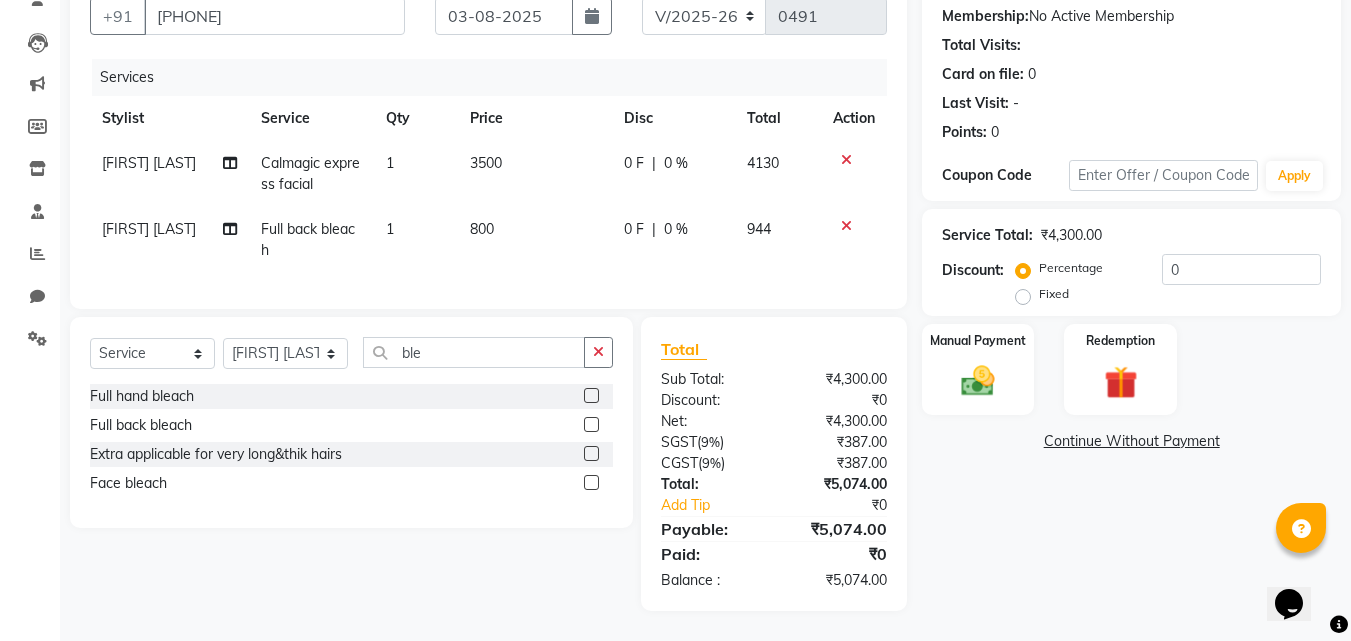 scroll, scrollTop: 204, scrollLeft: 0, axis: vertical 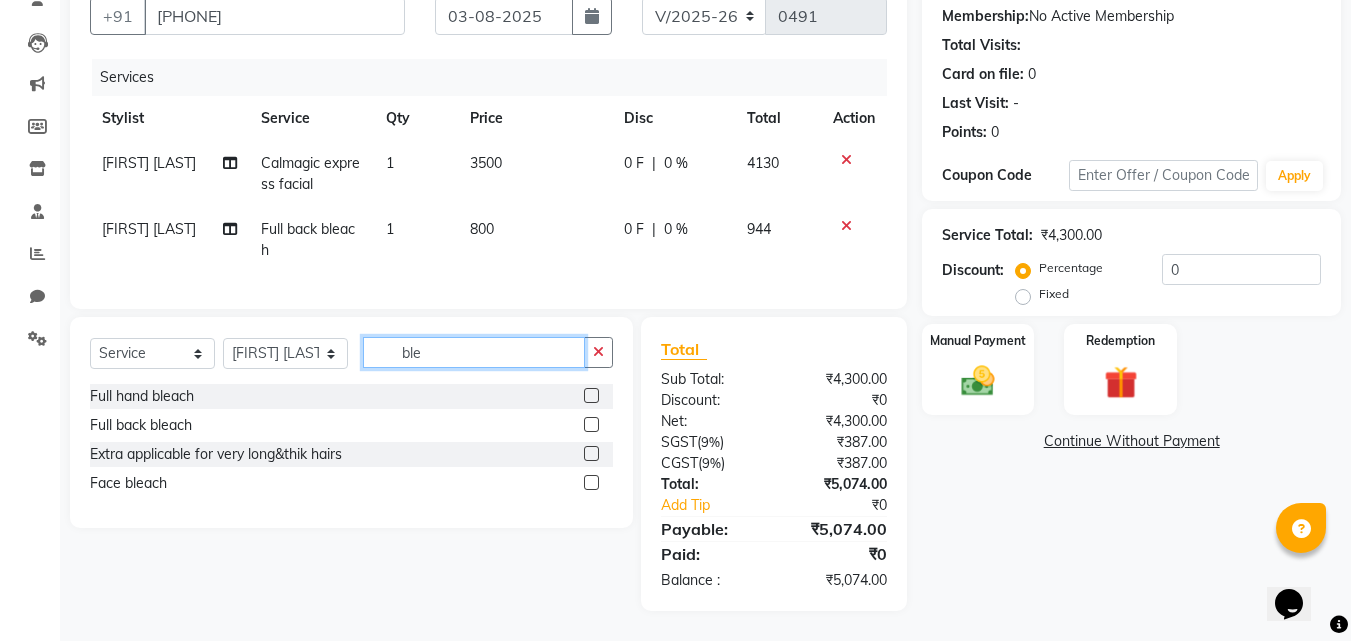 click on "ble" 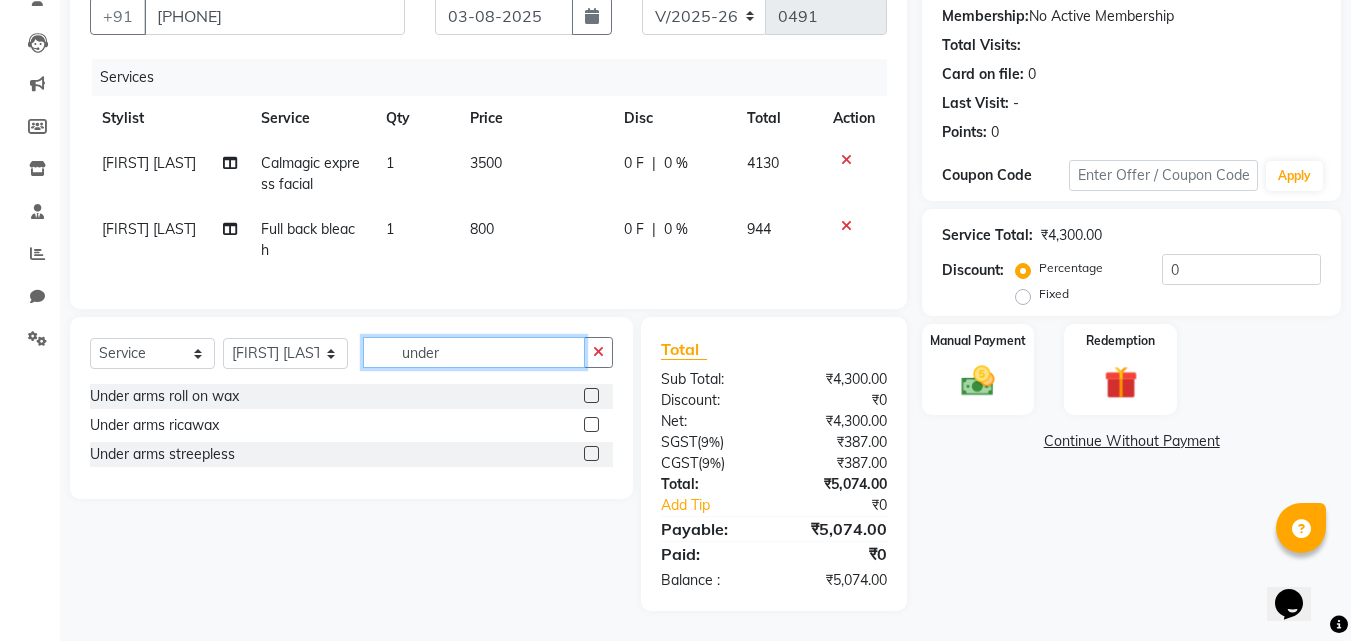 type on "under" 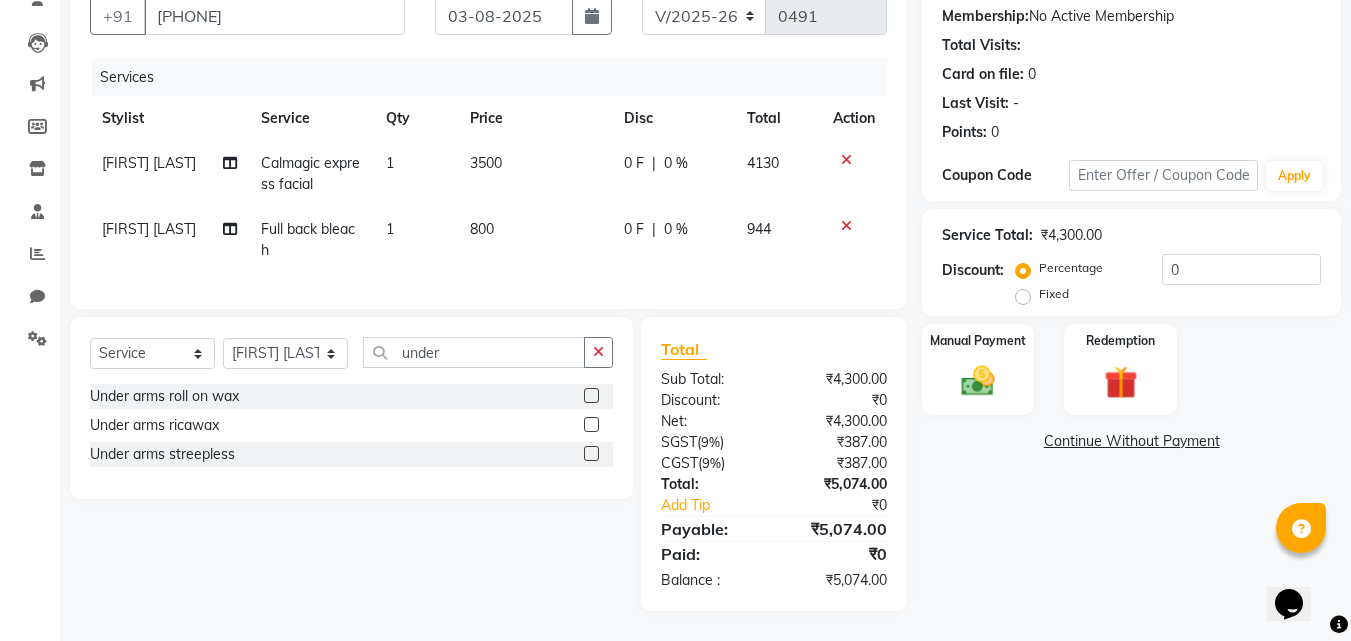 click 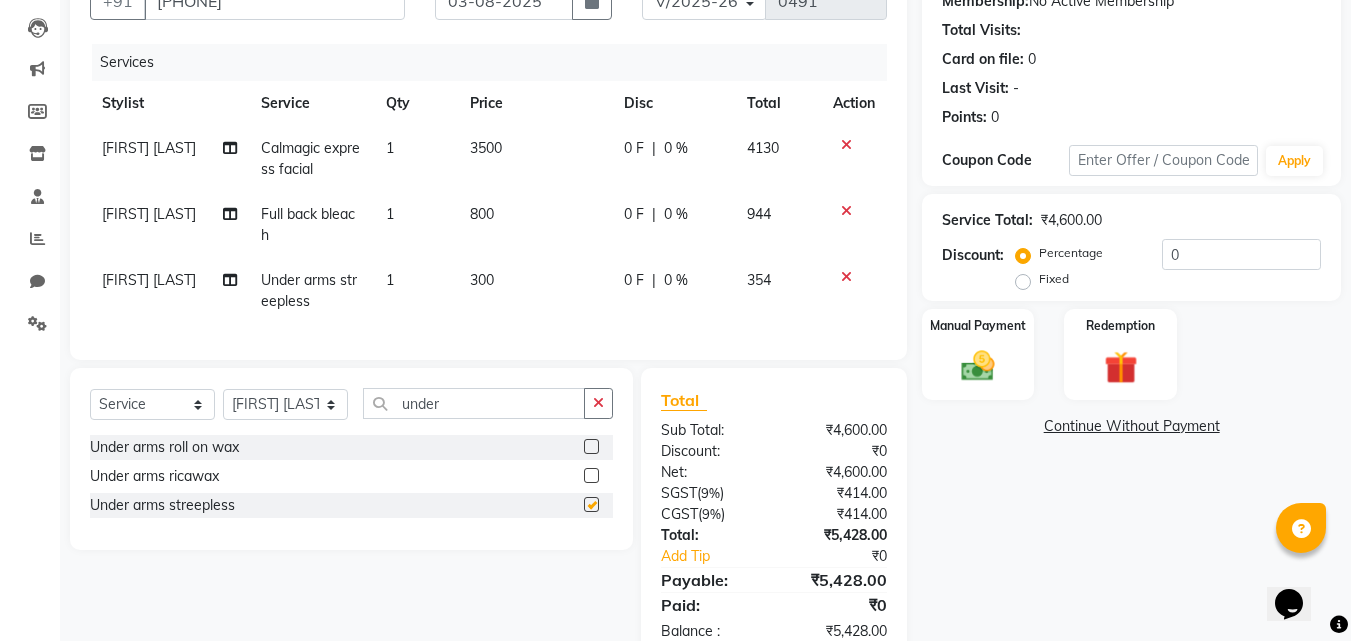 checkbox on "false" 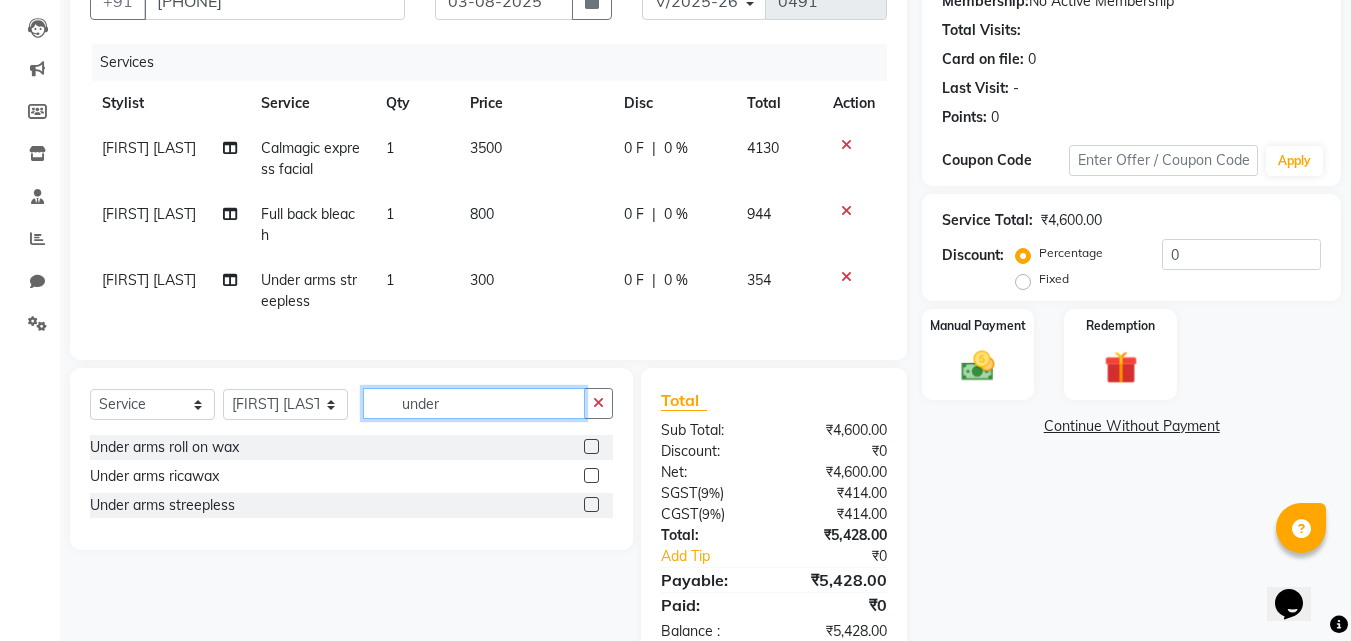 click on "under" 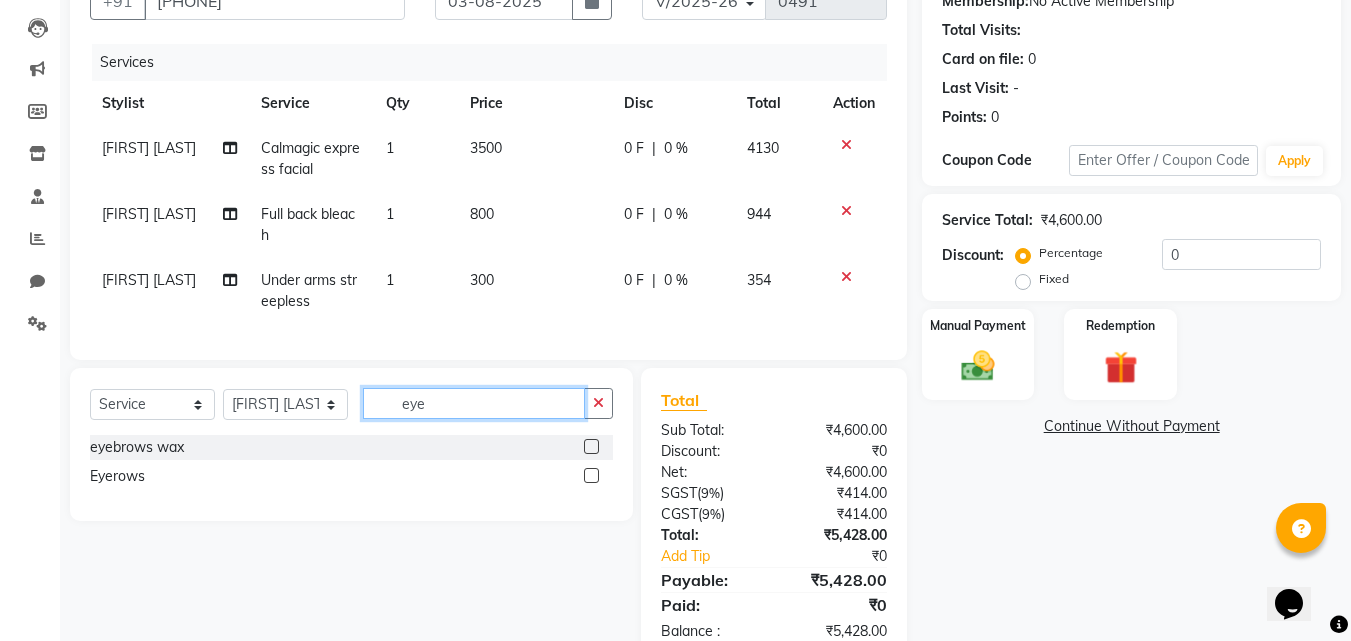 type on "eye" 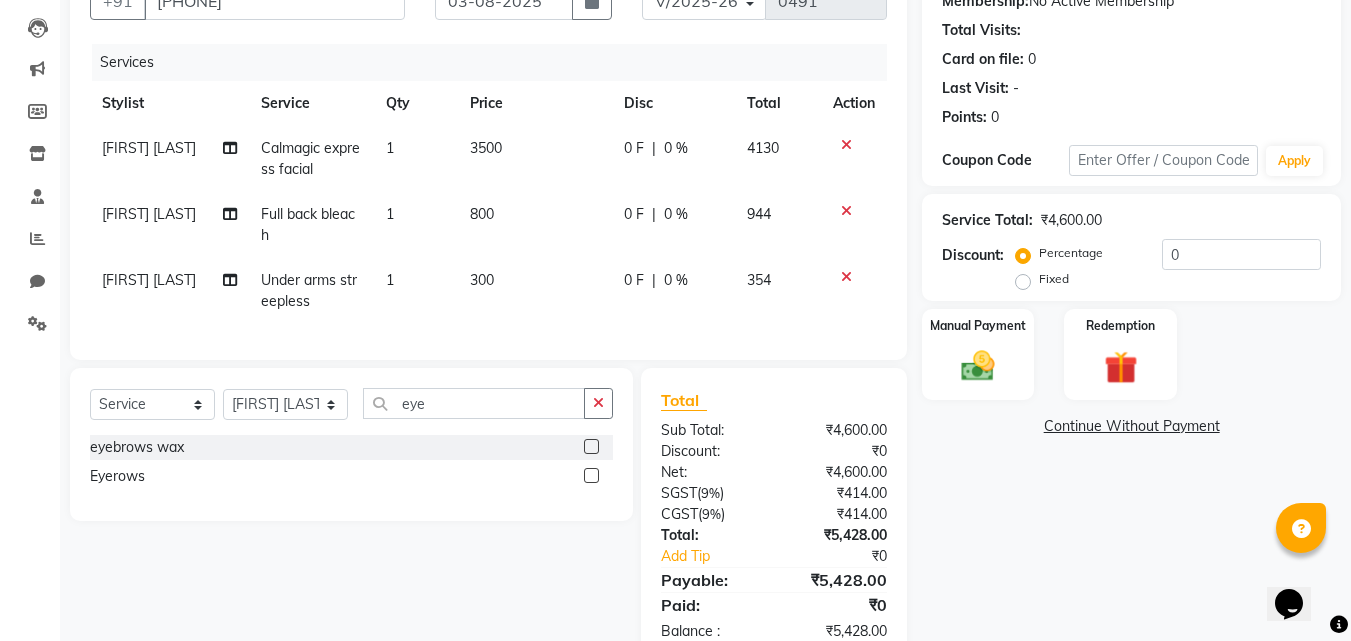 click 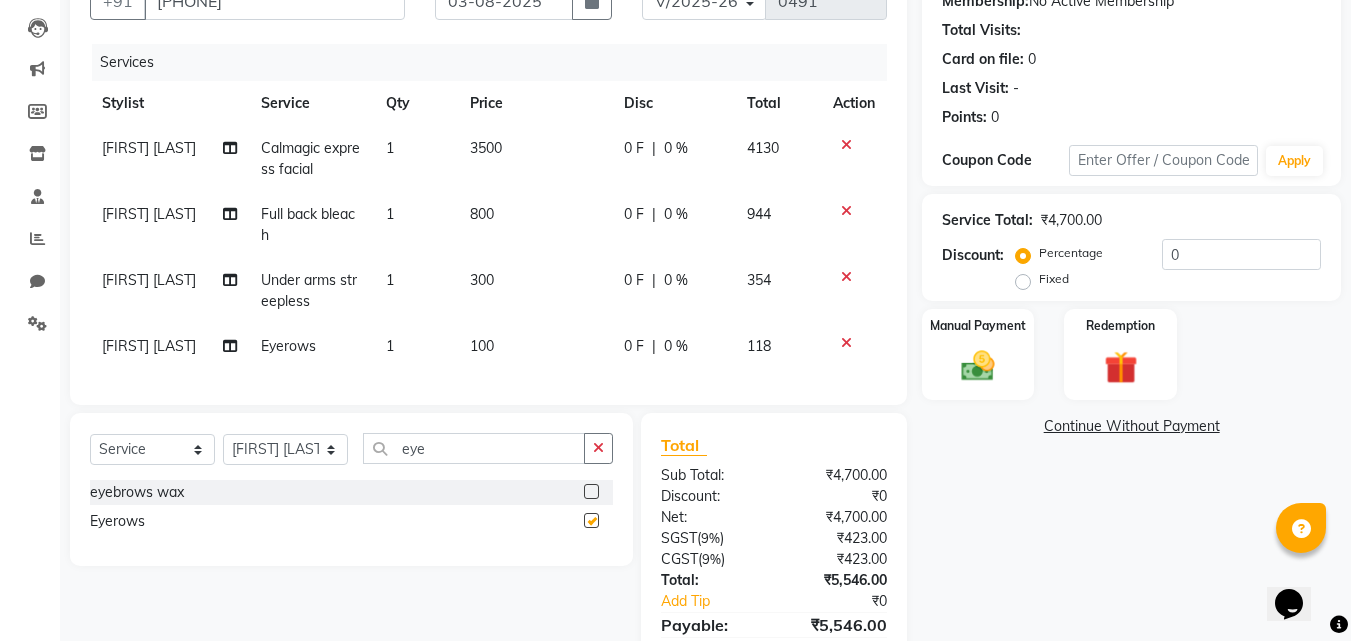 checkbox on "false" 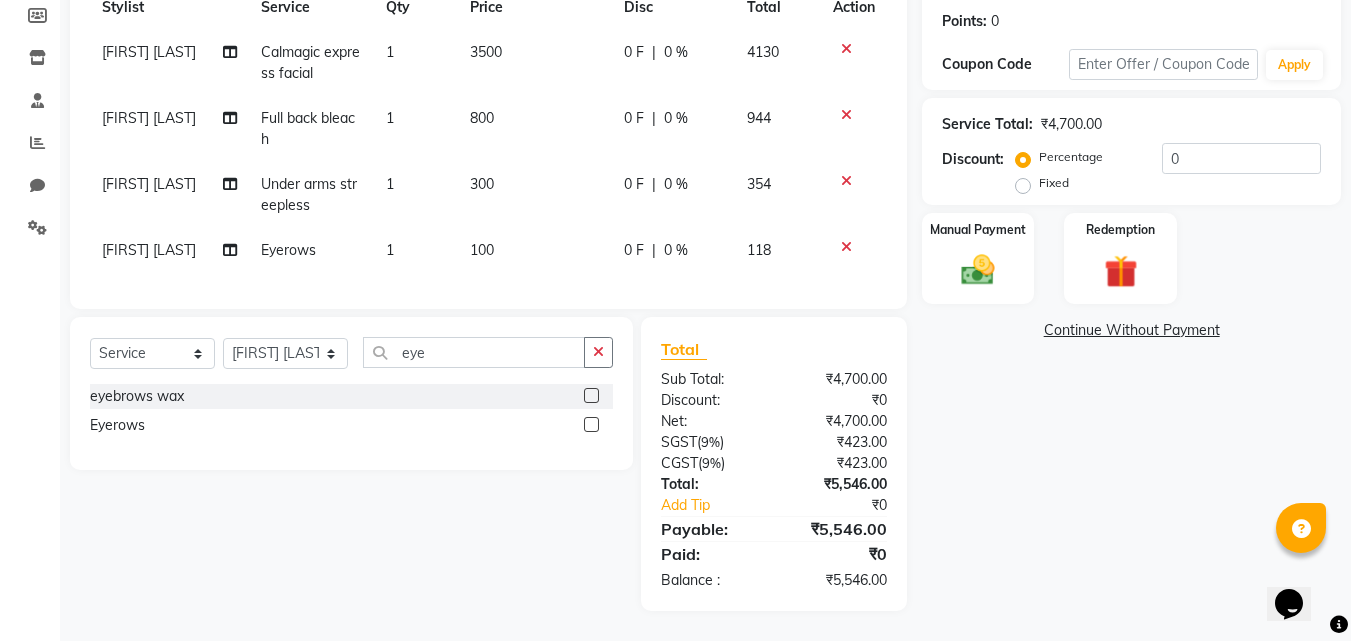 scroll, scrollTop: 315, scrollLeft: 0, axis: vertical 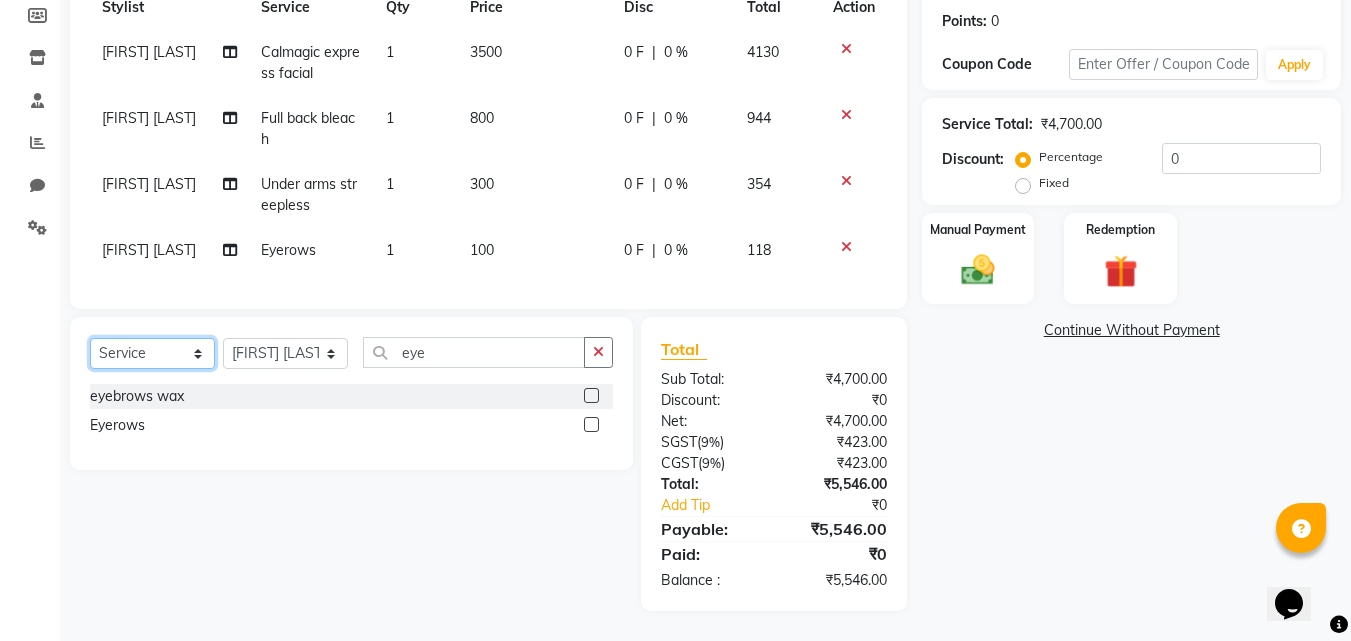 click on "Select  Service  Product  Membership  Package Voucher Prepaid Gift Card" 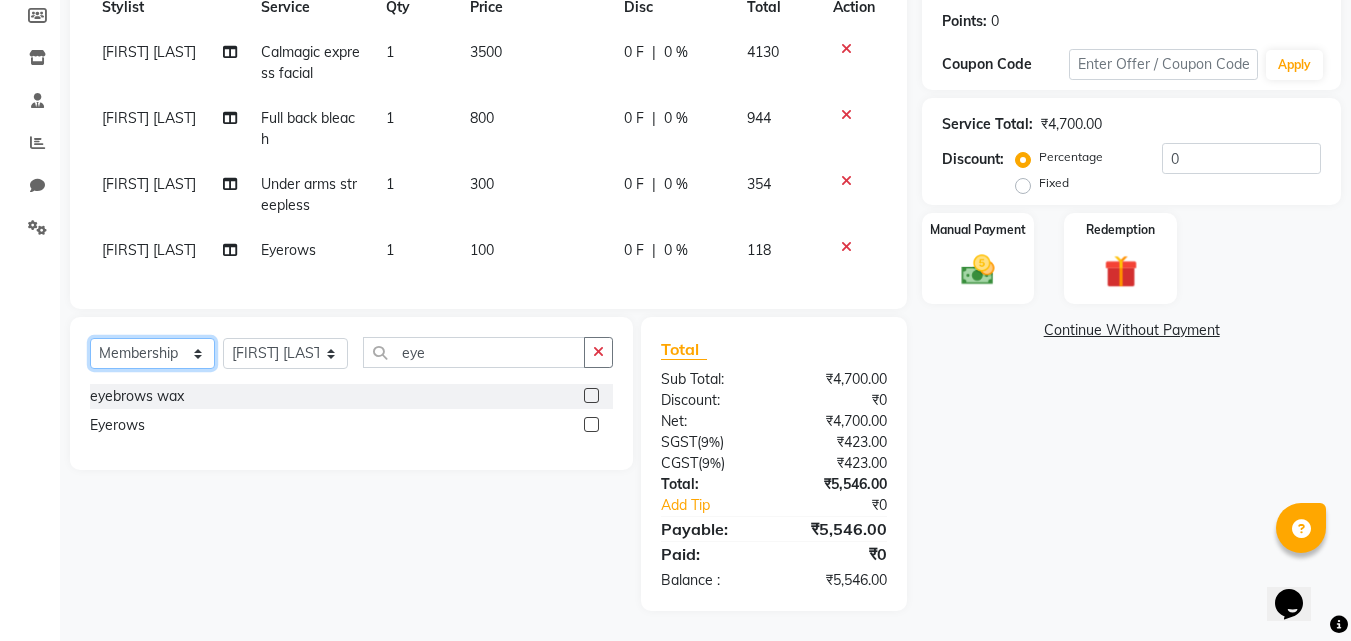 click on "Select  Service  Product  Membership  Package Voucher Prepaid Gift Card" 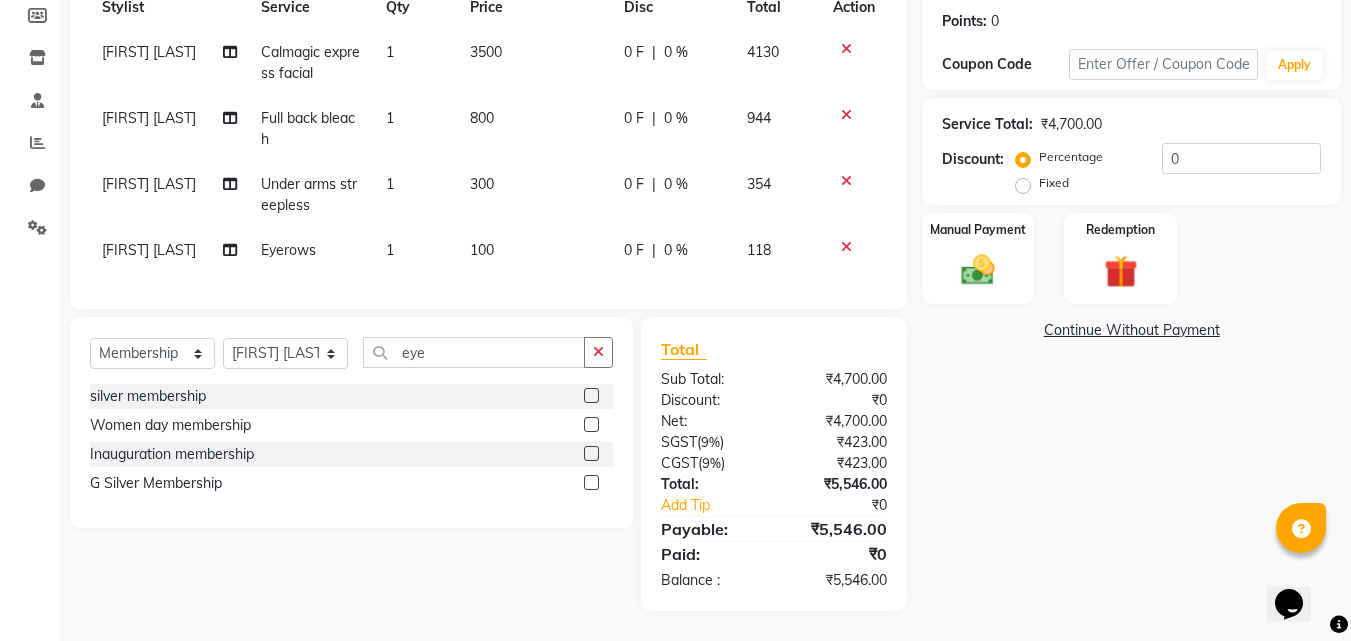 click 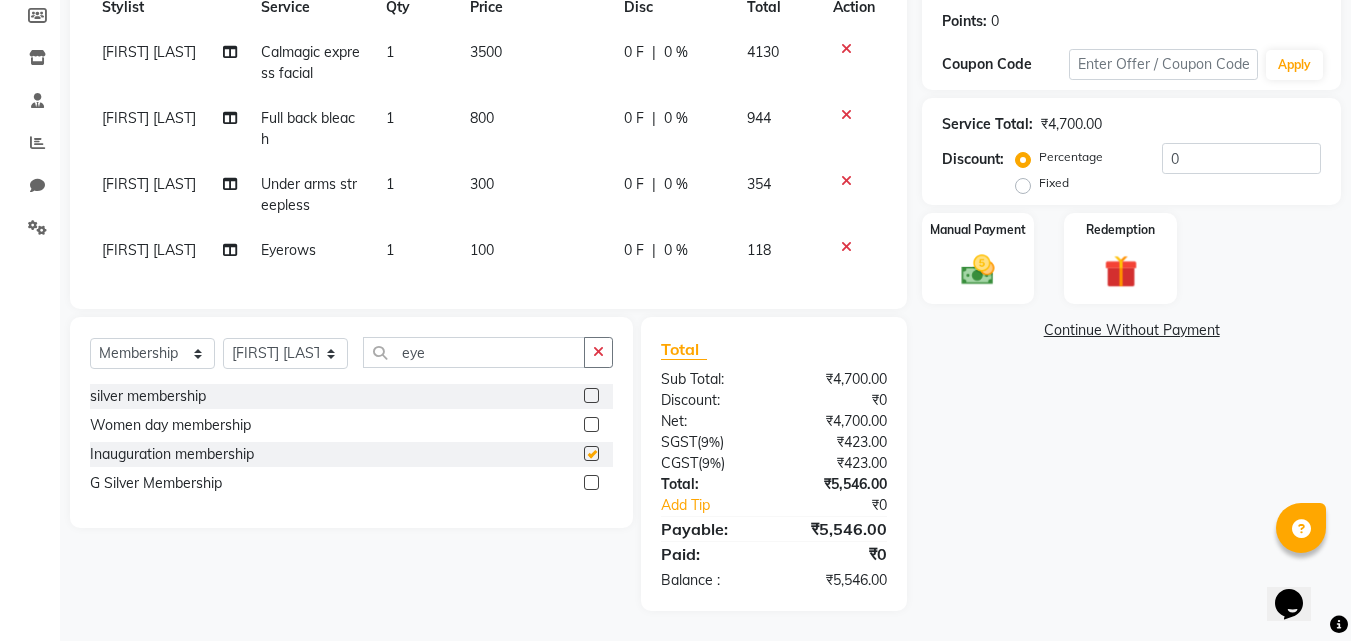 select on "select" 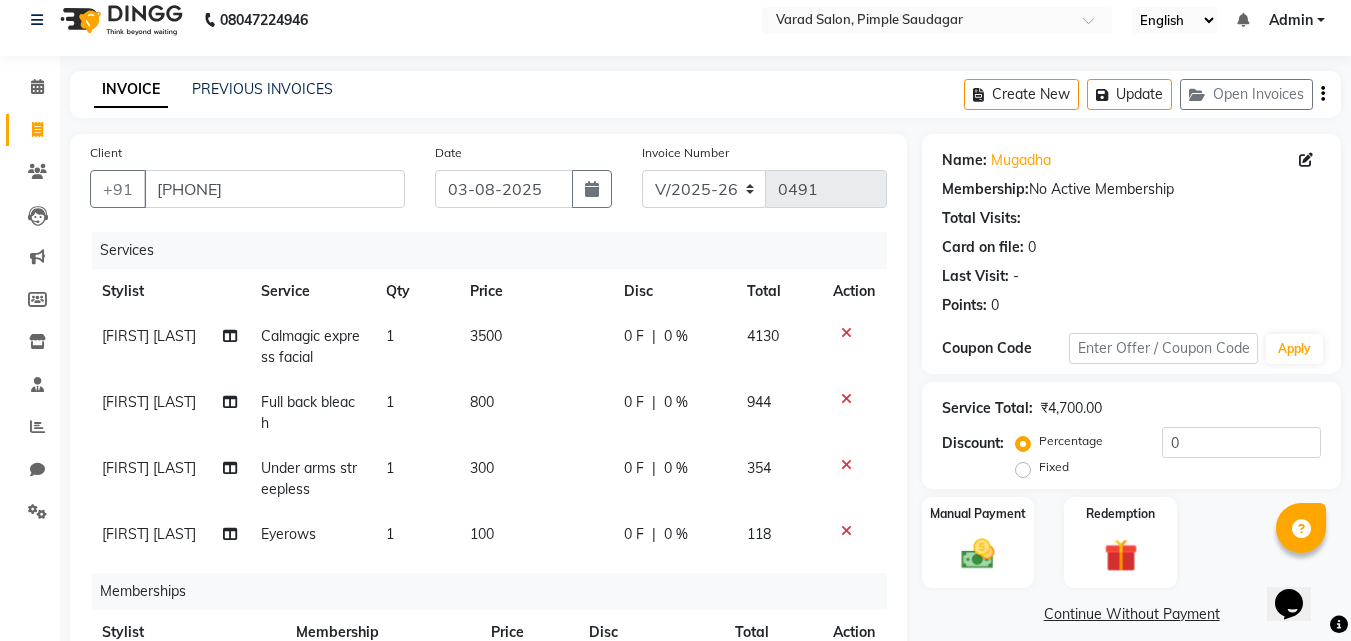 scroll, scrollTop: 0, scrollLeft: 0, axis: both 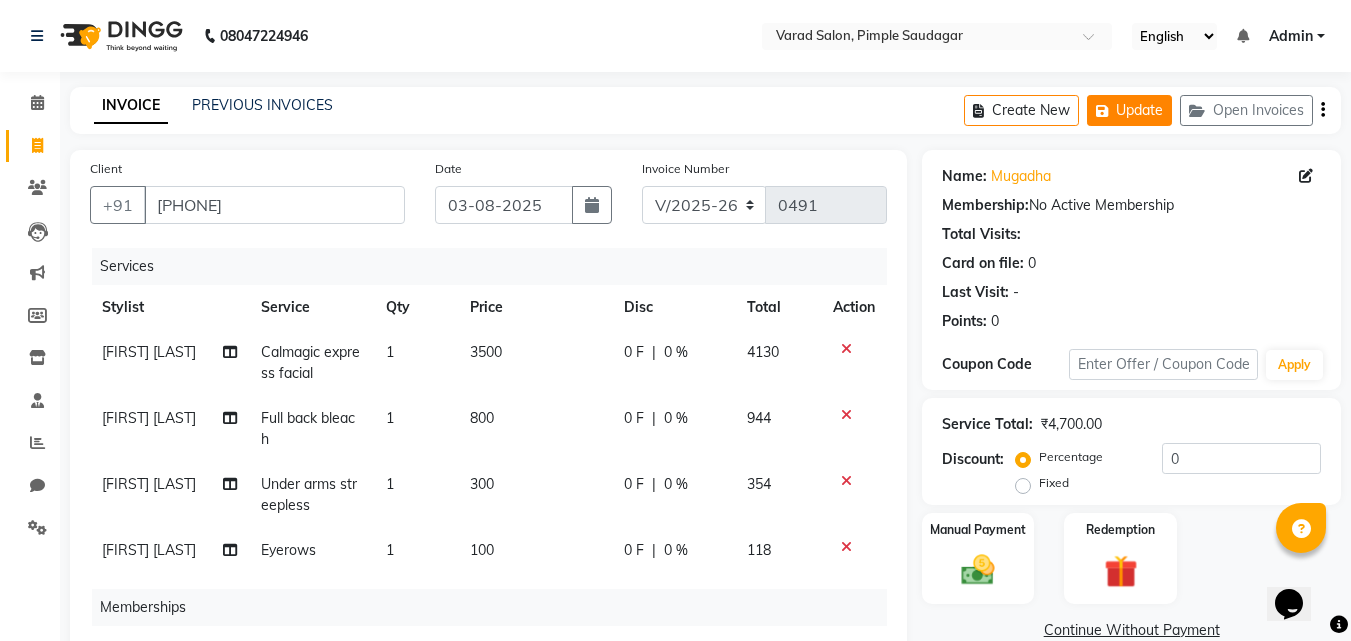 click on "Update" 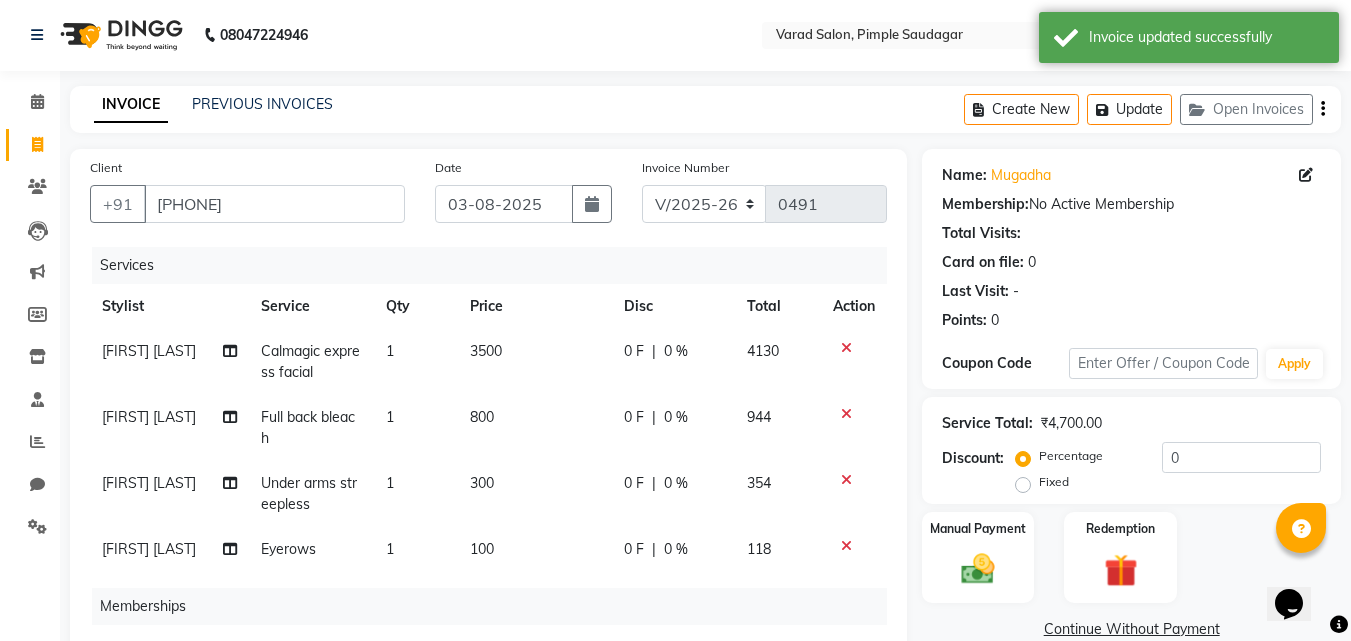 scroll, scrollTop: 0, scrollLeft: 0, axis: both 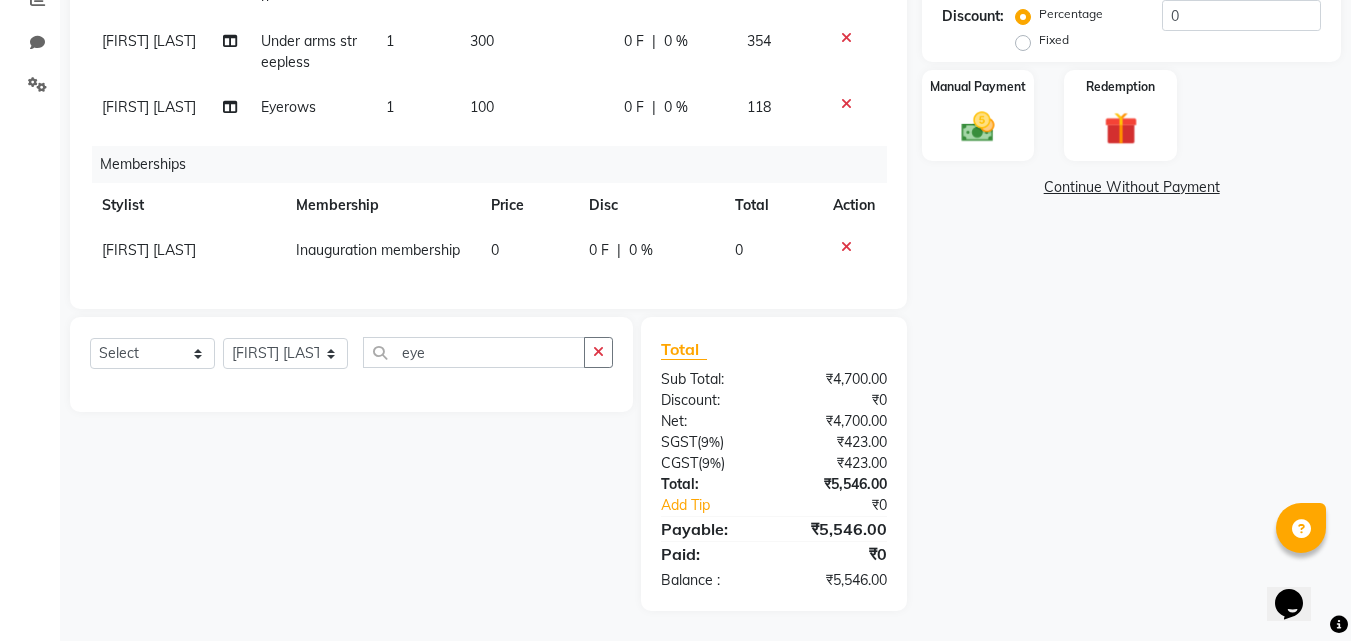 click on "Name: [FIRST] Membership: No Active Membership Total Visits: Card on file: 0 Last Visit: - Points: 0 Coupon Code Apply Service Total: ₹4,700.00 Discount: Percentage Fixed 0 Manual Payment Redemption Continue Without Payment" 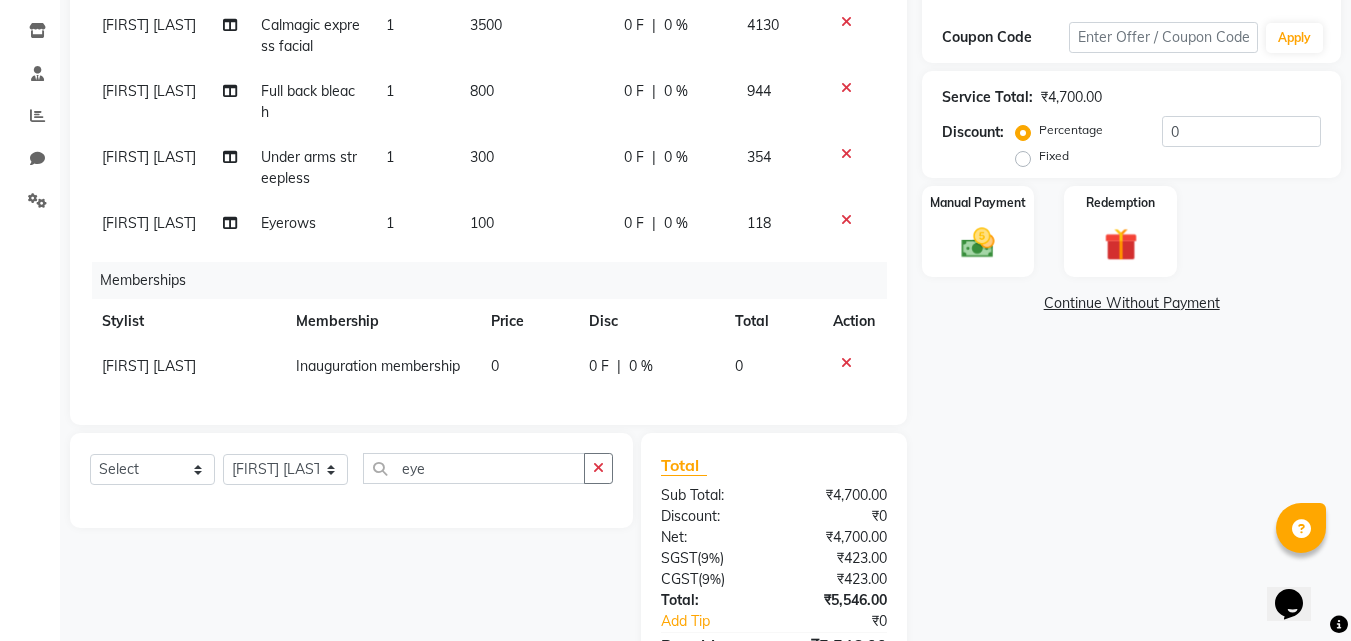 scroll, scrollTop: 458, scrollLeft: 0, axis: vertical 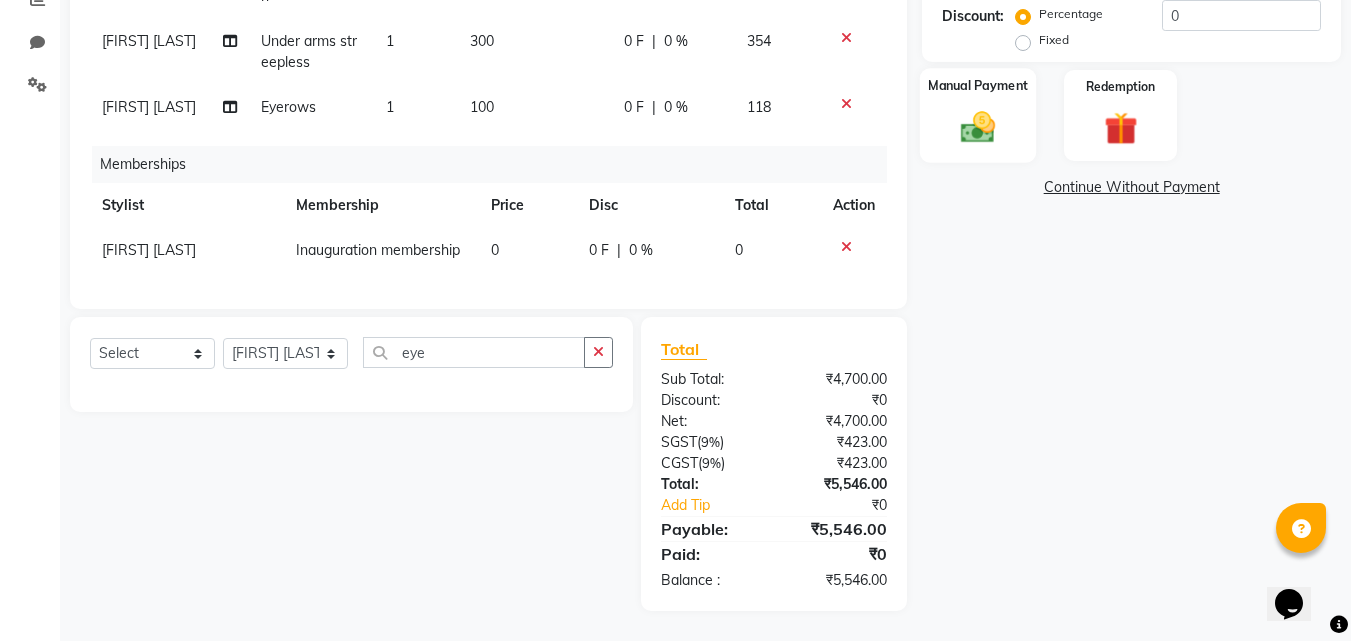 click 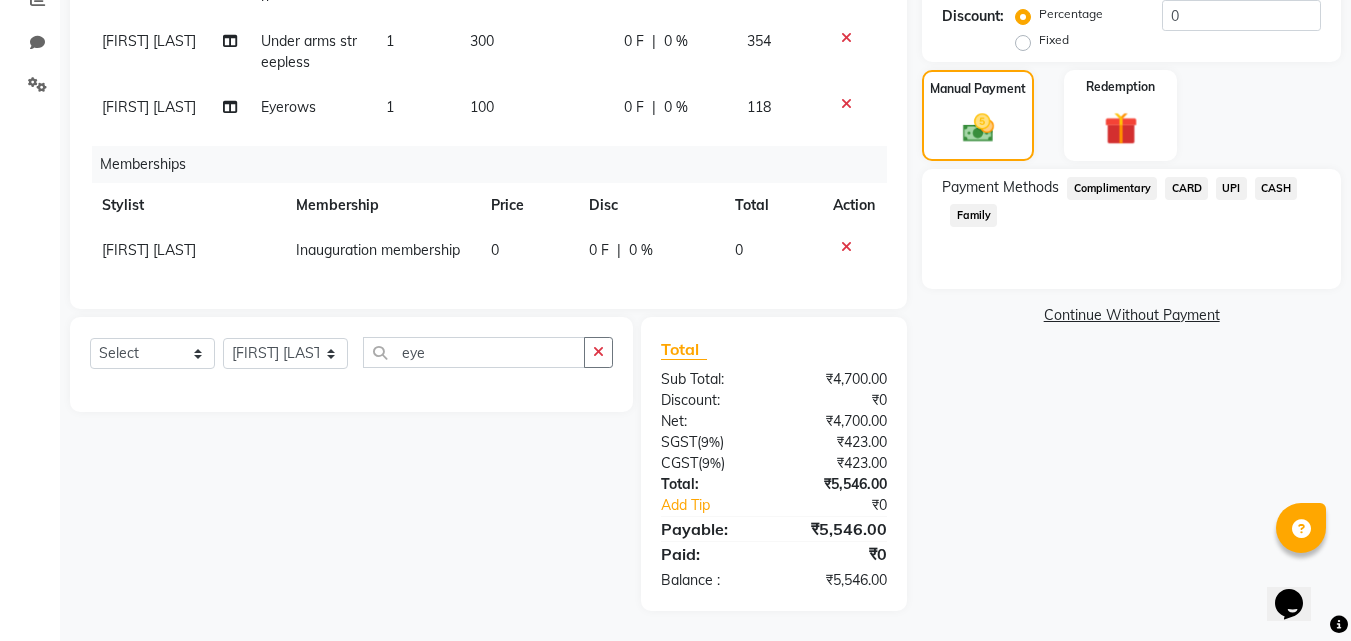 drag, startPoint x: 1193, startPoint y: 171, endPoint x: 1186, endPoint y: 215, distance: 44.553337 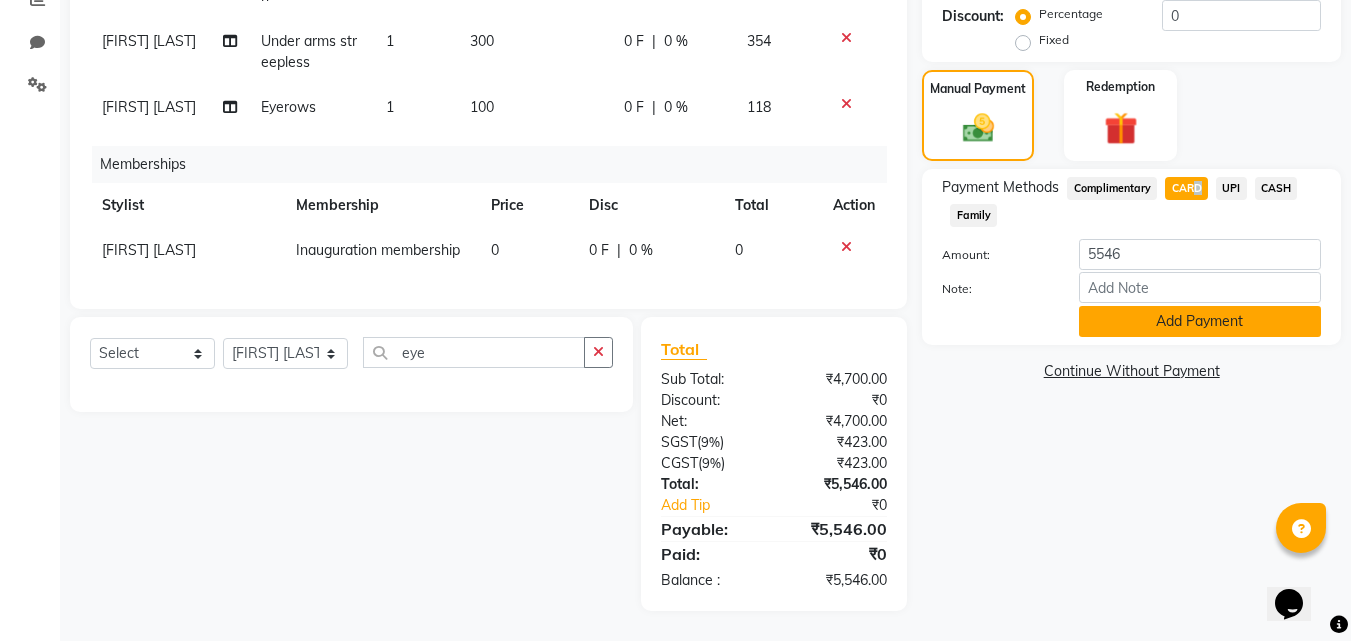 click on "Add Payment" 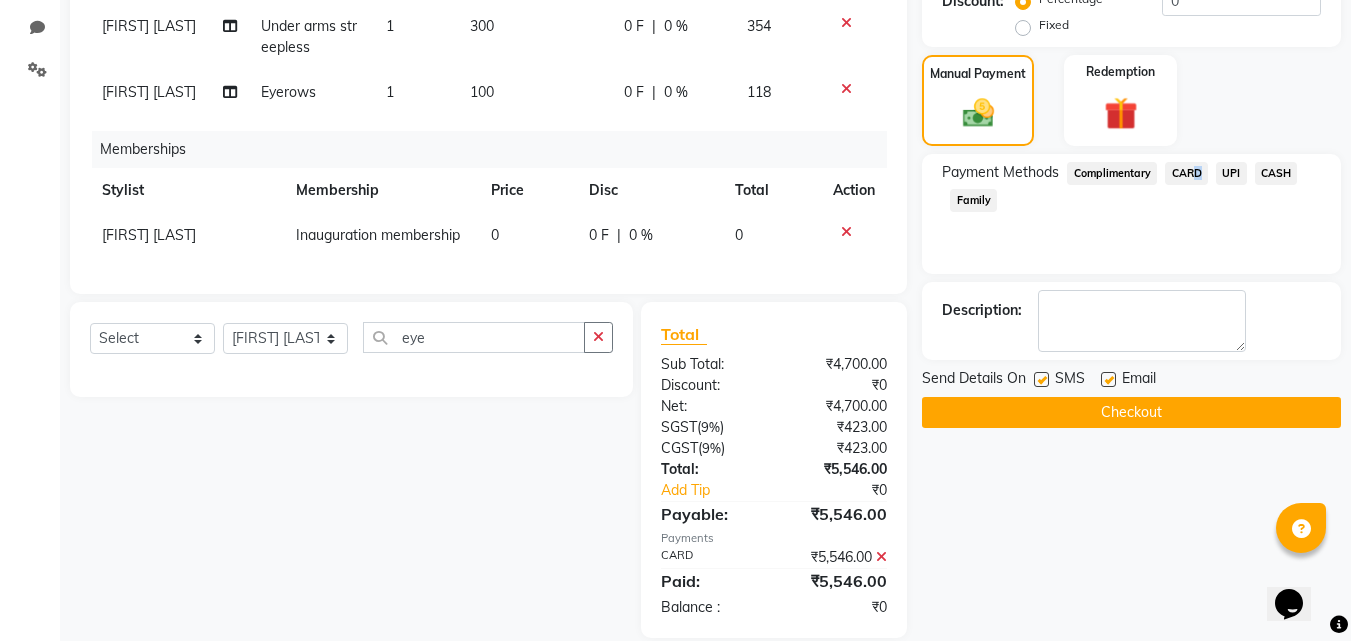 scroll, scrollTop: 500, scrollLeft: 0, axis: vertical 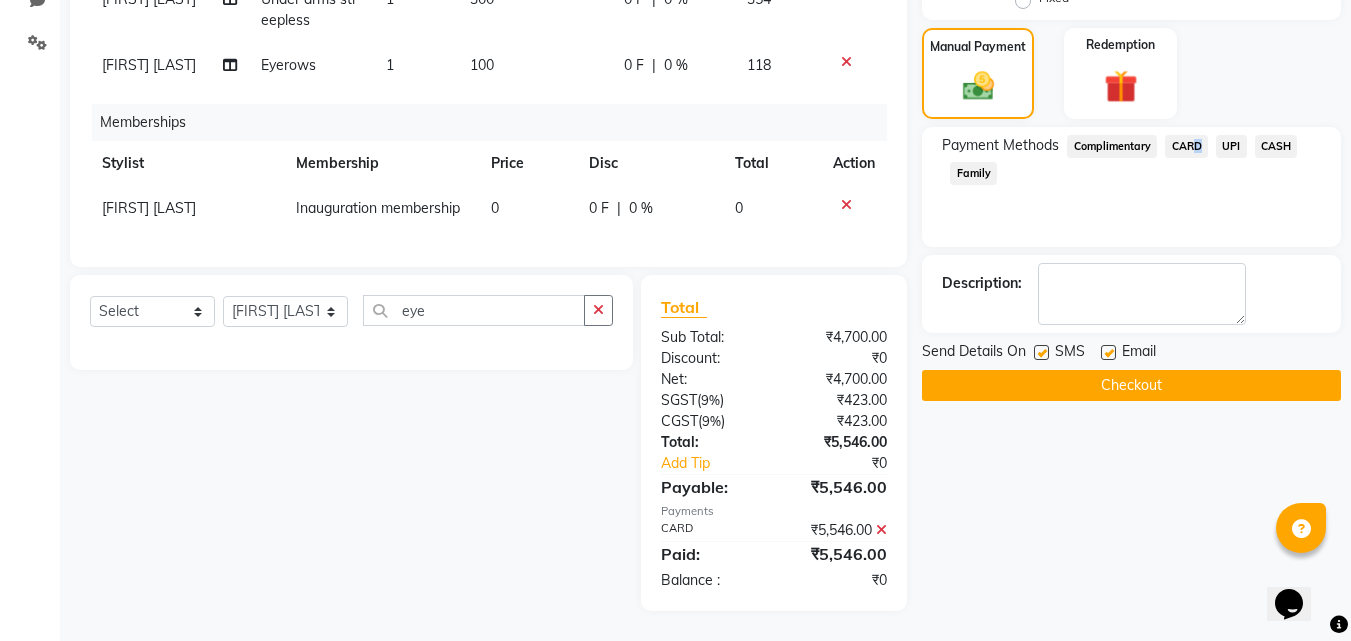 click on "Checkout" 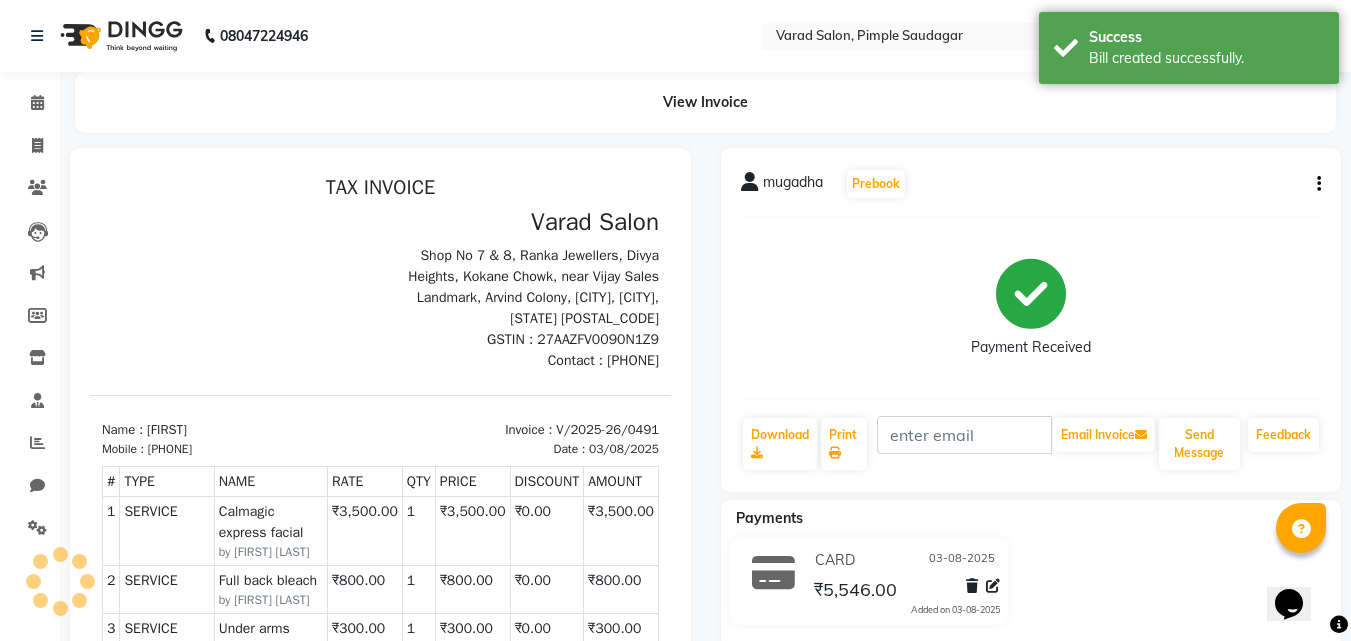 scroll, scrollTop: 0, scrollLeft: 0, axis: both 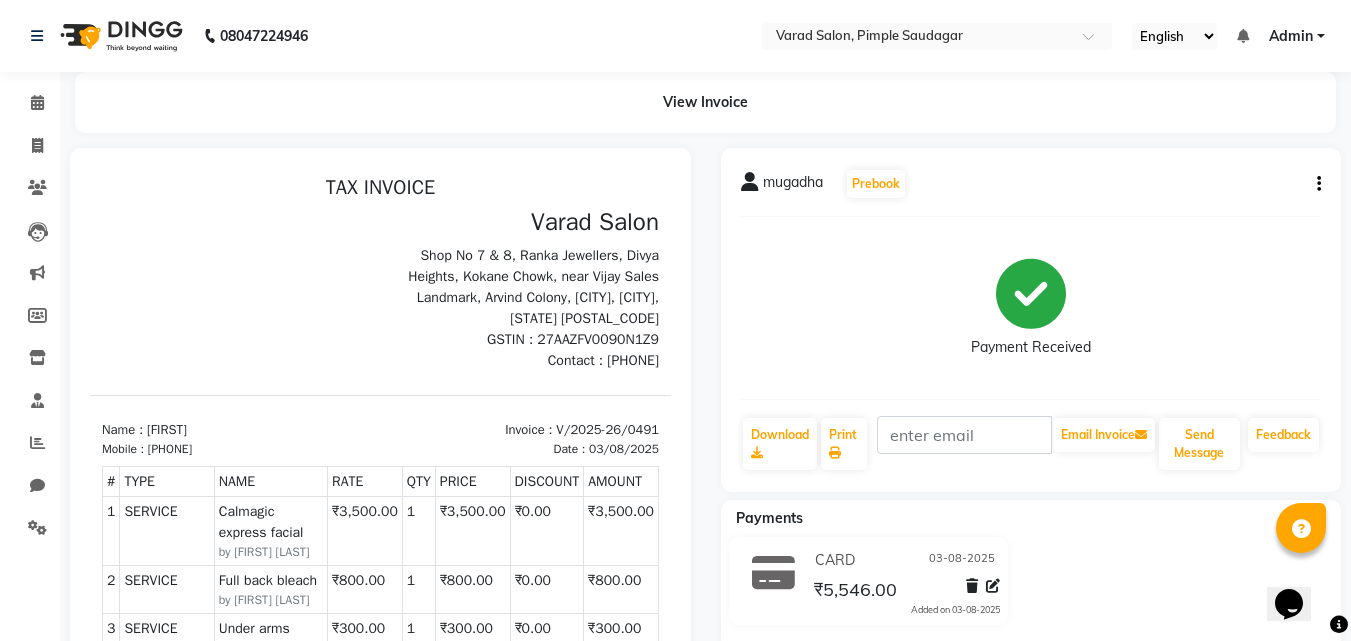 click on "[PHONE]" at bounding box center (170, 449) 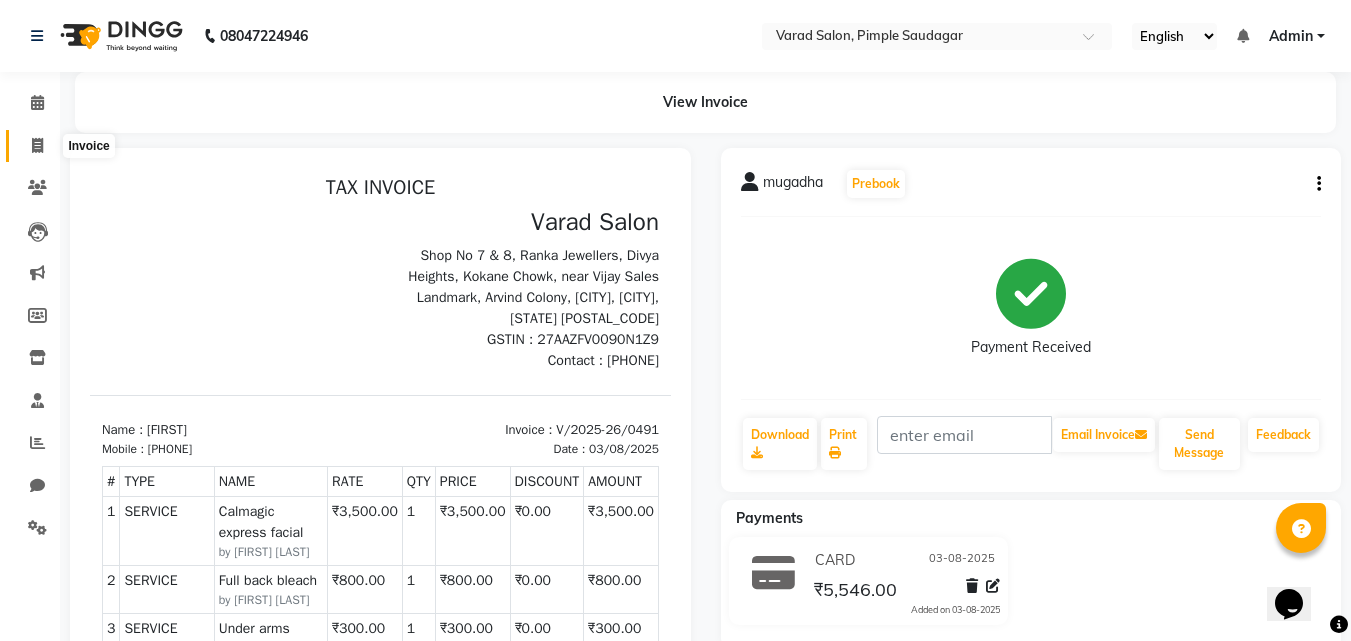 click 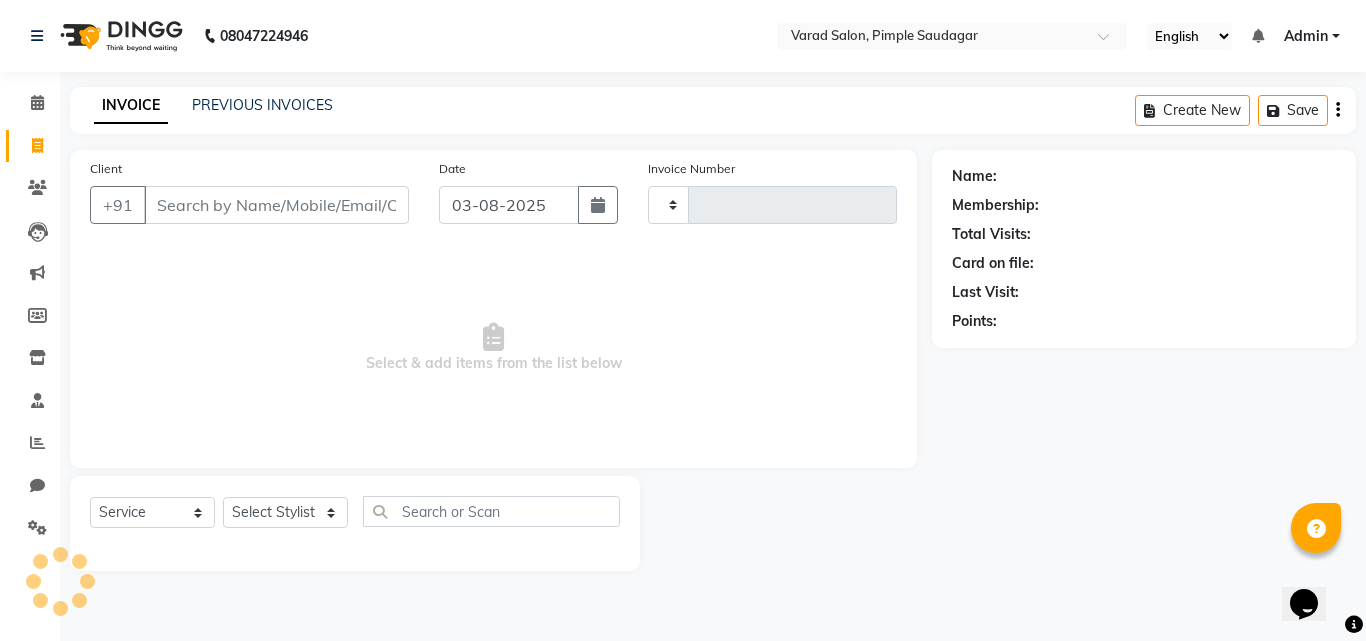 type on "0492" 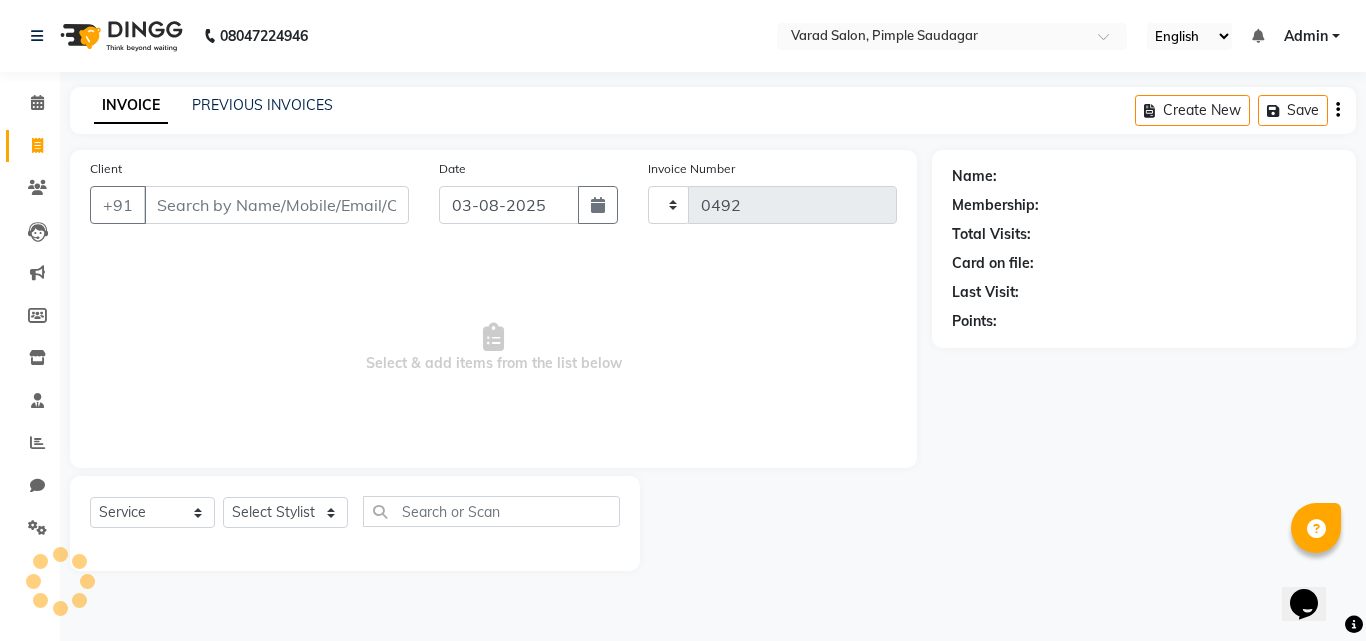 select on "7816" 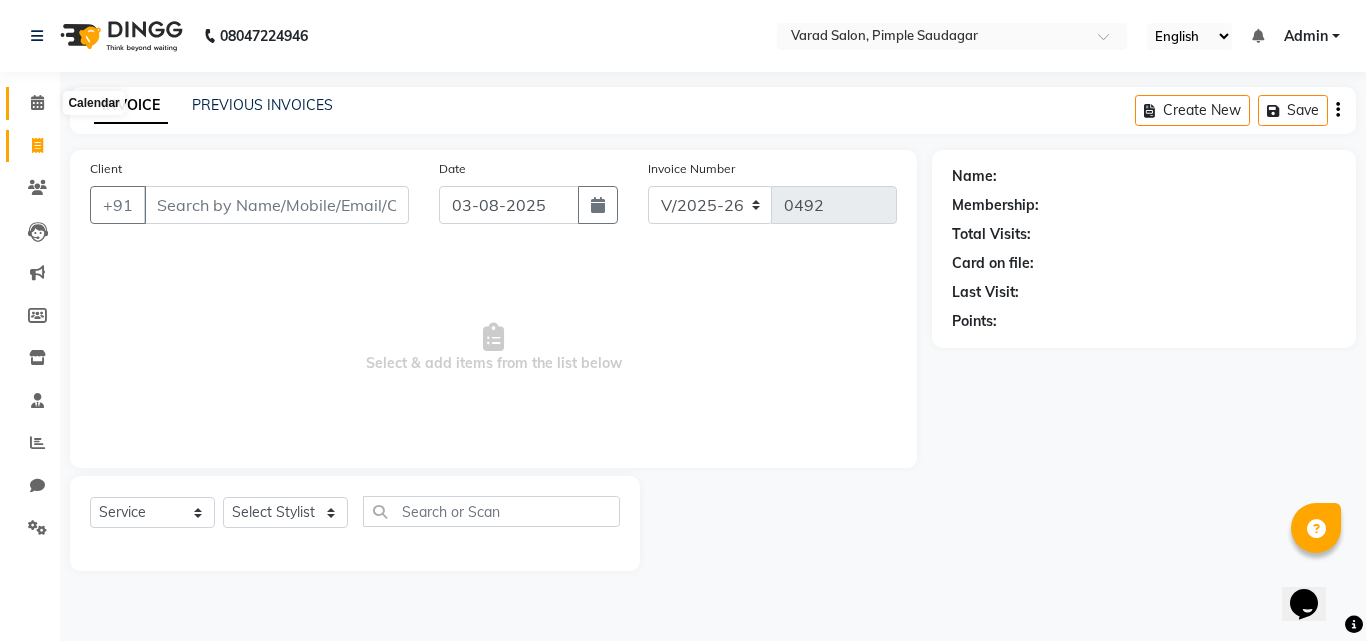 click 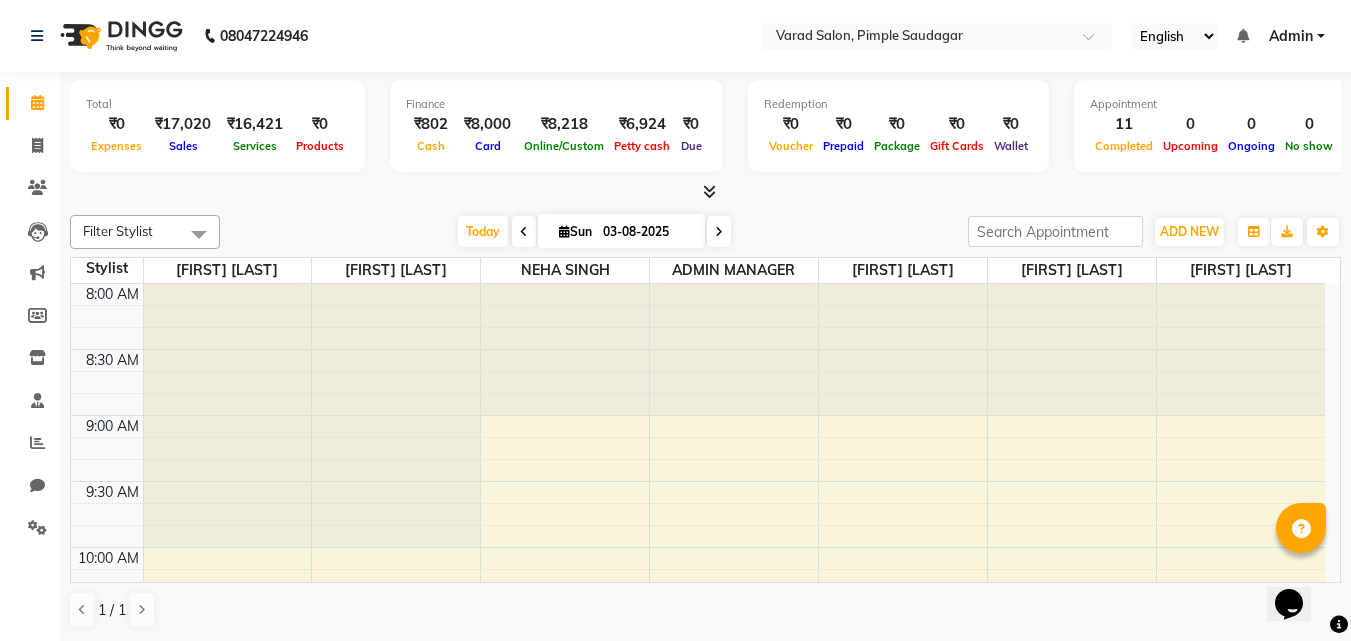 scroll, scrollTop: 0, scrollLeft: 0, axis: both 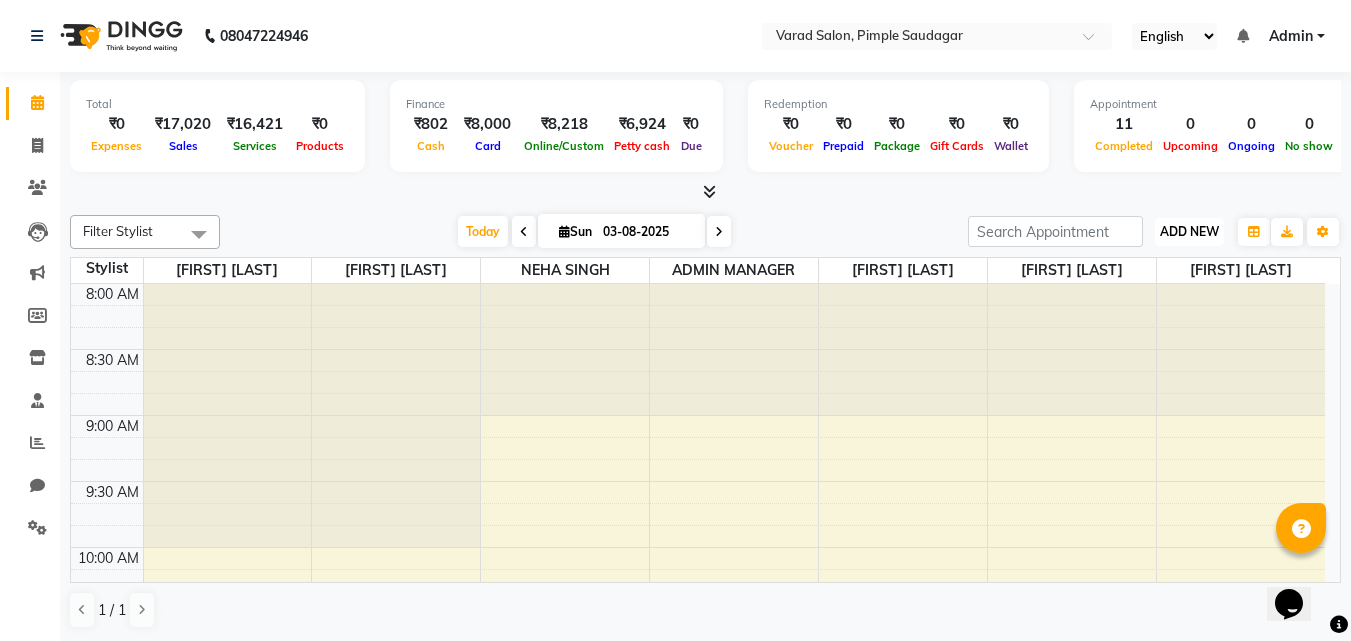click on "ADD NEW Toggle Dropdown" at bounding box center (1189, 232) 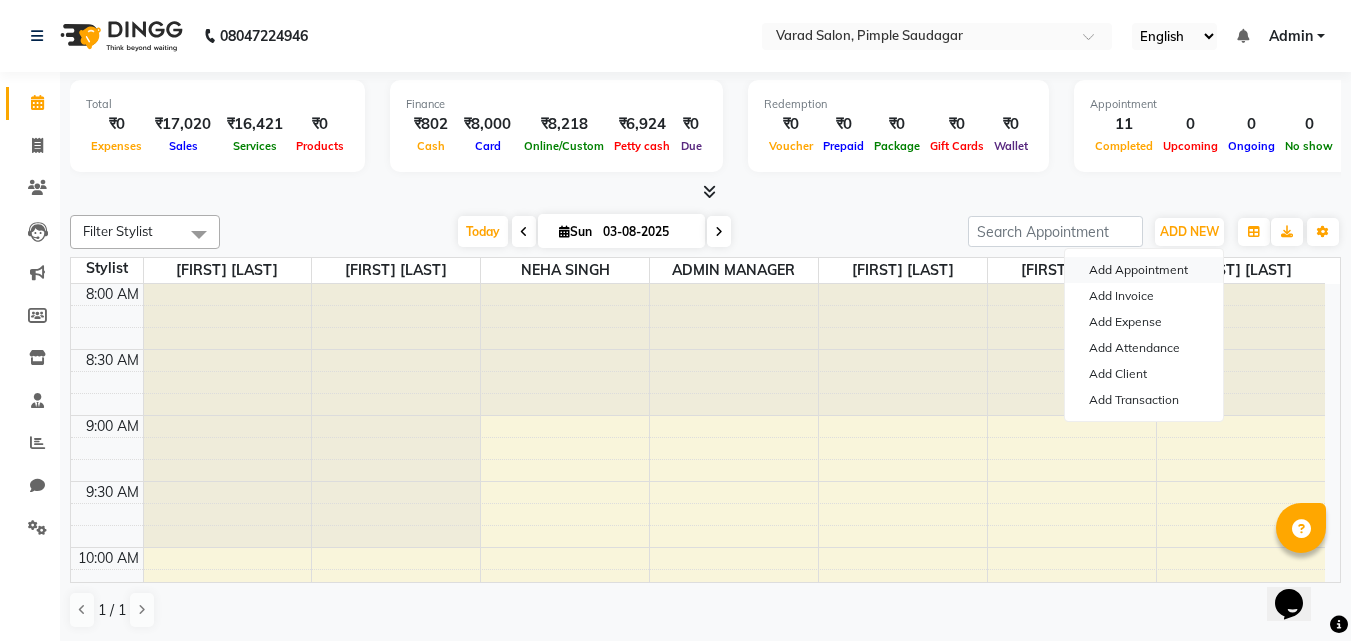 click on "Add Appointment" at bounding box center [1144, 270] 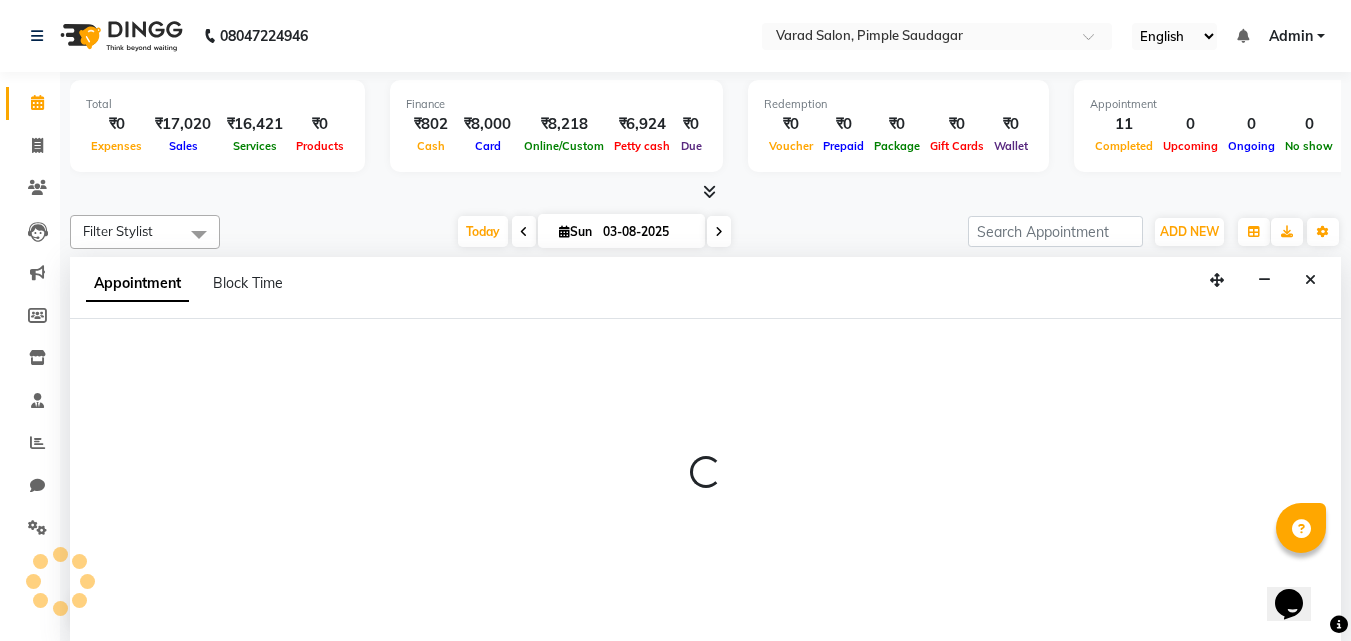 scroll, scrollTop: 1, scrollLeft: 0, axis: vertical 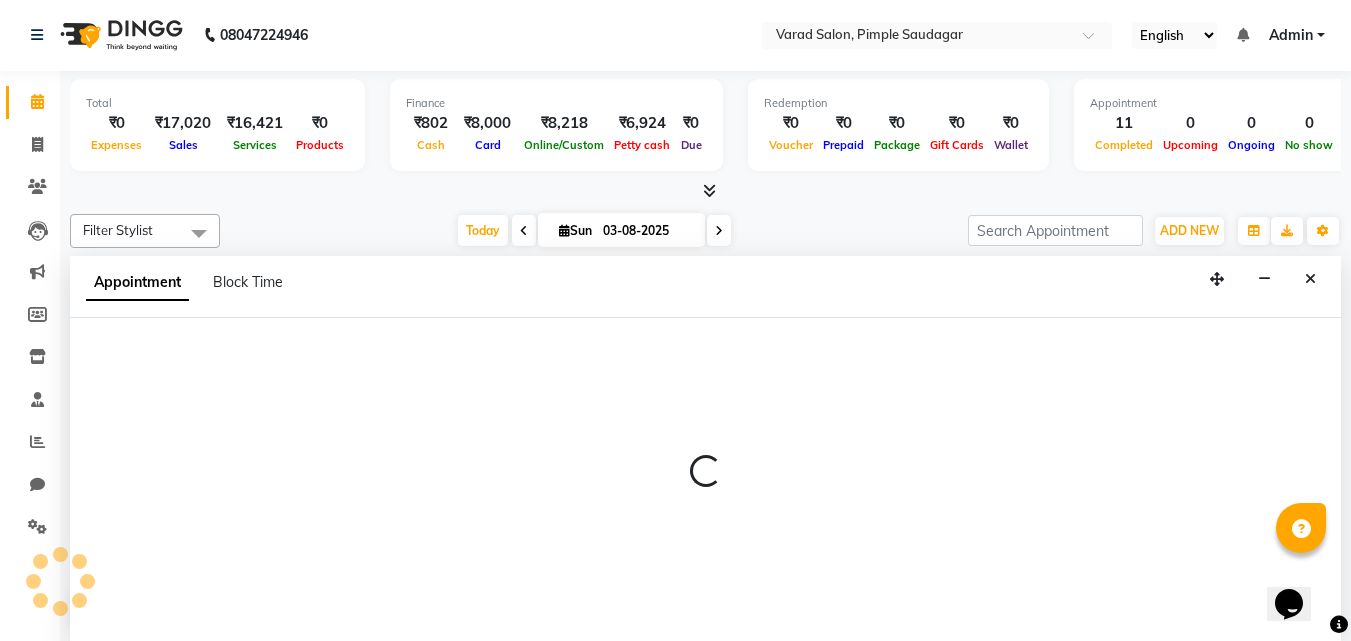 select on "540" 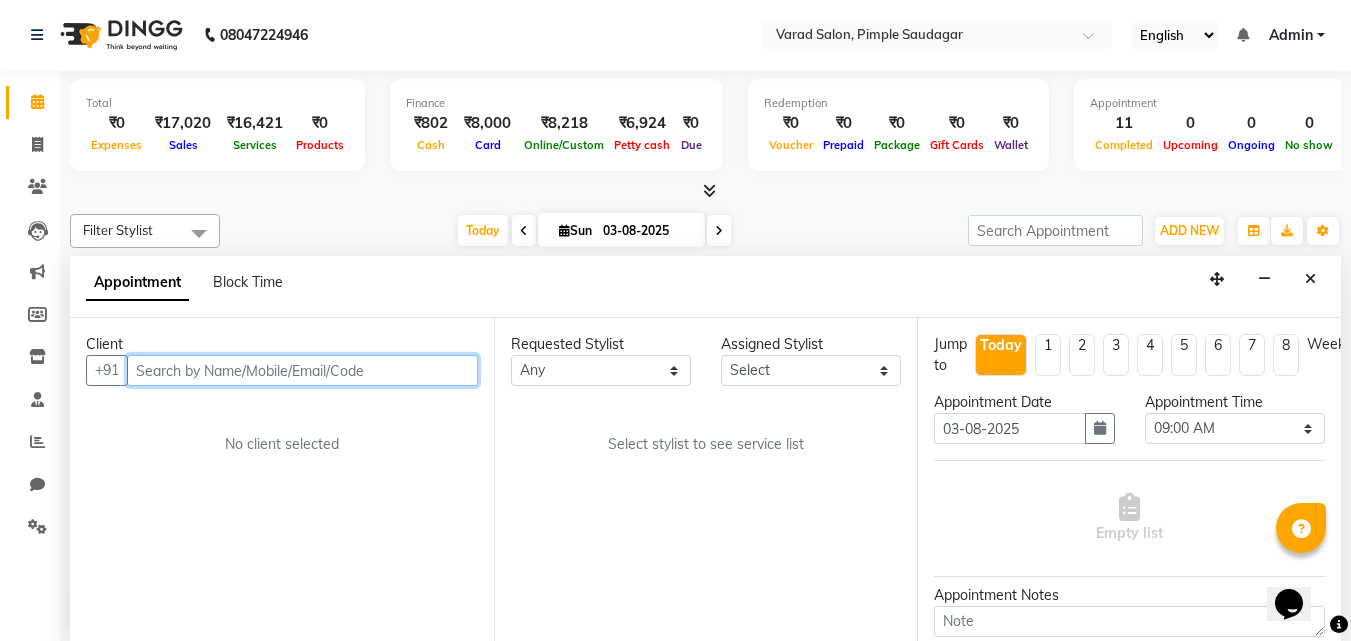 paste on "[PHONE]" 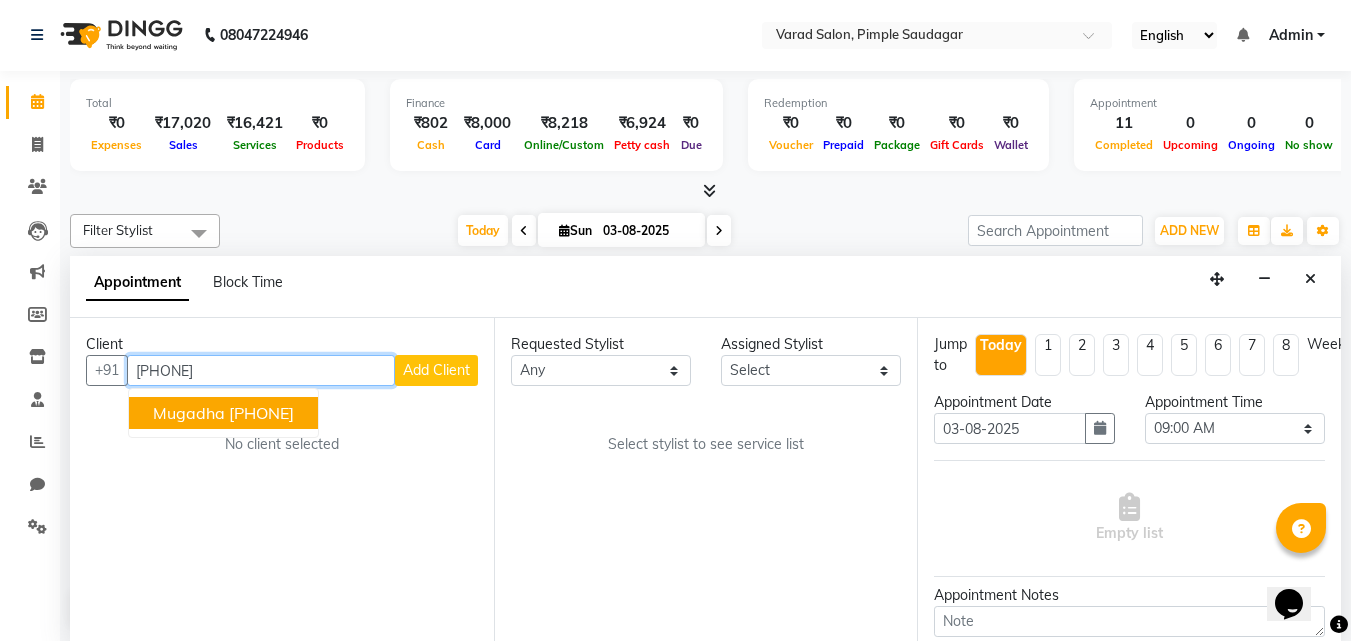 click on "[PHONE]" at bounding box center (261, 413) 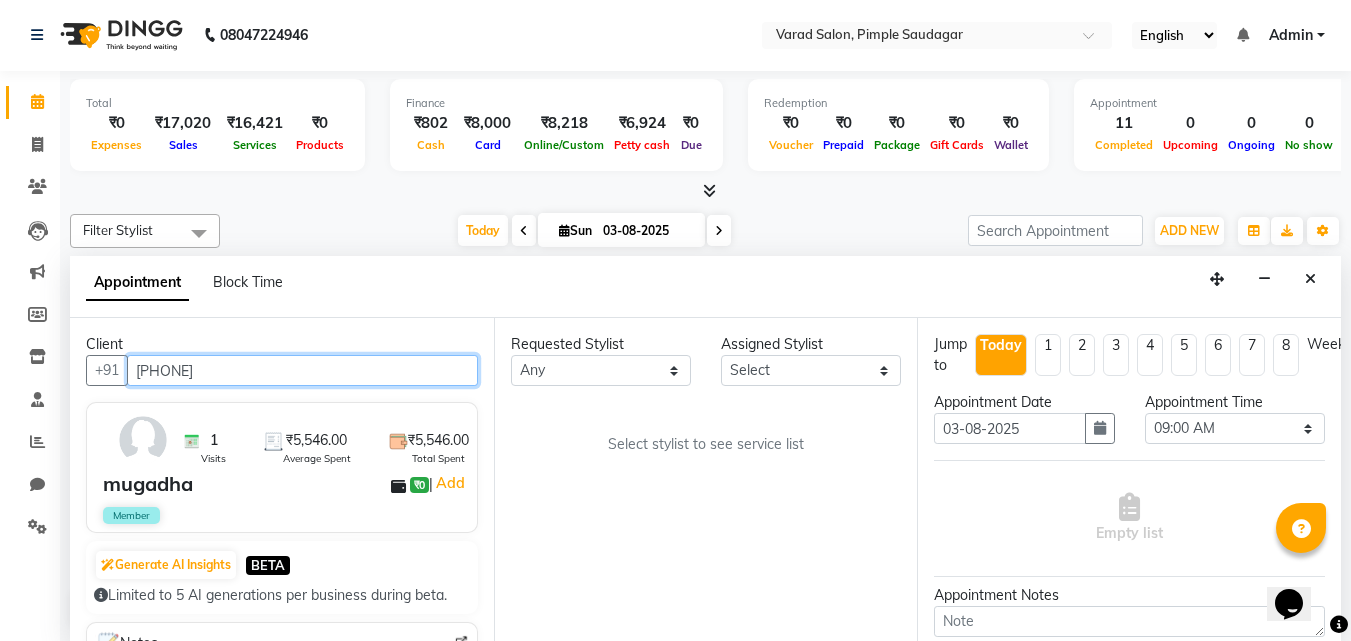 type on "[PHONE]" 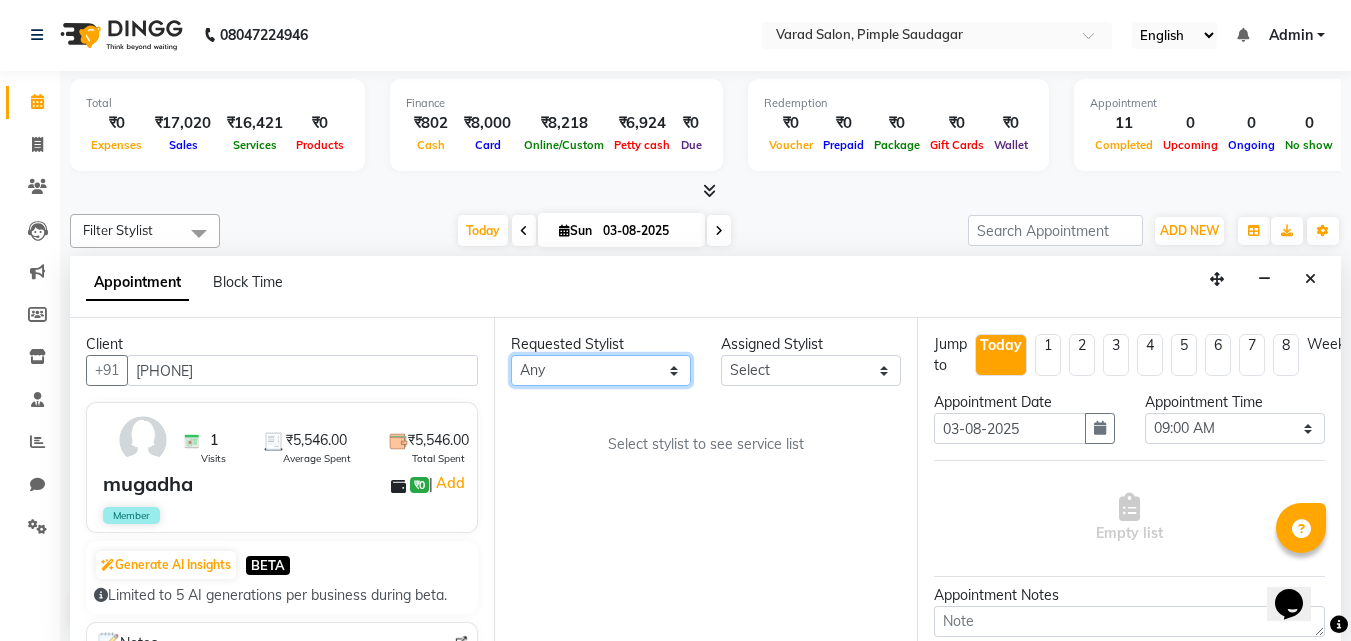 click on "Any ADMIN MANAGER [FIRST] [LAST] [FIRST] [LAST] [FIRST] [LAST] [FIRST] [LAST] [FIRST] [LAST]" at bounding box center (601, 370) 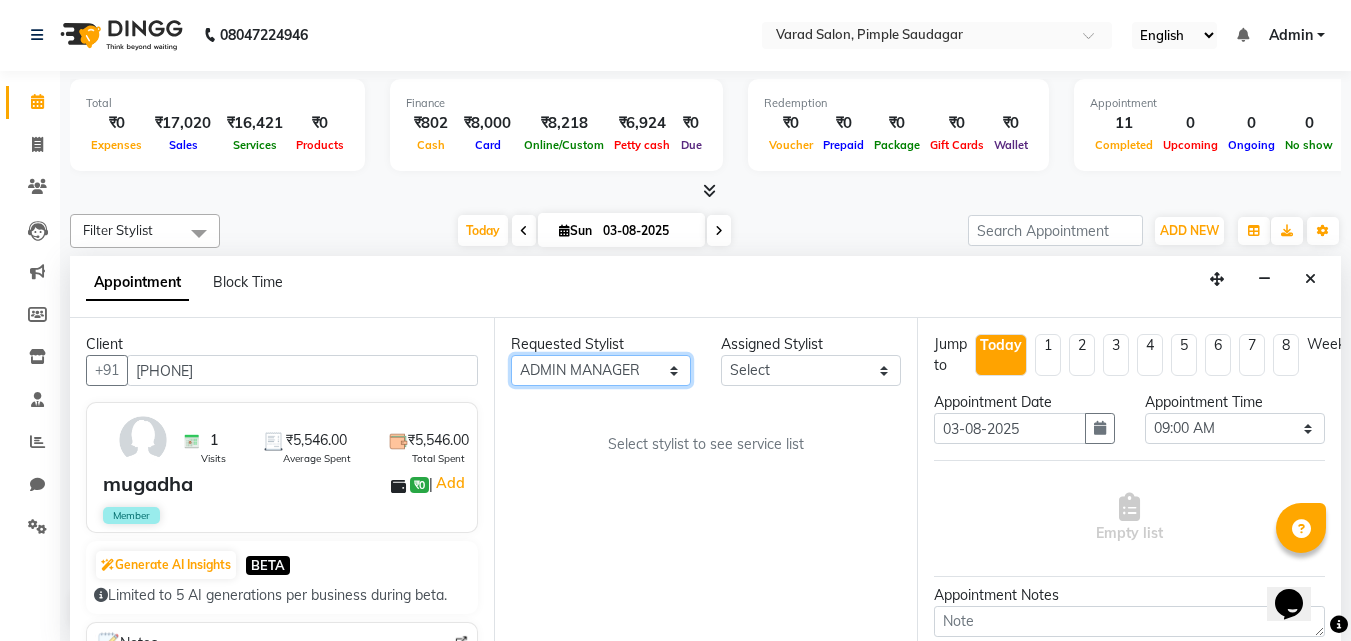 click on "Any ADMIN MANAGER [FIRST] [LAST] [FIRST] [LAST] [FIRST] [LAST] [FIRST] [LAST] [FIRST] [LAST]" at bounding box center [601, 370] 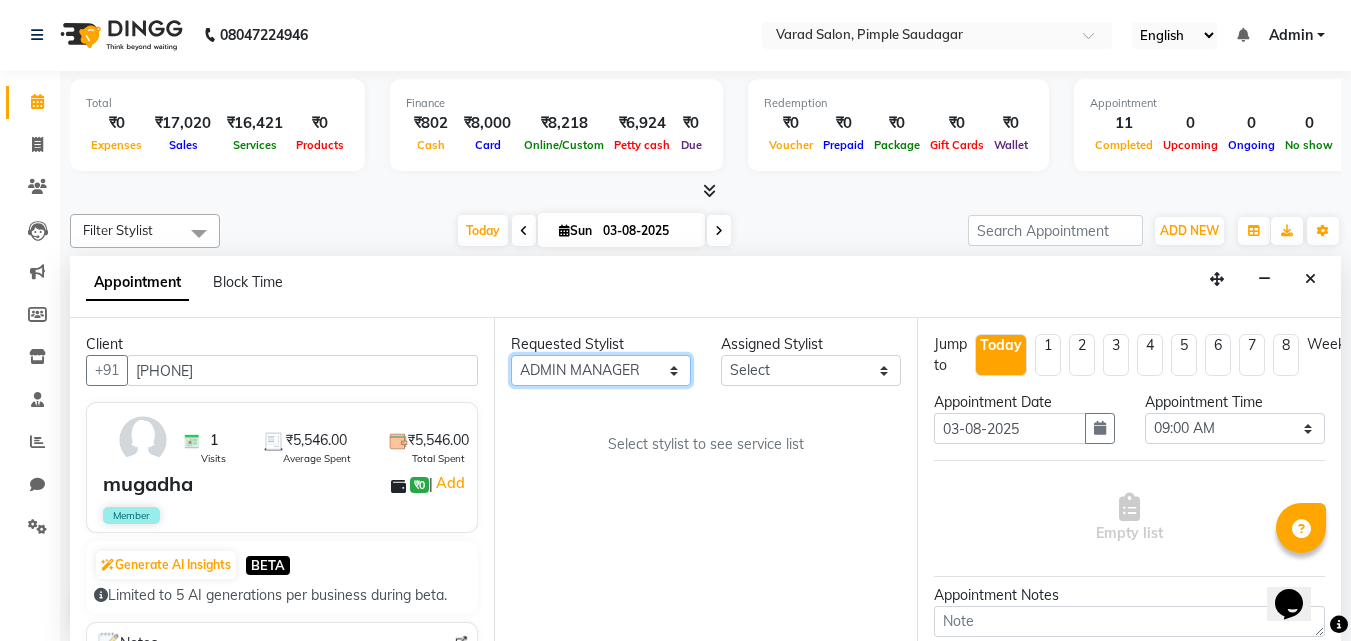 select on "69718" 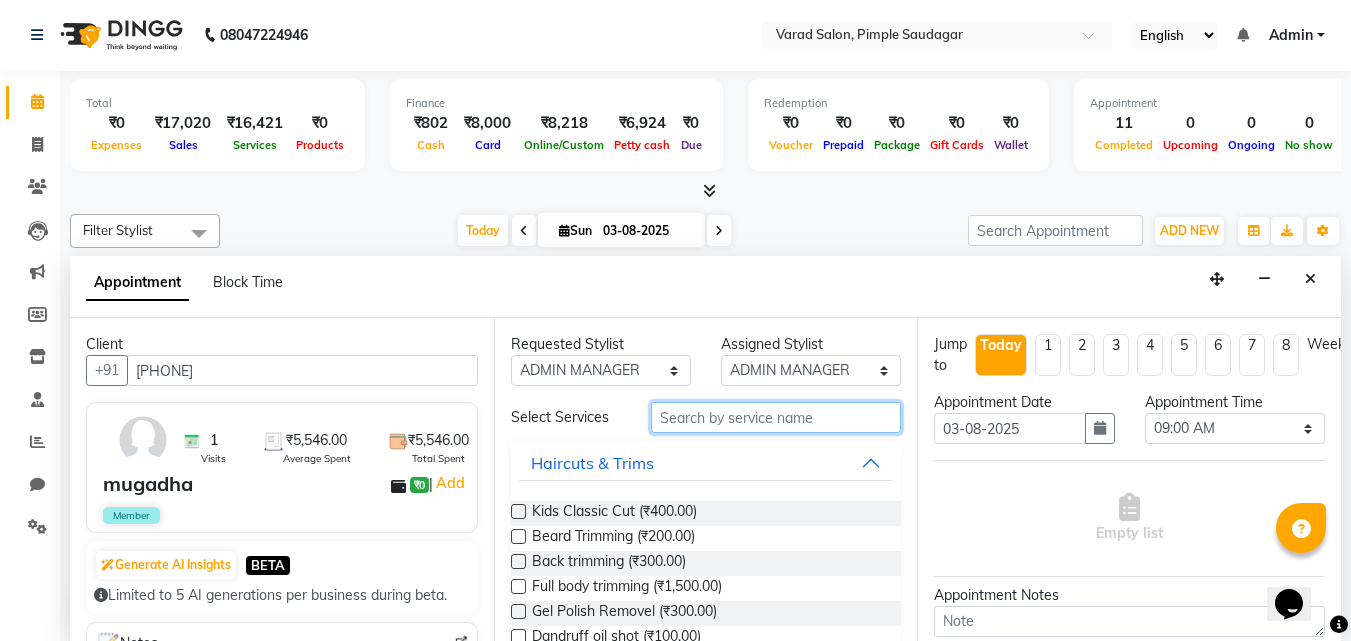 click at bounding box center [776, 417] 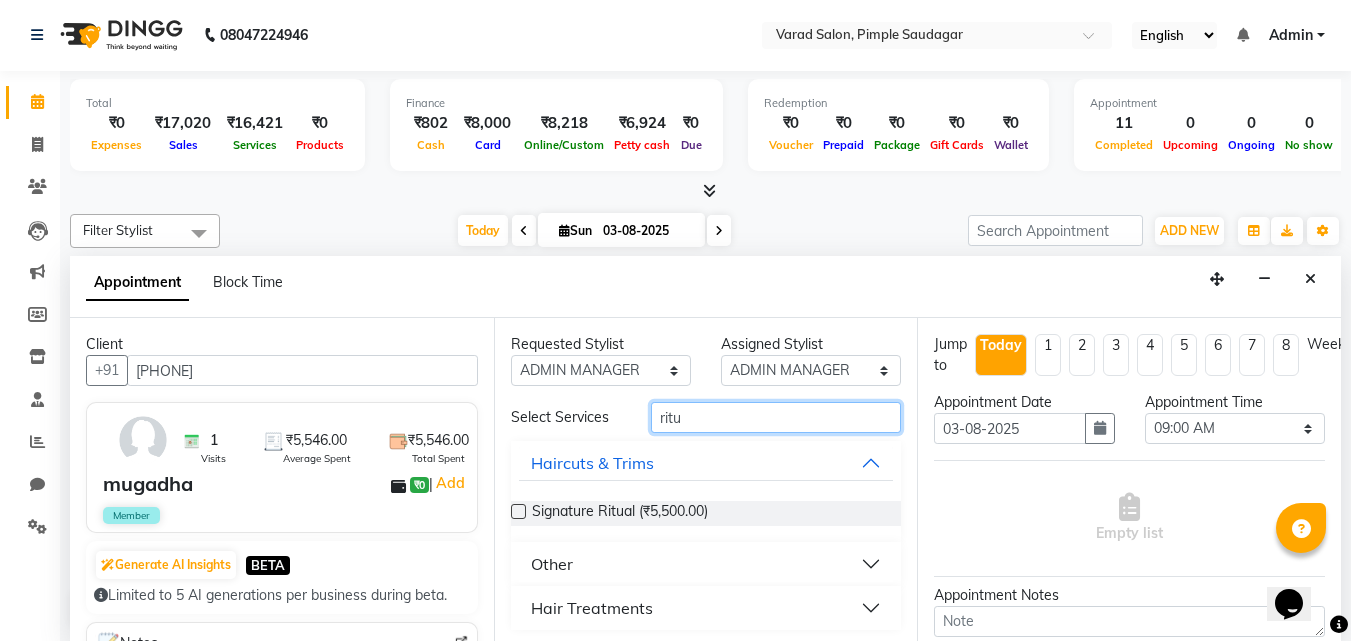 scroll, scrollTop: 5, scrollLeft: 0, axis: vertical 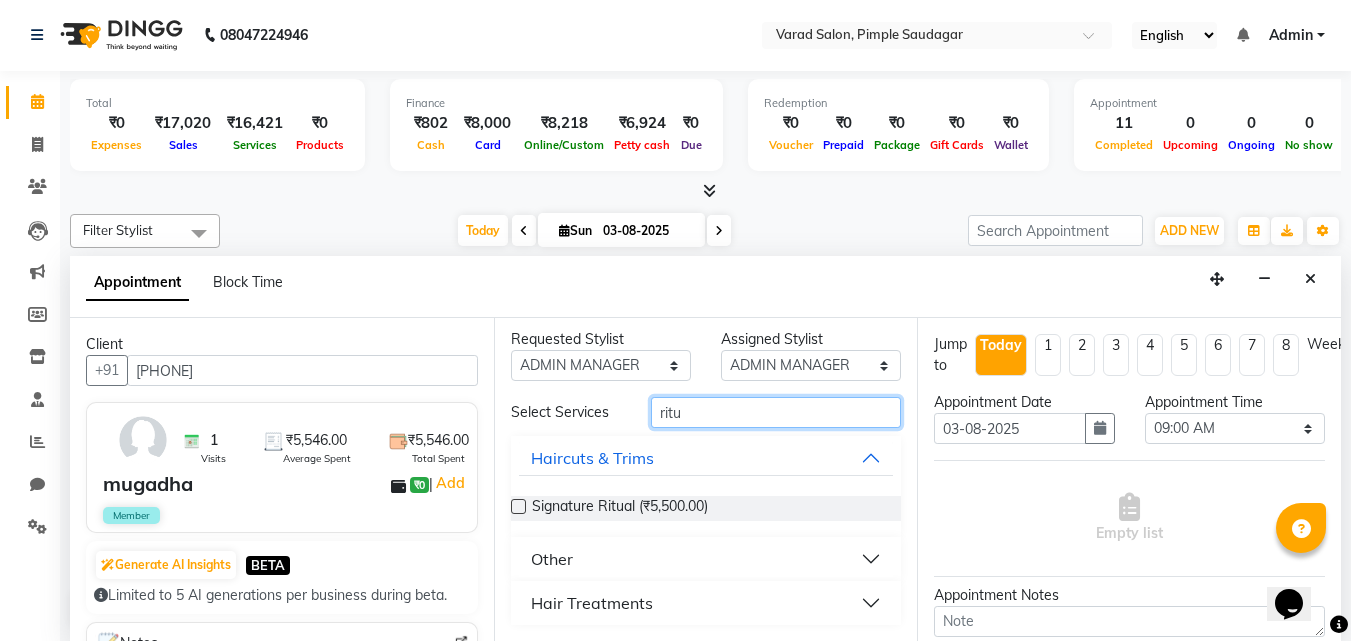 type on "ritu" 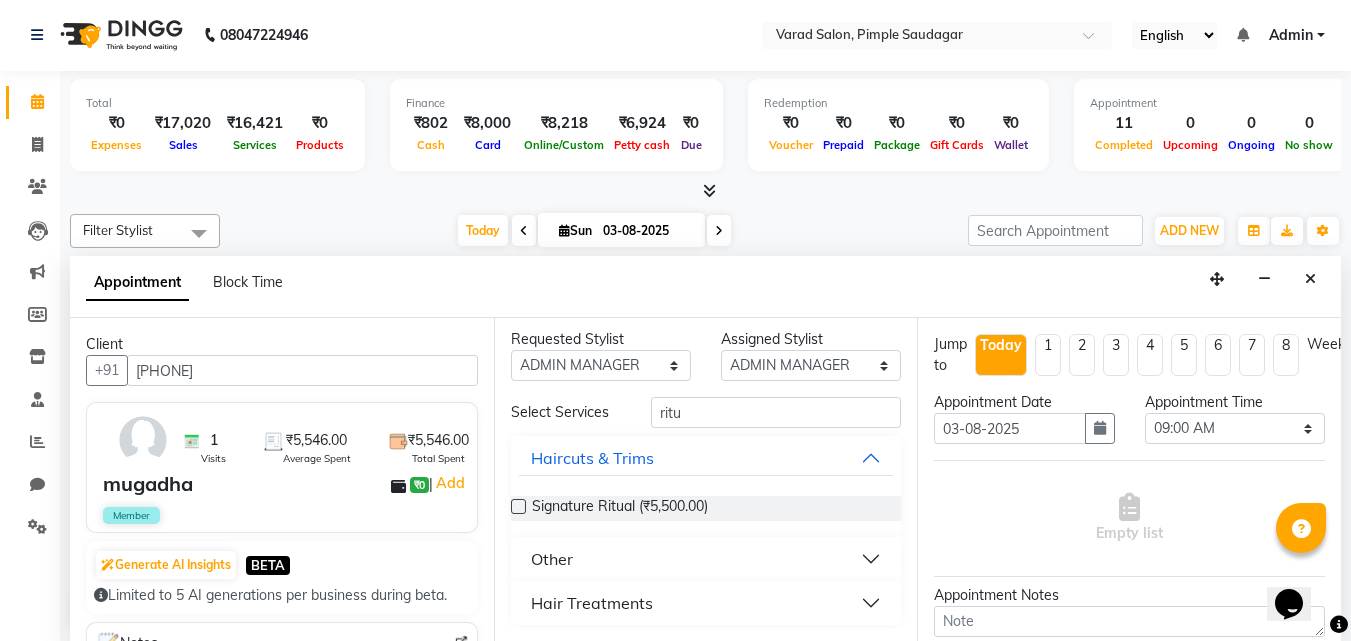 drag, startPoint x: 855, startPoint y: 555, endPoint x: 819, endPoint y: 474, distance: 88.63972 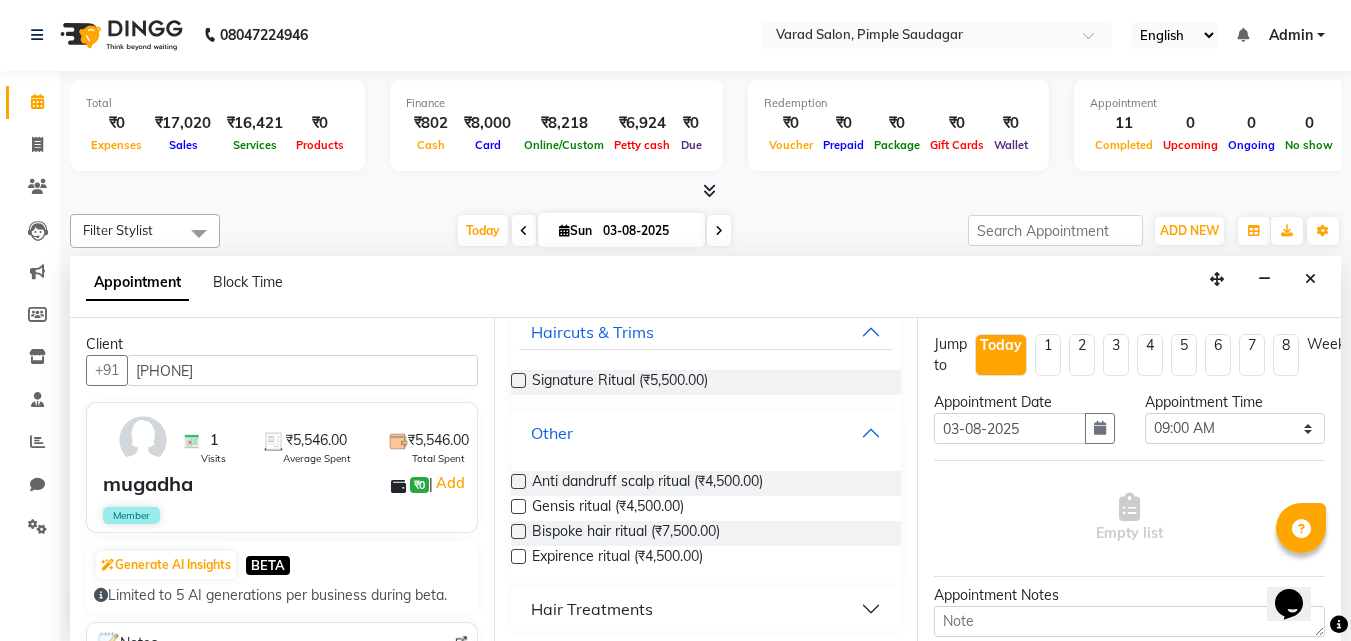 scroll, scrollTop: 137, scrollLeft: 0, axis: vertical 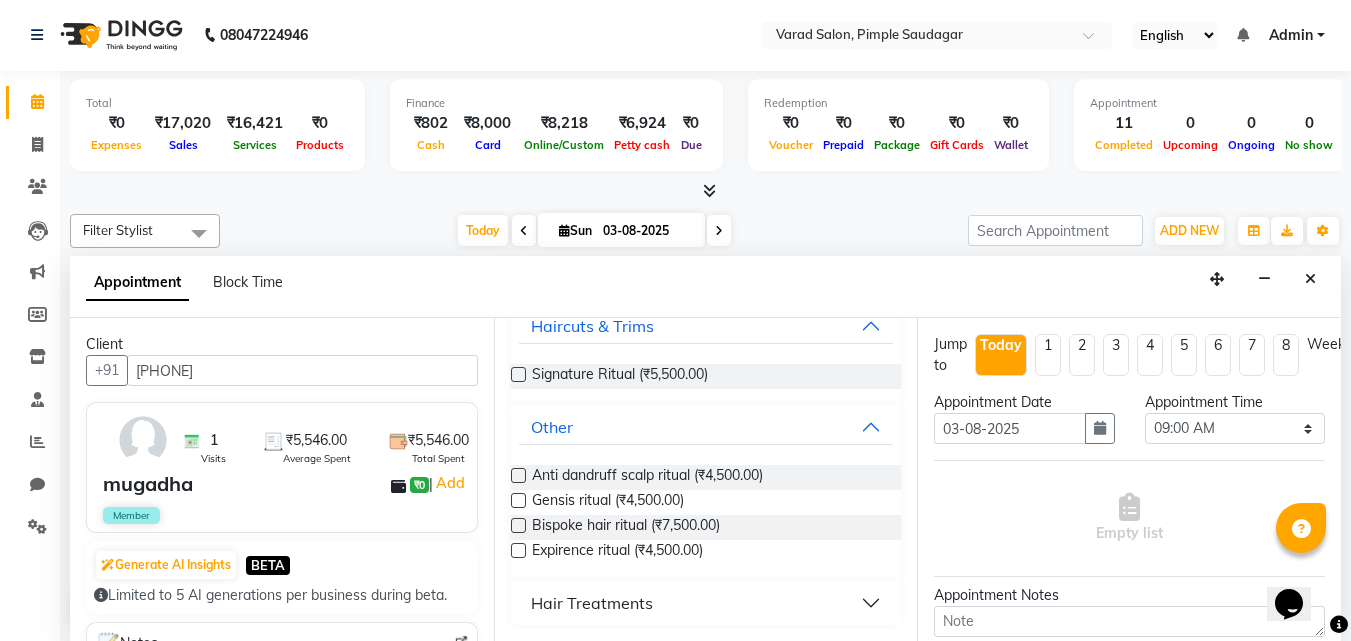 click on "Hair Treatments" at bounding box center [706, 603] 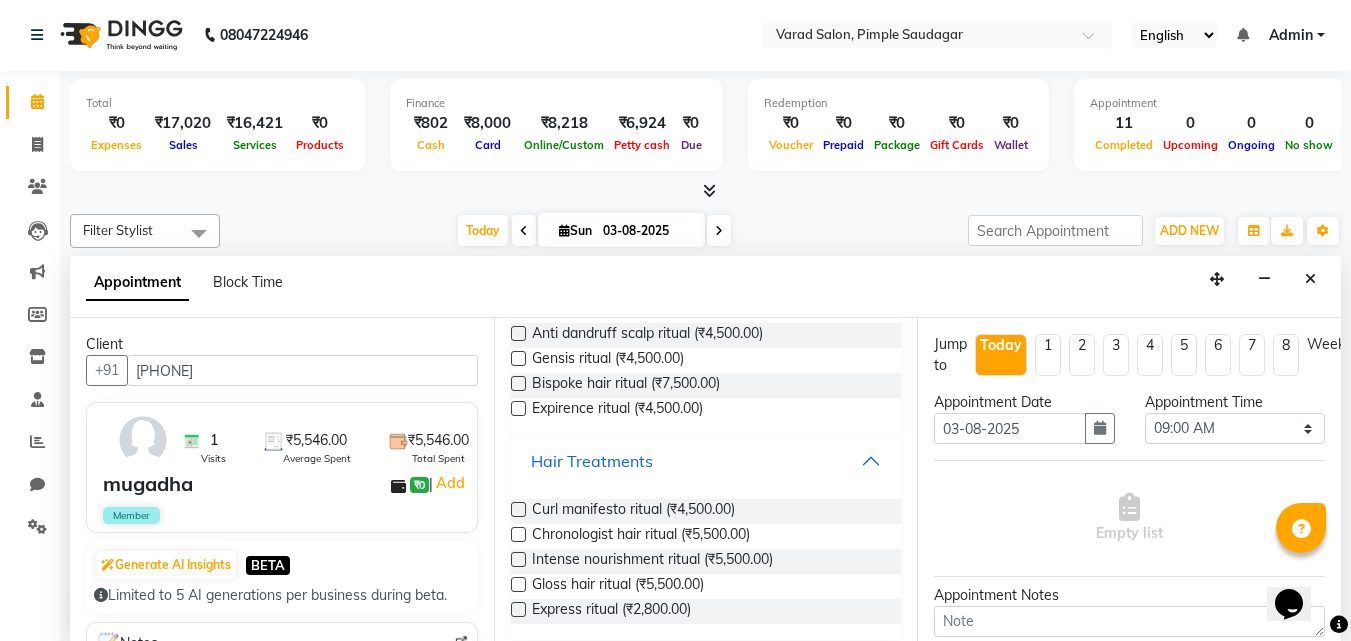 scroll, scrollTop: 283, scrollLeft: 0, axis: vertical 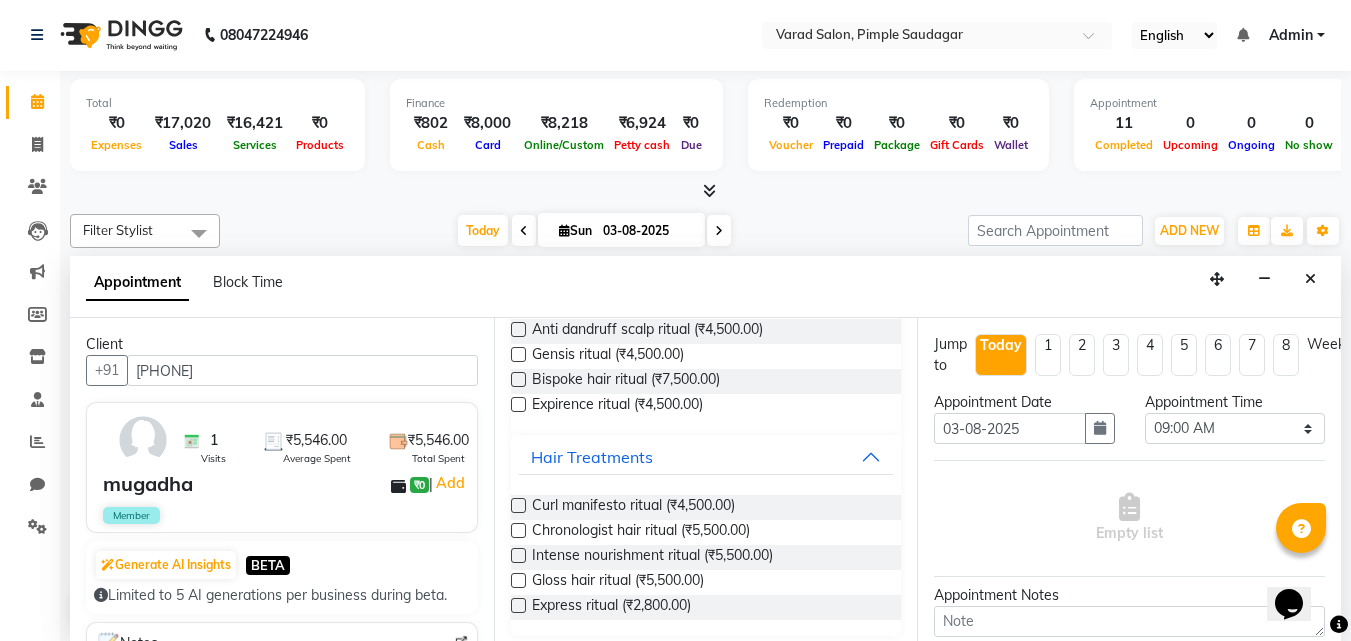click at bounding box center (518, 605) 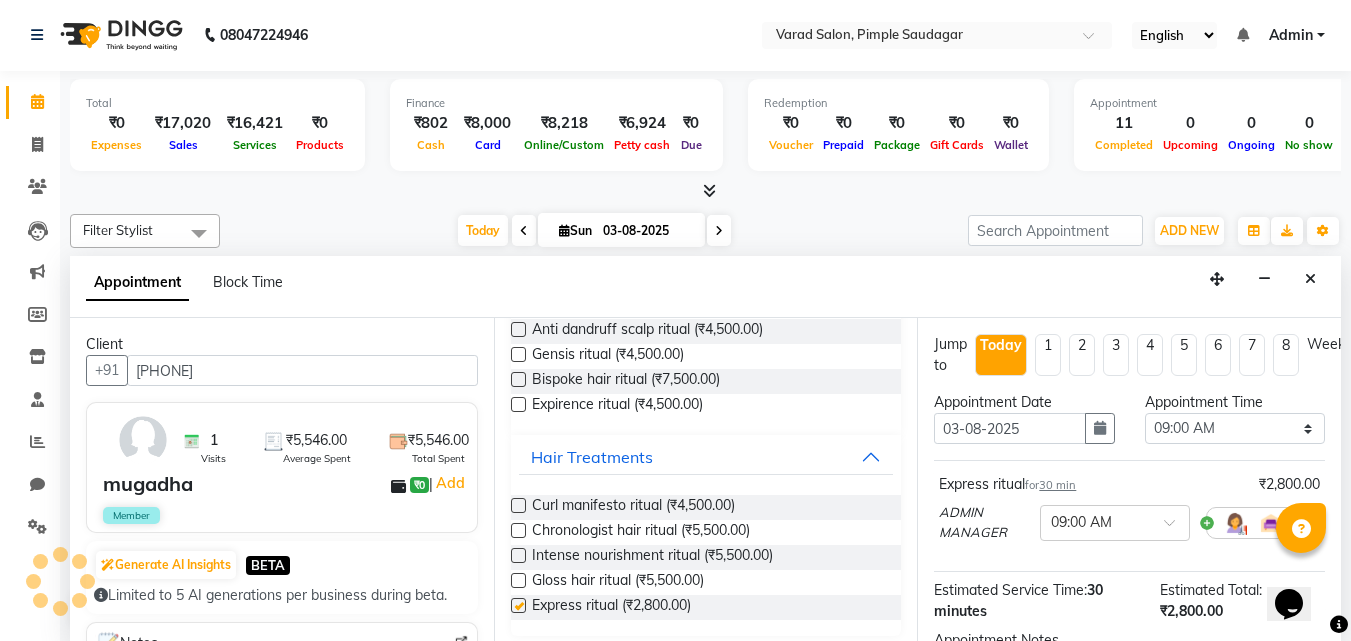 checkbox on "false" 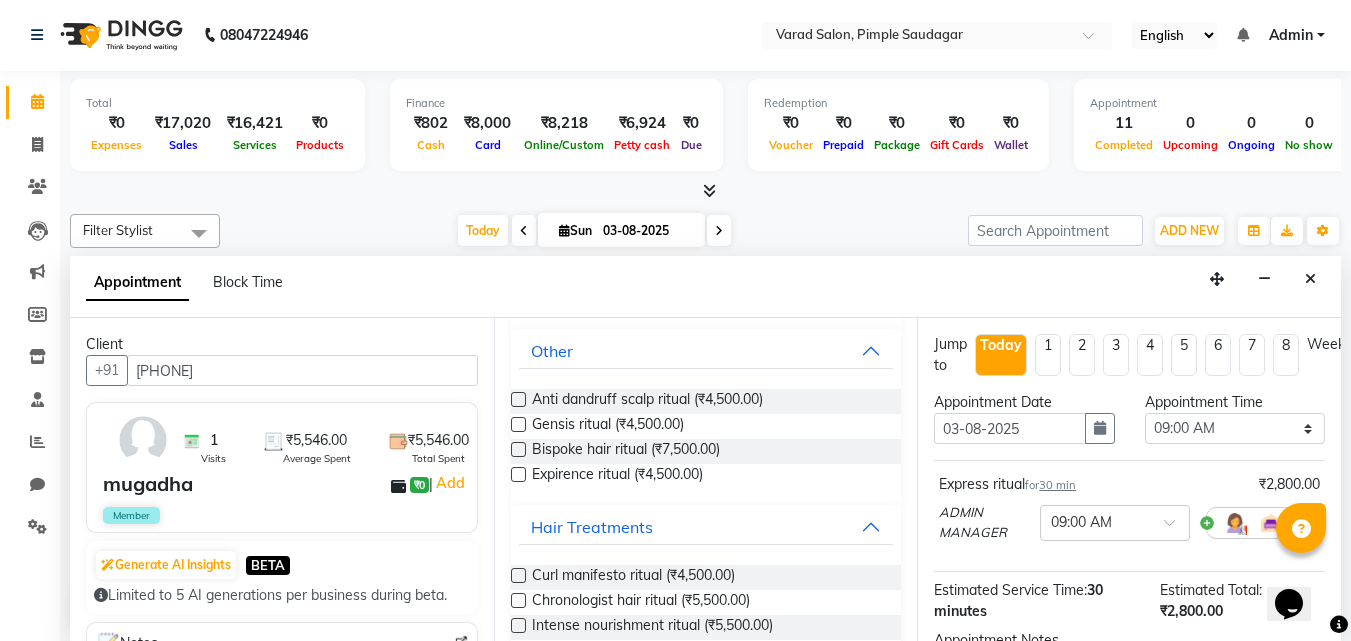 scroll, scrollTop: 83, scrollLeft: 0, axis: vertical 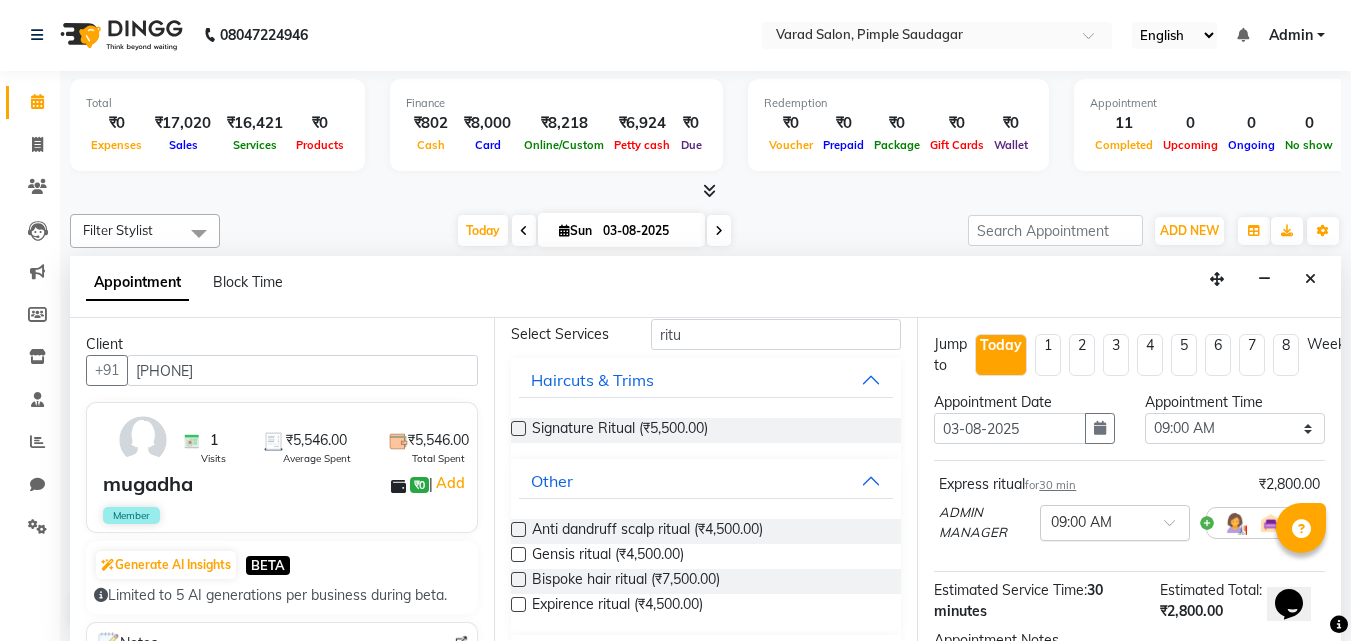 click at bounding box center [1176, 528] 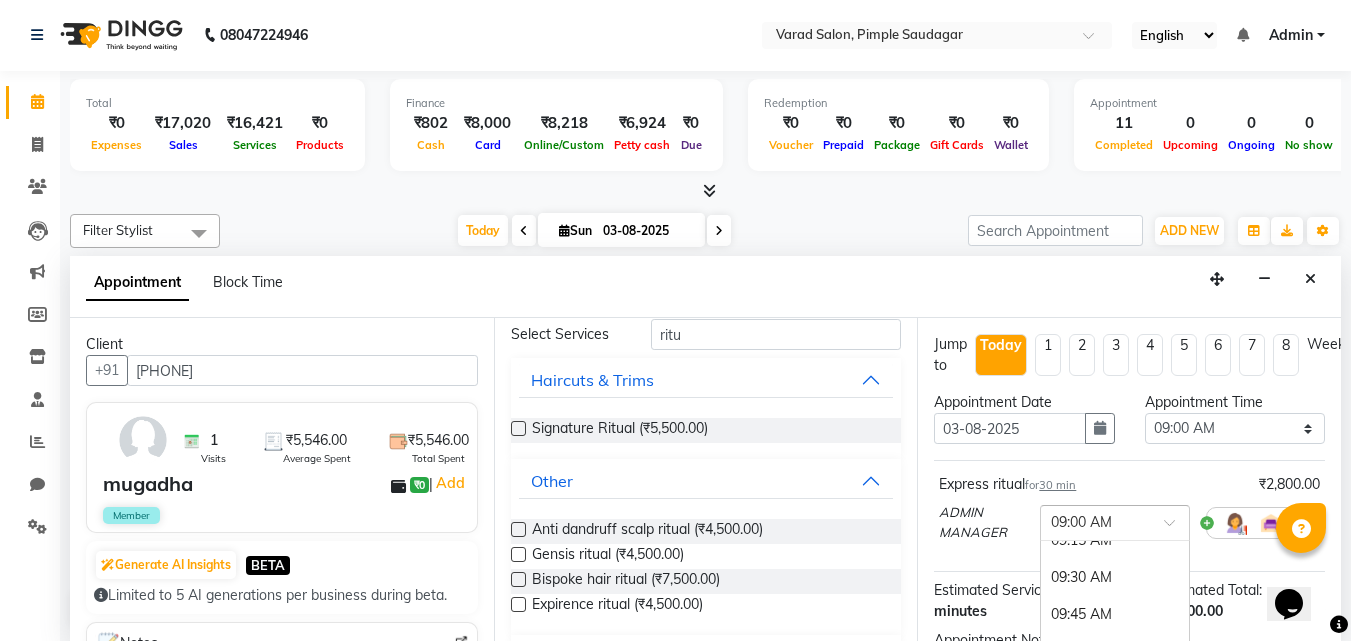 scroll, scrollTop: 100, scrollLeft: 0, axis: vertical 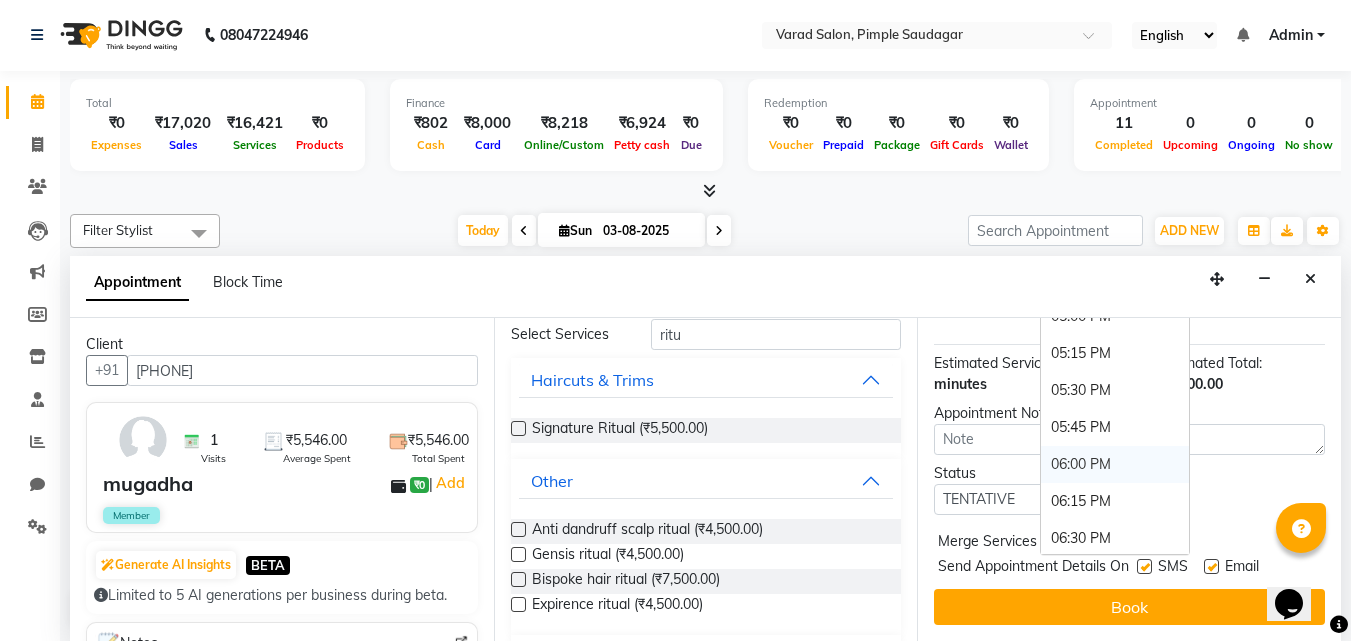 click on "06:00 PM" at bounding box center (1115, 464) 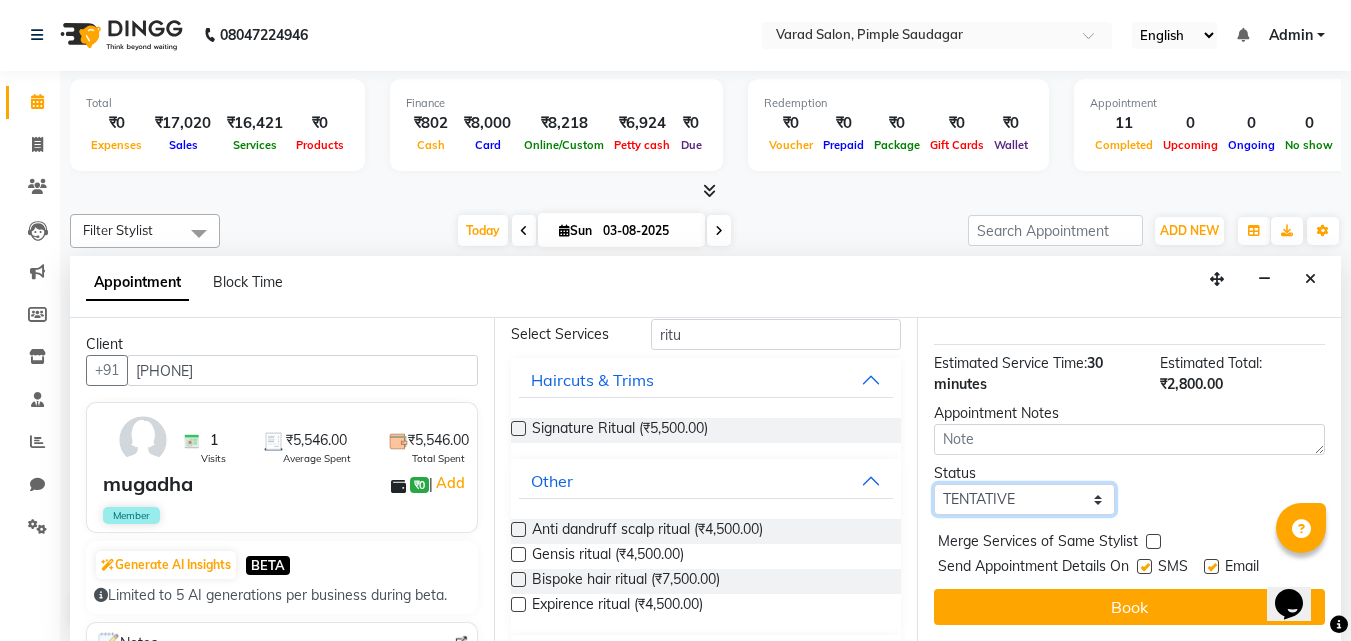 click on "Select TENTATIVE CONFIRM CHECK-IN UPCOMING" at bounding box center [1024, 499] 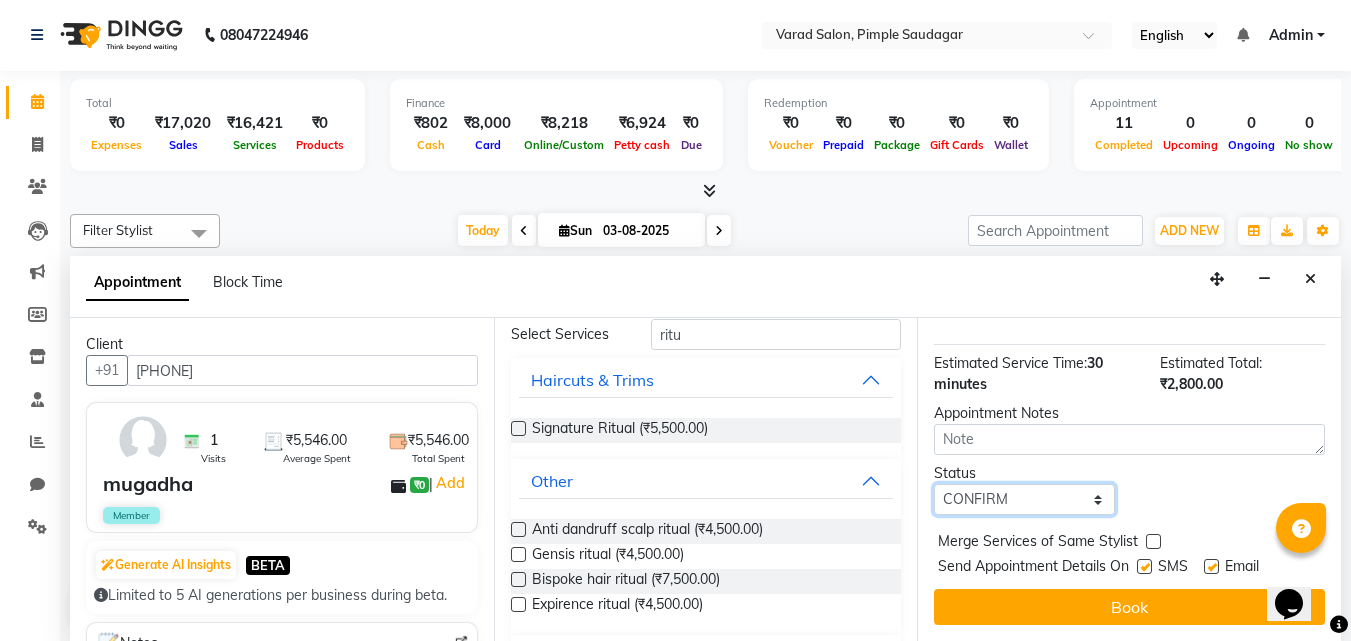 click on "Select TENTATIVE CONFIRM CHECK-IN UPCOMING" at bounding box center [1024, 499] 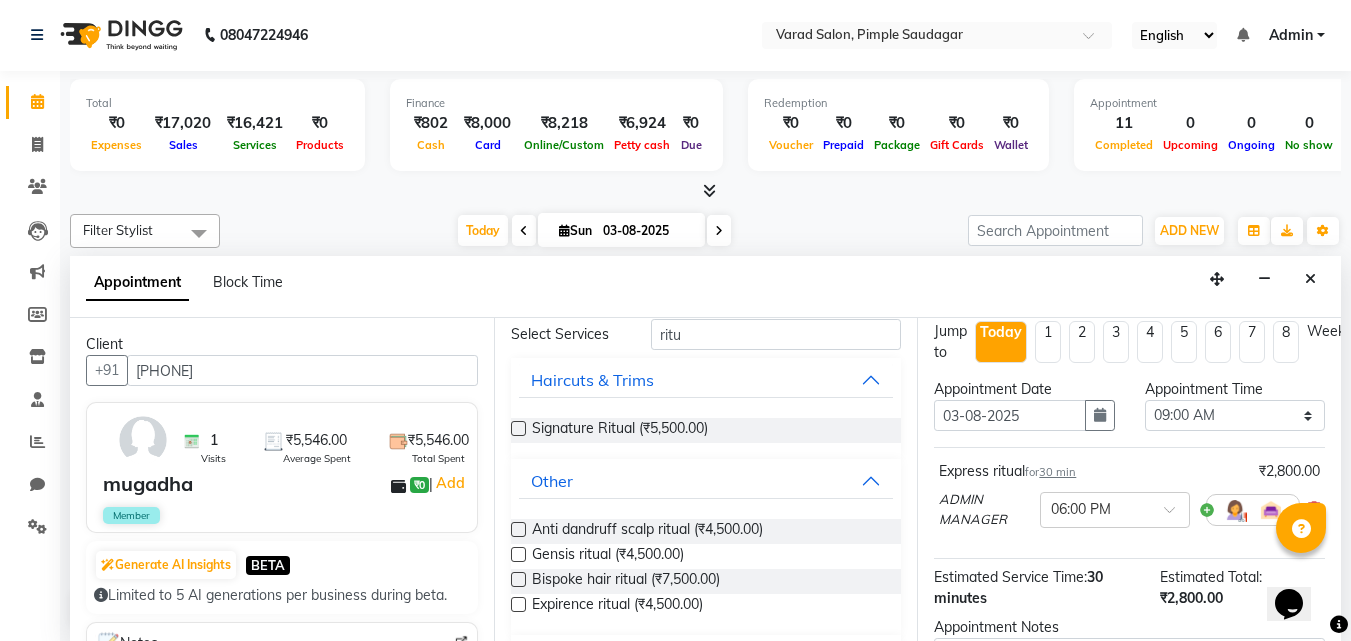 scroll, scrollTop: 0, scrollLeft: 0, axis: both 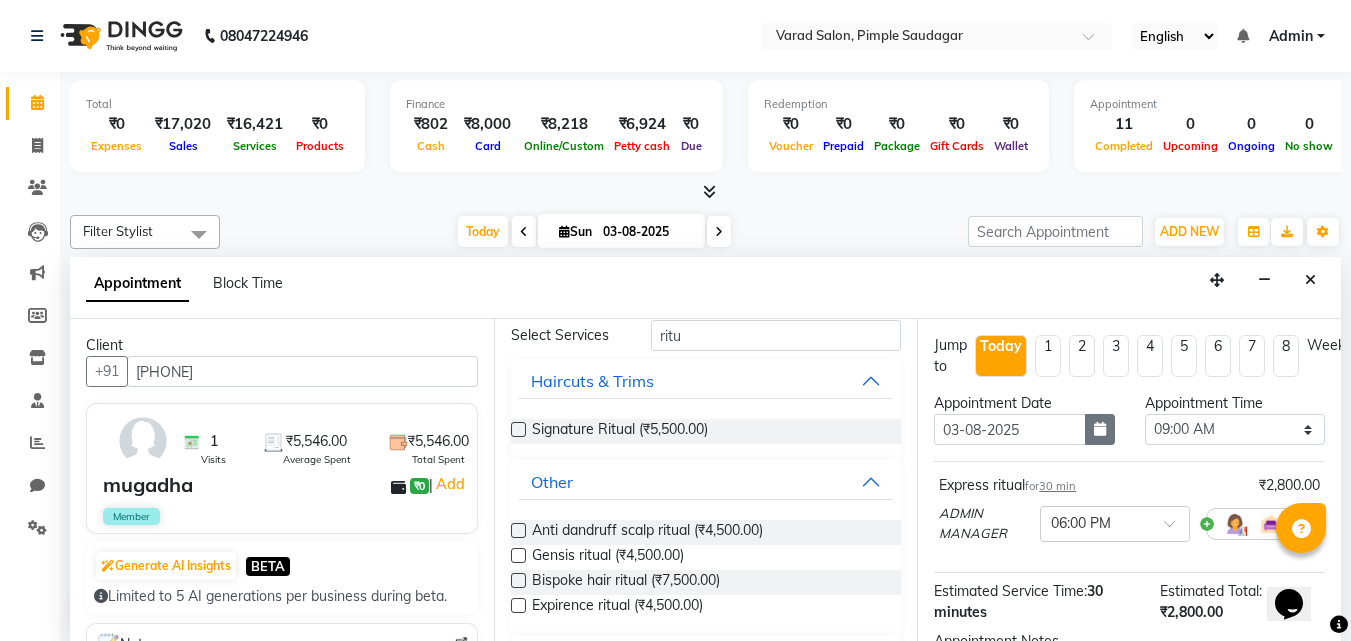 click at bounding box center (1100, 429) 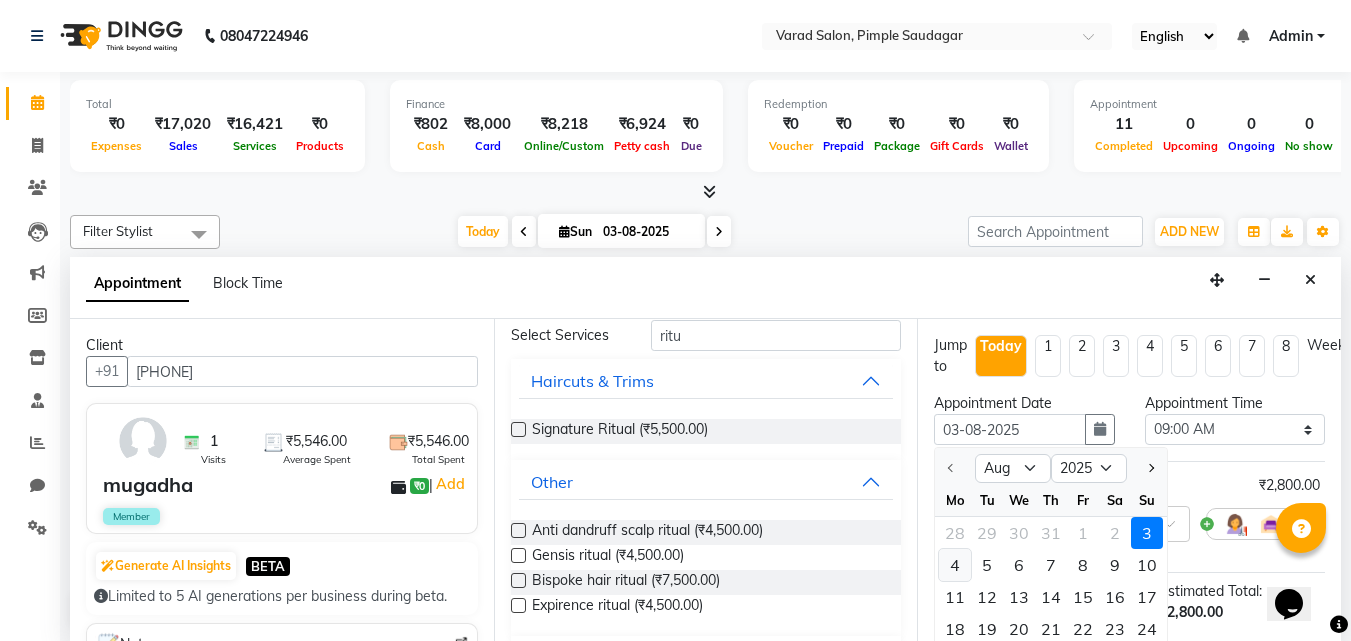 click on "4" at bounding box center (955, 565) 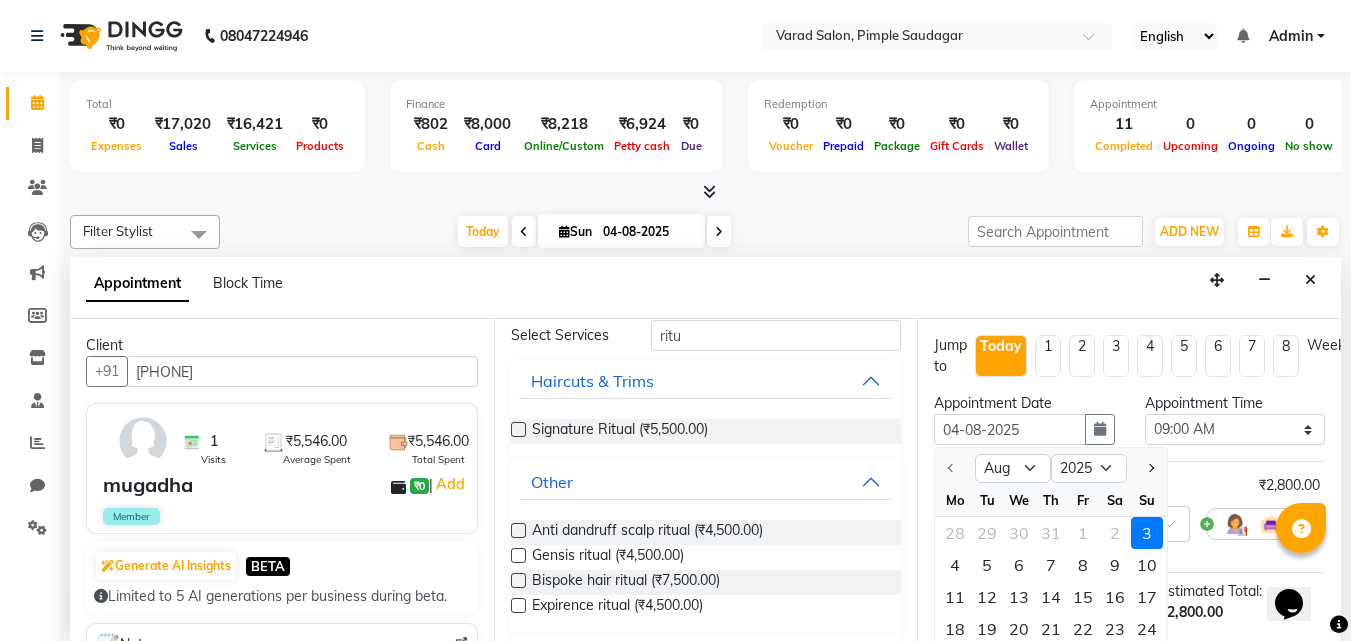 select on "540" 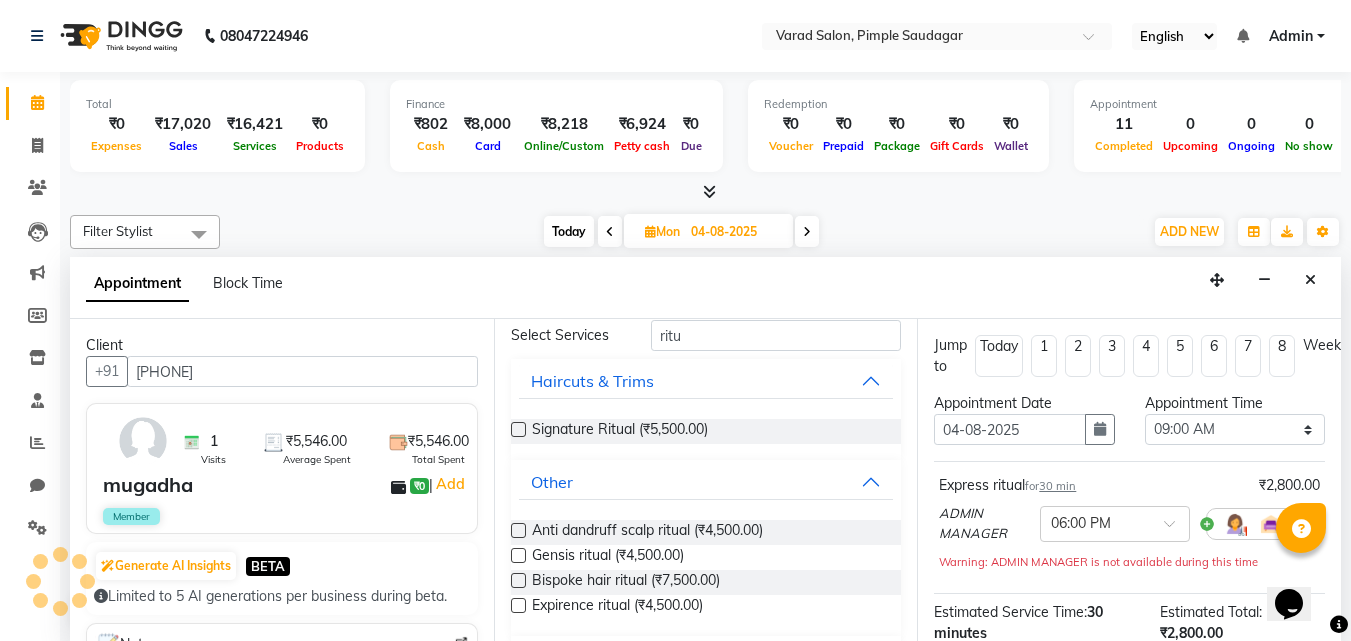 scroll, scrollTop: 1189, scrollLeft: 0, axis: vertical 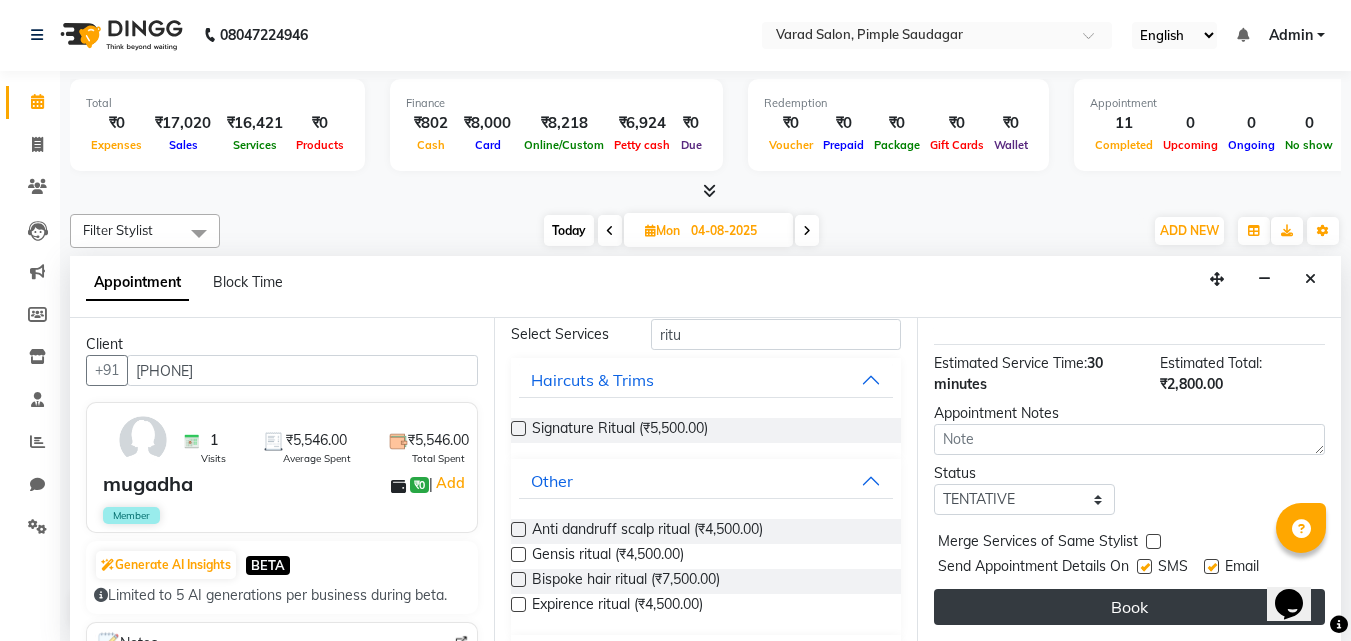 click on "Book" at bounding box center (1129, 607) 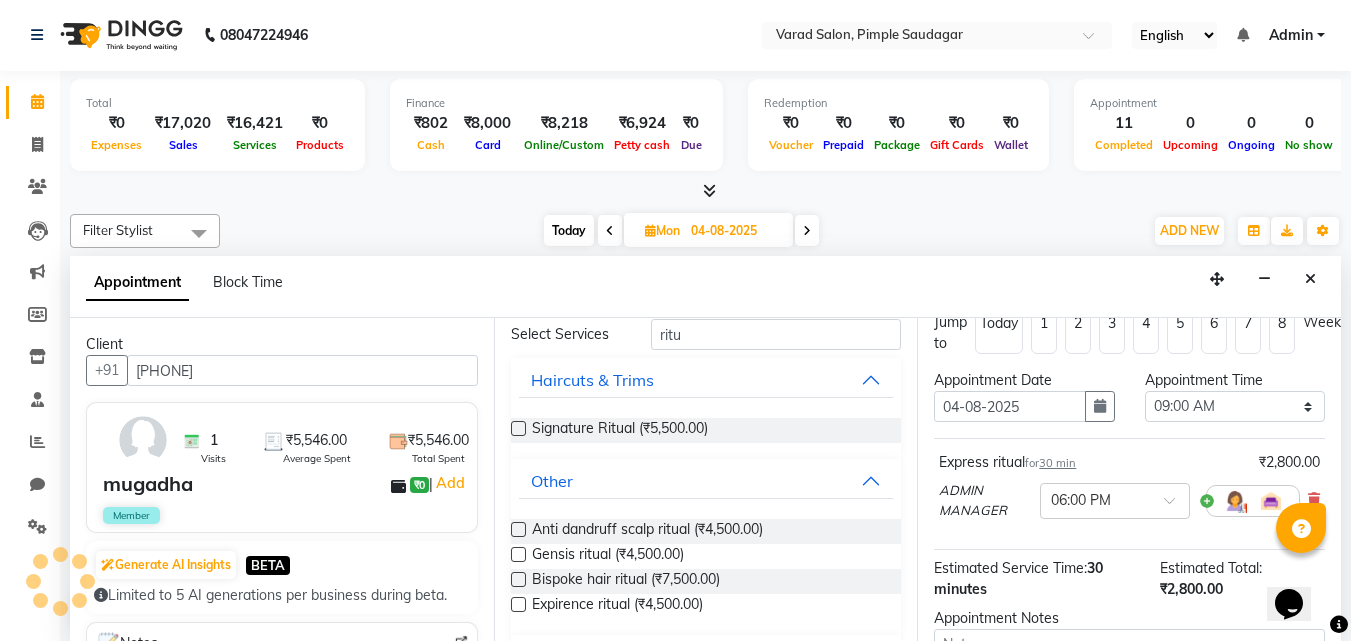 scroll, scrollTop: 0, scrollLeft: 0, axis: both 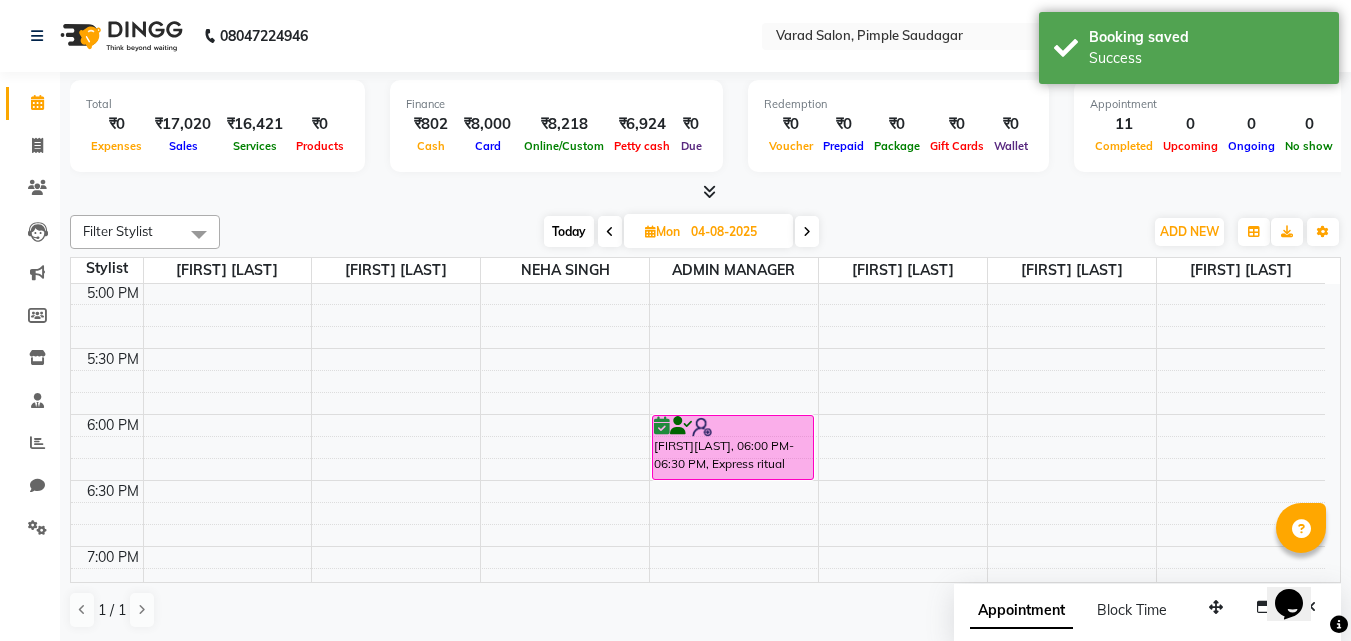 click at bounding box center (610, 232) 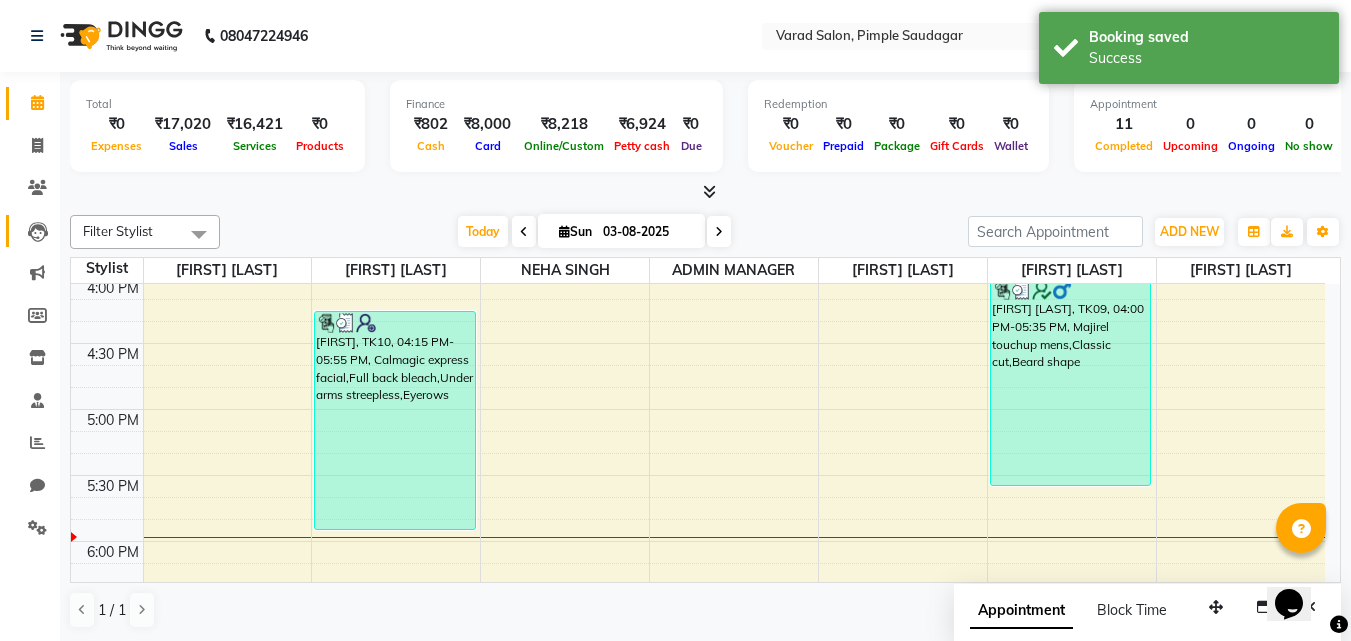 scroll, scrollTop: 889, scrollLeft: 0, axis: vertical 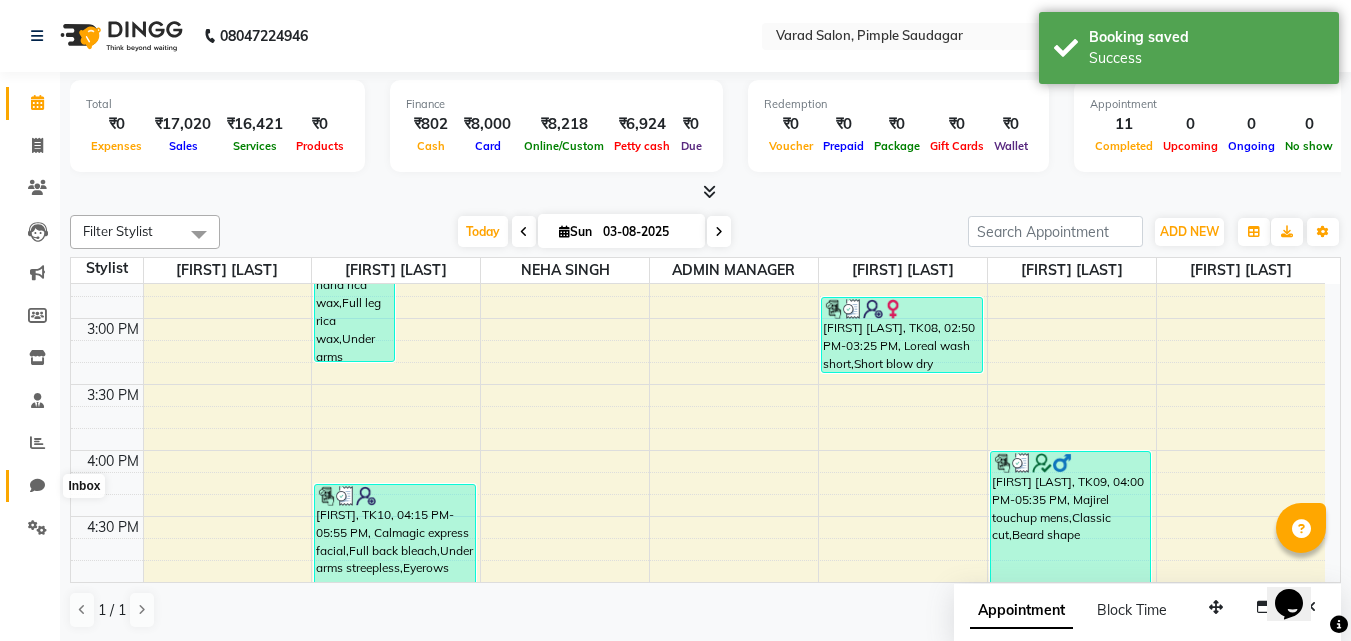 click 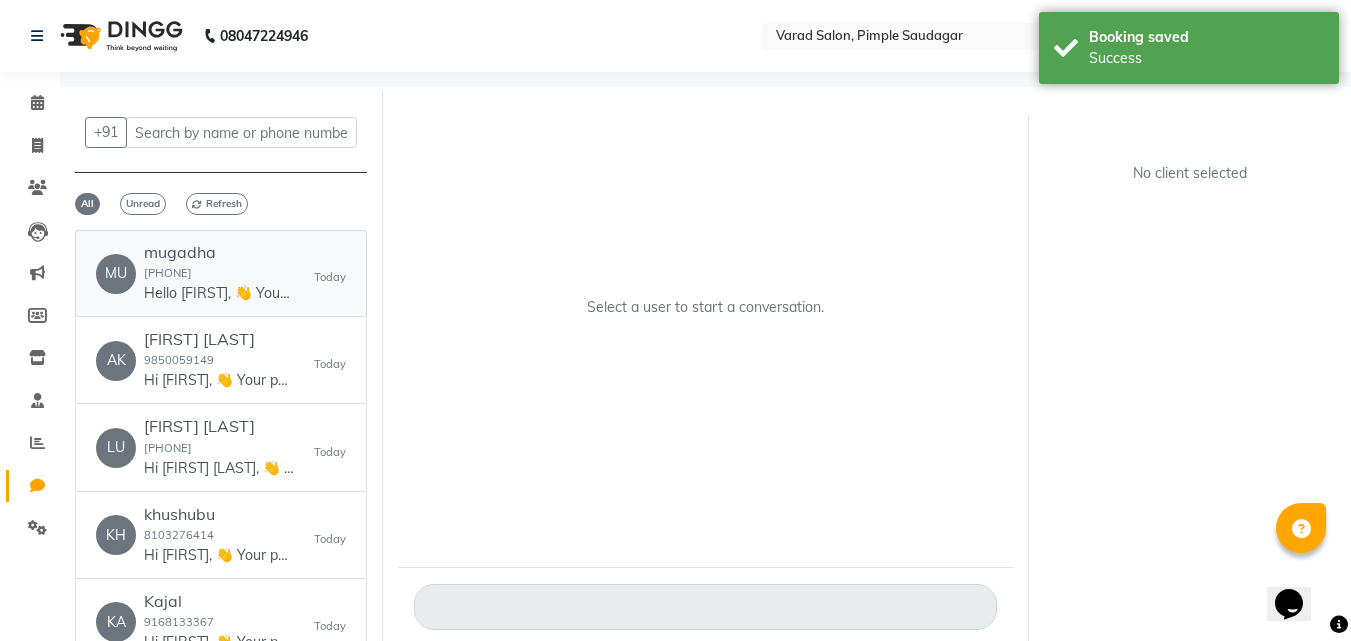 click on "[PHONE]" 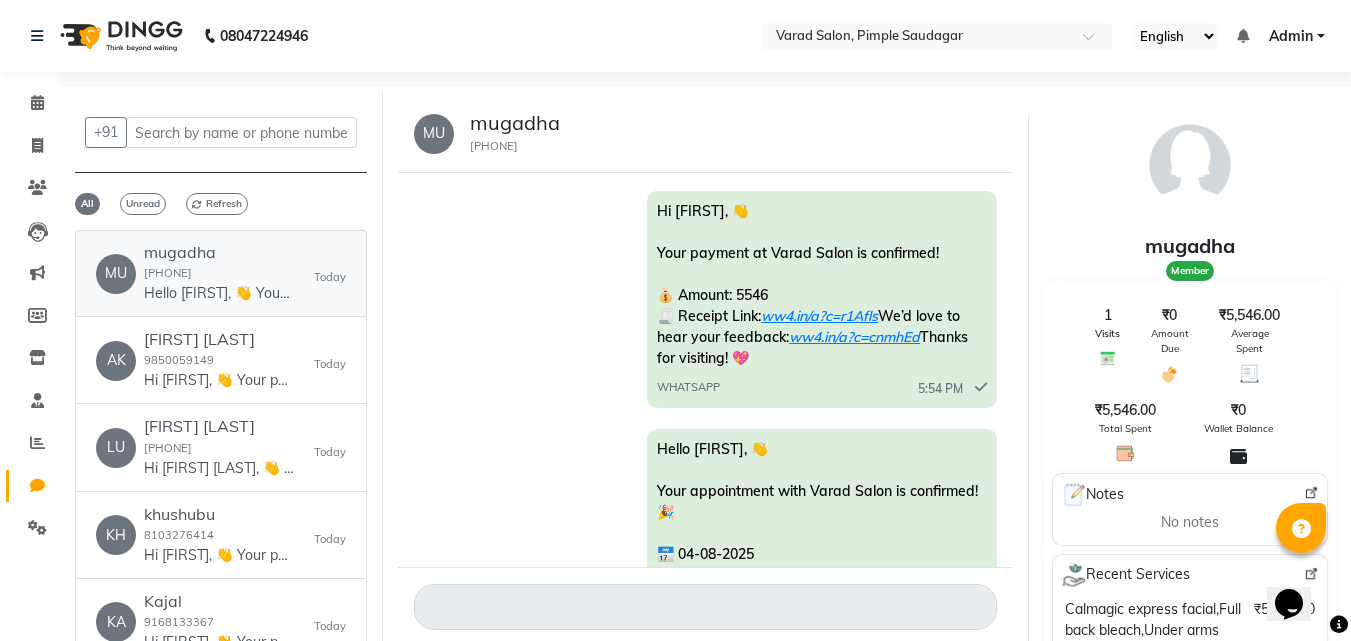 scroll, scrollTop: 515, scrollLeft: 0, axis: vertical 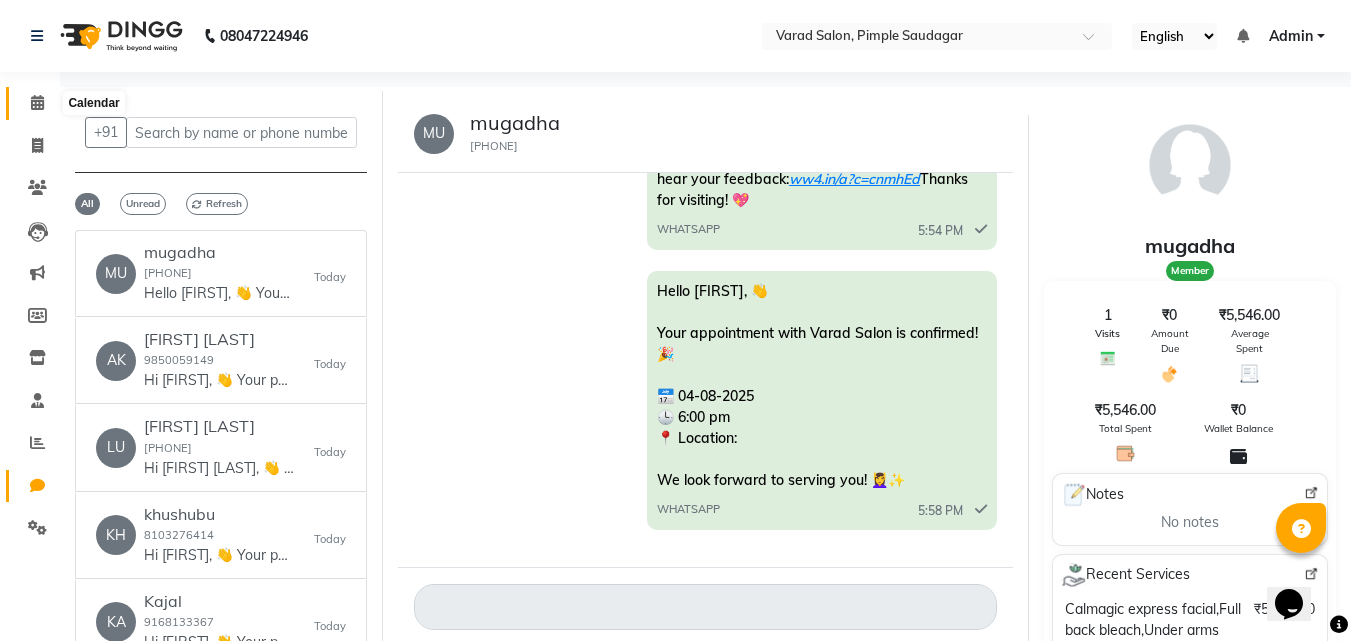 click 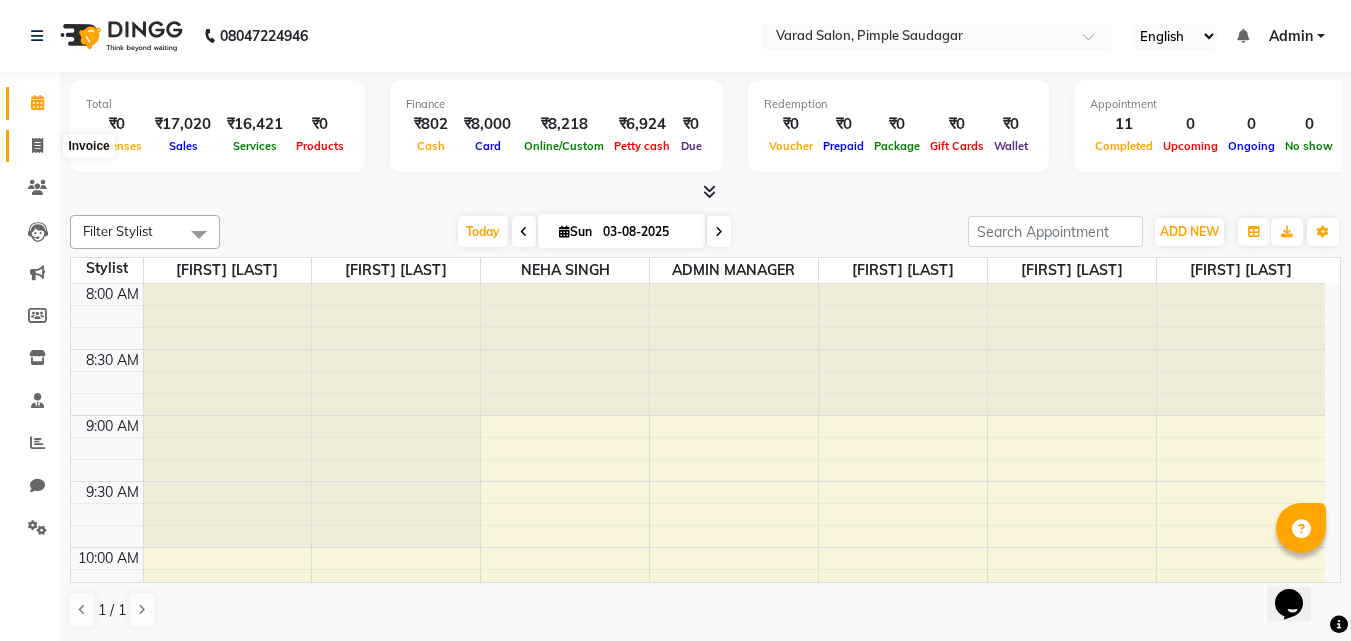click 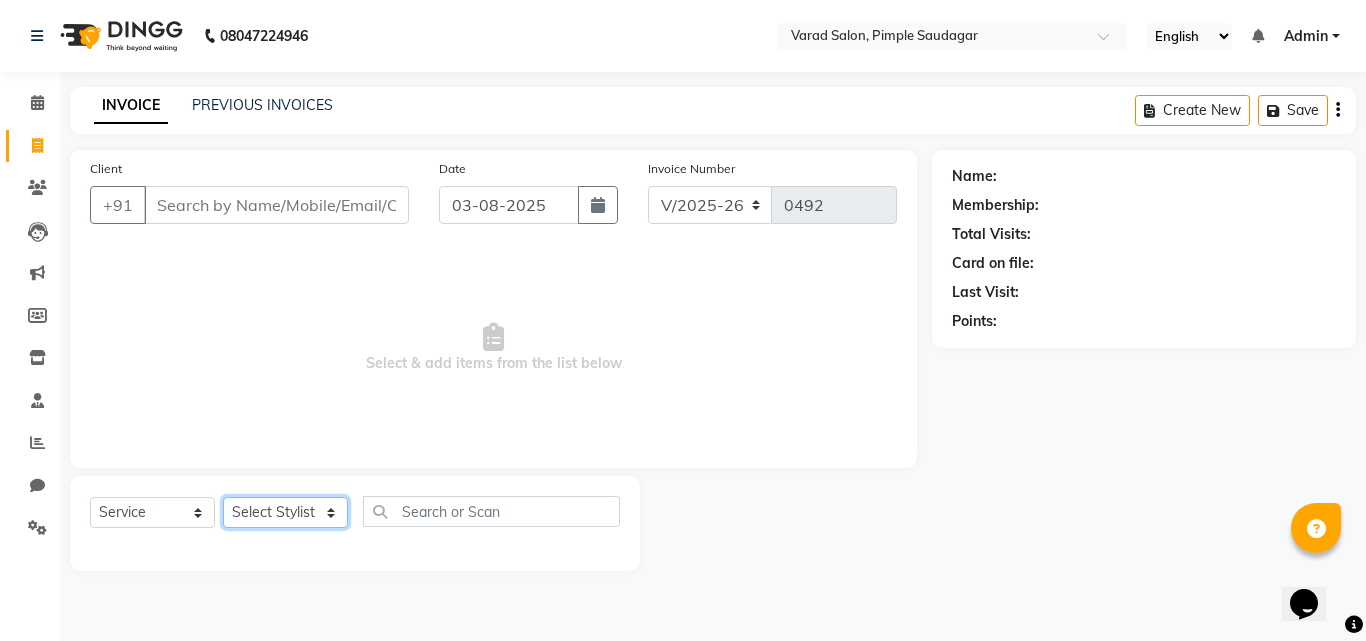 click on "Select Stylist ADMIN MANAGER [FIRST] [LAST] [FIRST] [LAST] [FIRST] [LAST] [FIRST] [LAST] [FIRST] [LAST]" 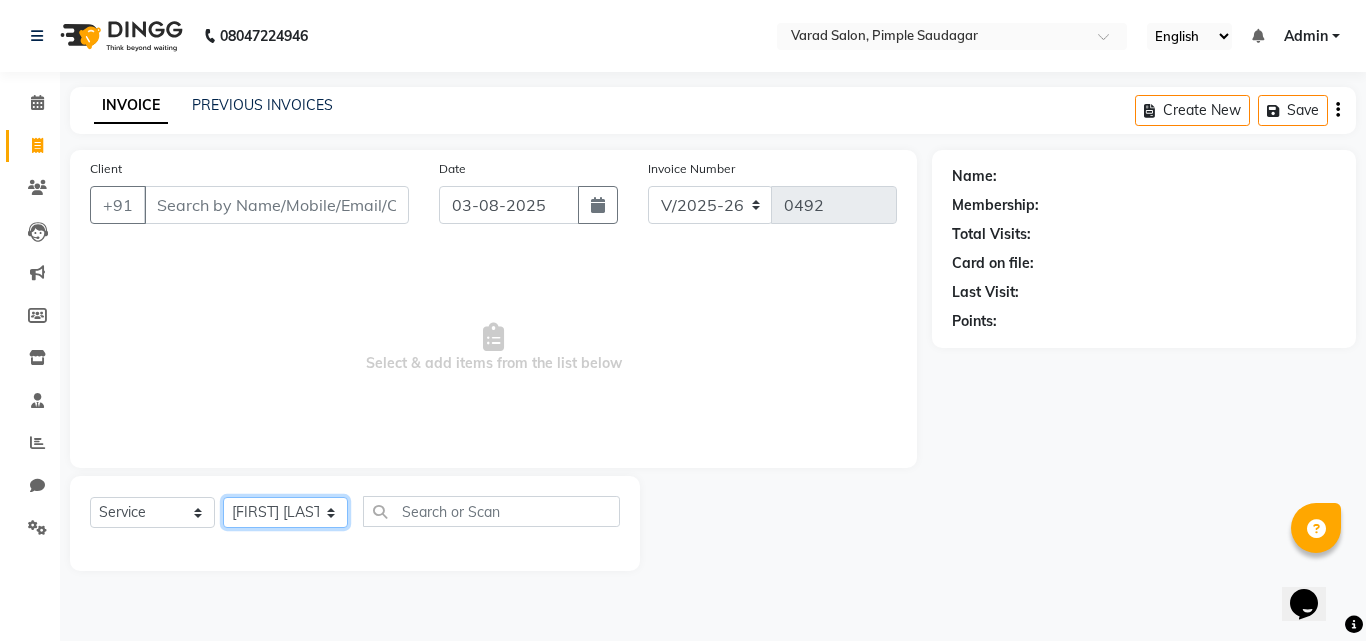 click on "Select Stylist ADMIN MANAGER [FIRST] [LAST] [FIRST] [LAST] [FIRST] [LAST] [FIRST] [LAST] [FIRST] [LAST]" 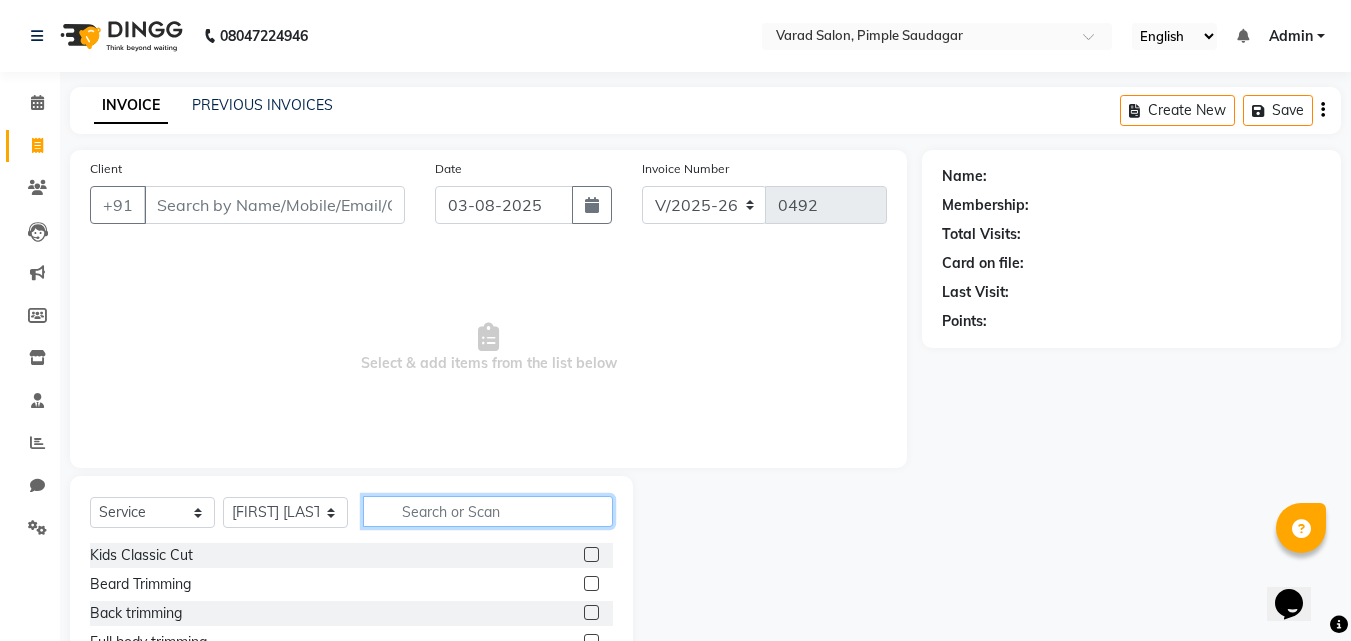 click 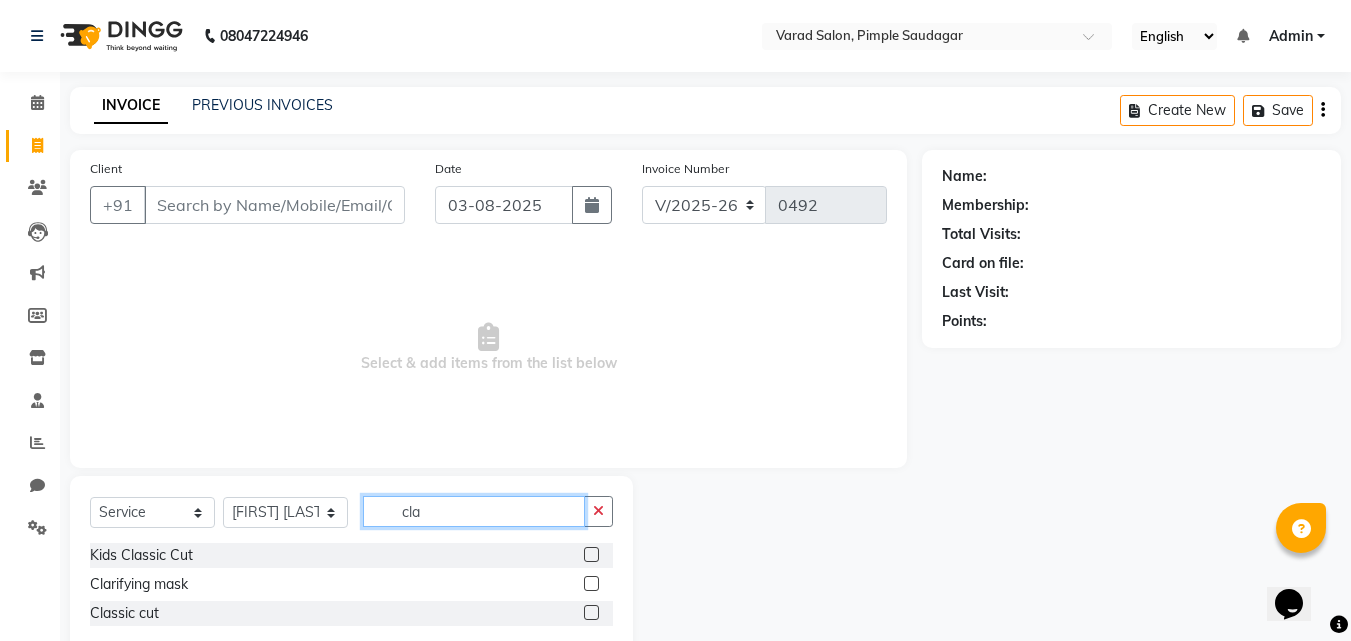 scroll, scrollTop: 47, scrollLeft: 0, axis: vertical 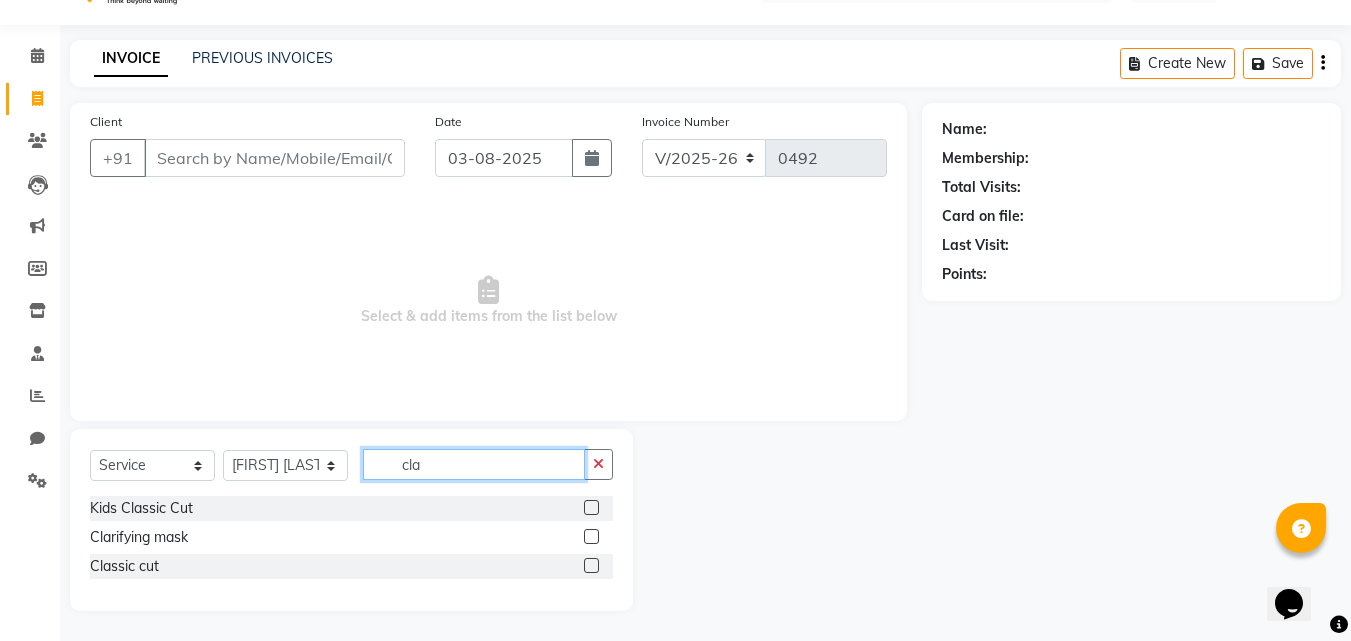 type on "cla" 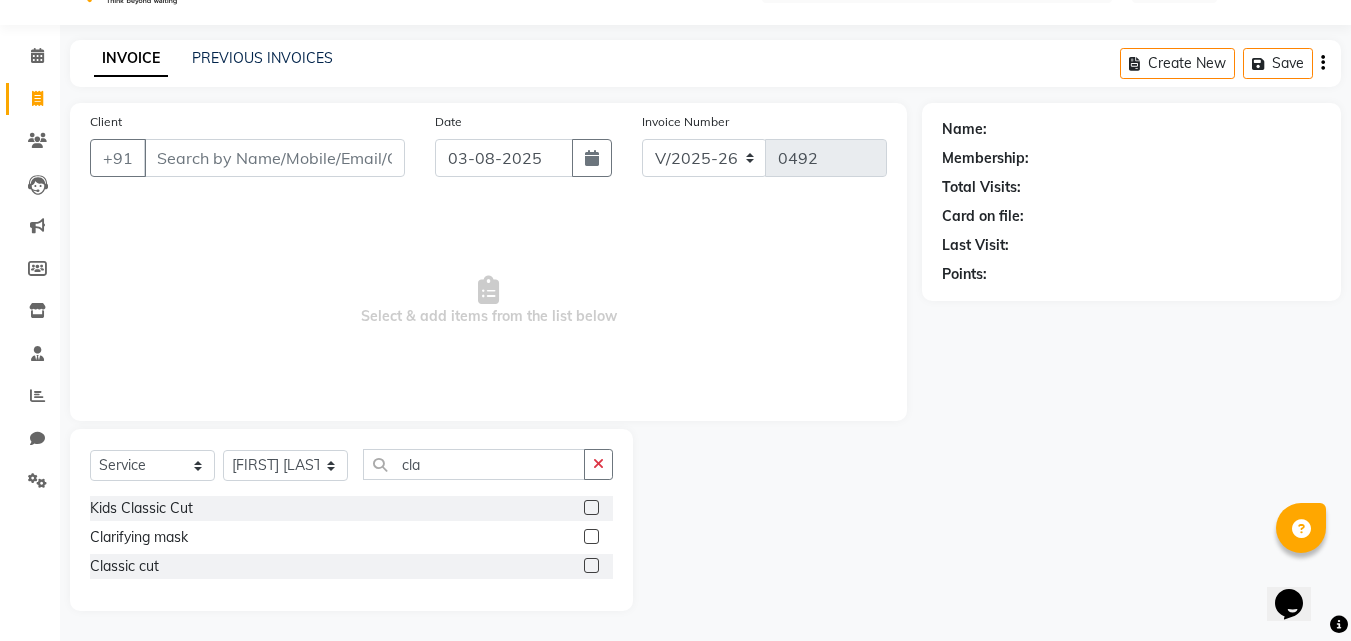 click 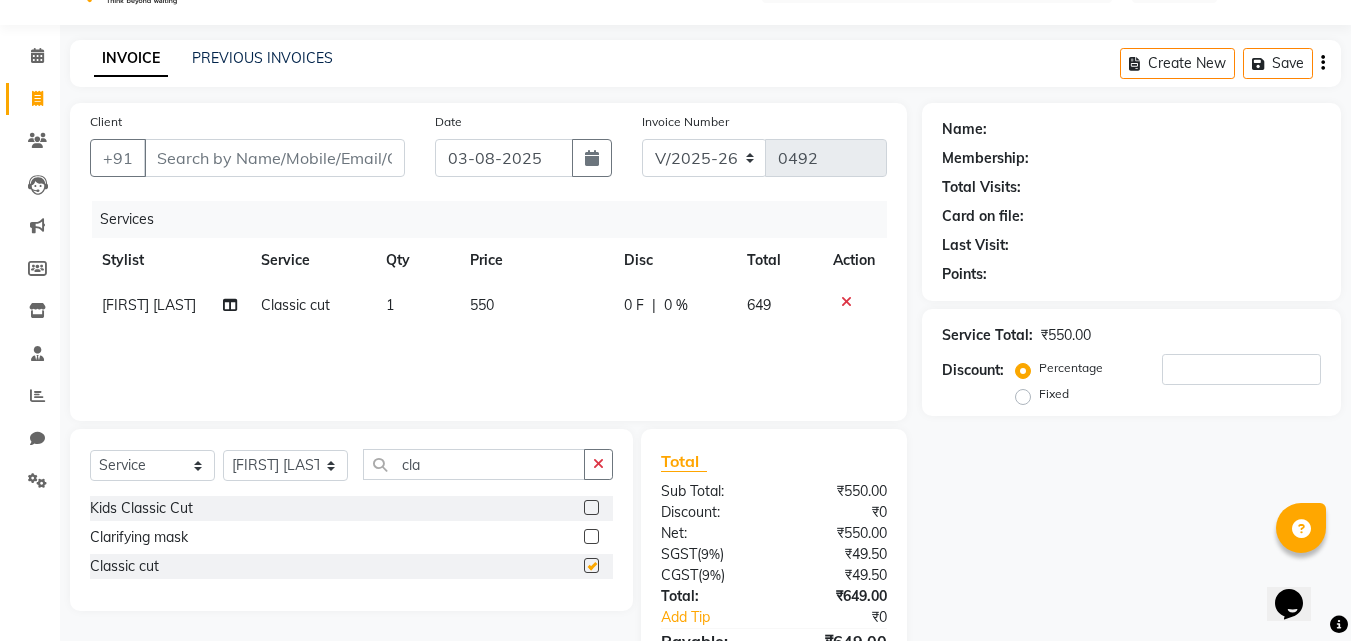 checkbox on "false" 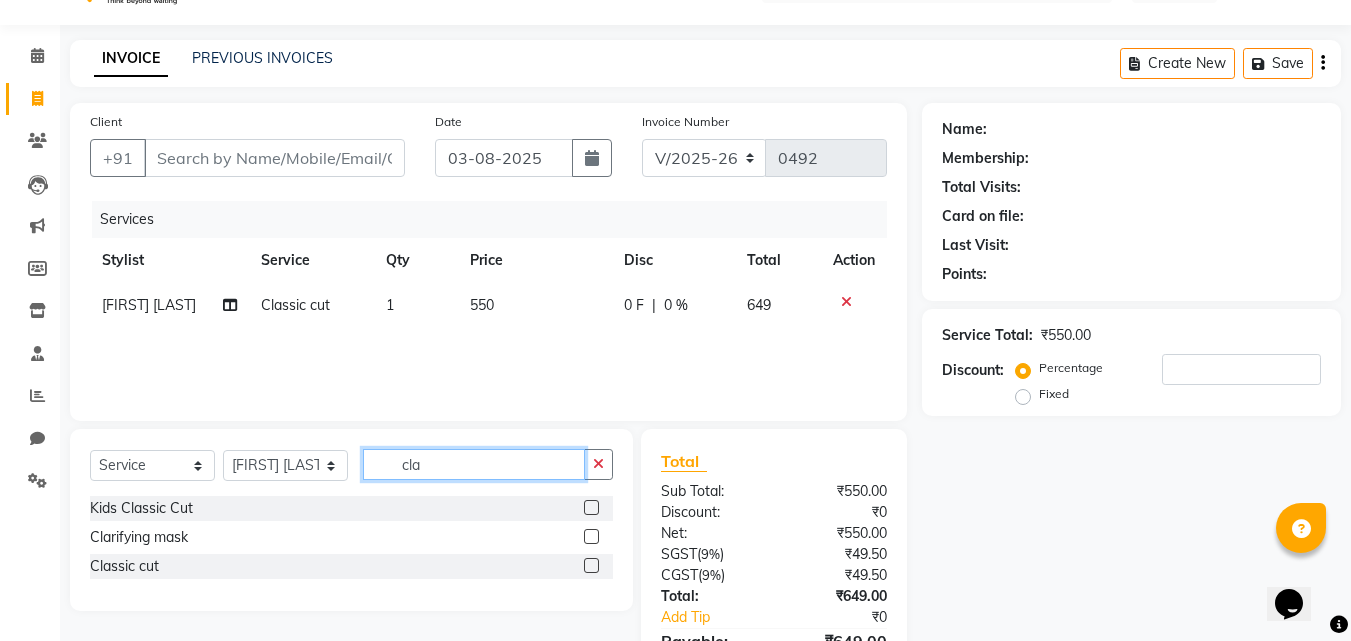 click on "cla" 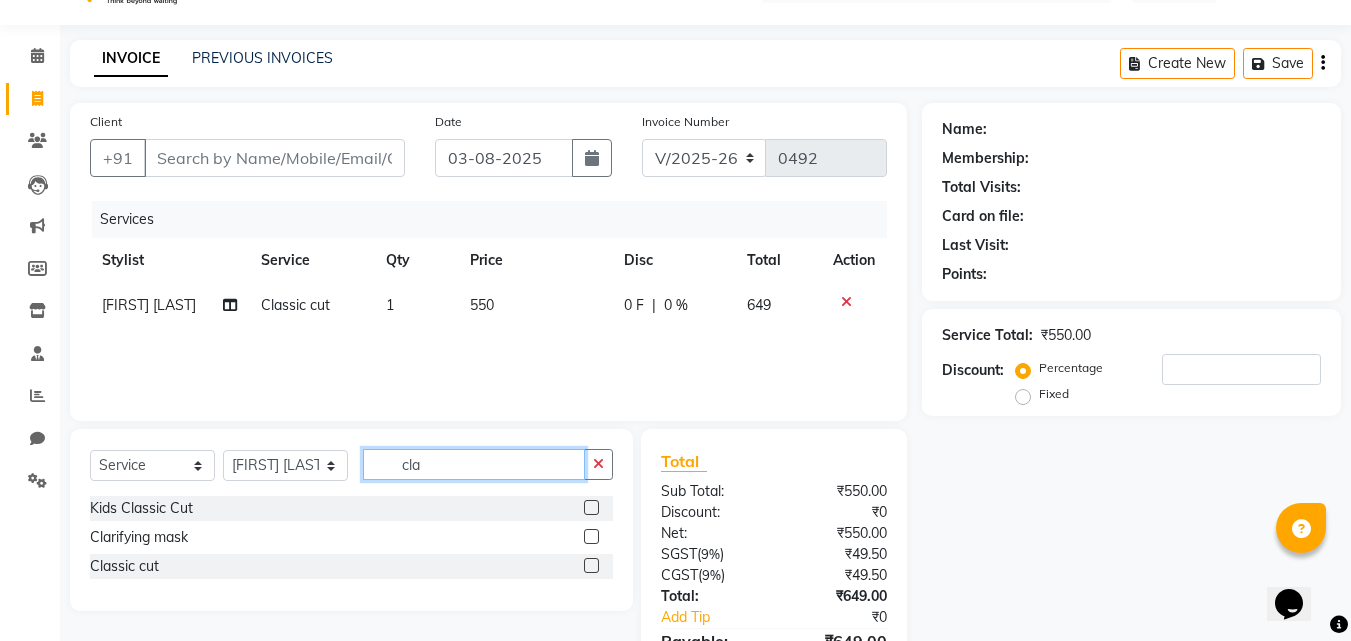 click on "cla" 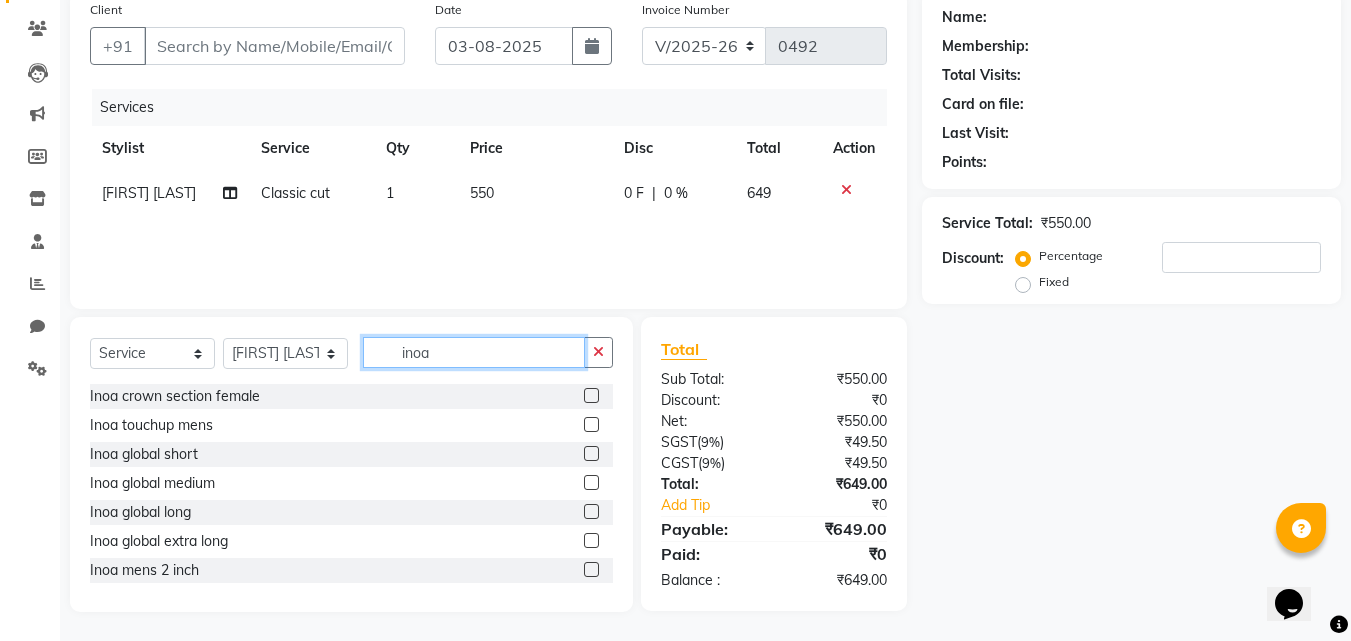 scroll, scrollTop: 160, scrollLeft: 0, axis: vertical 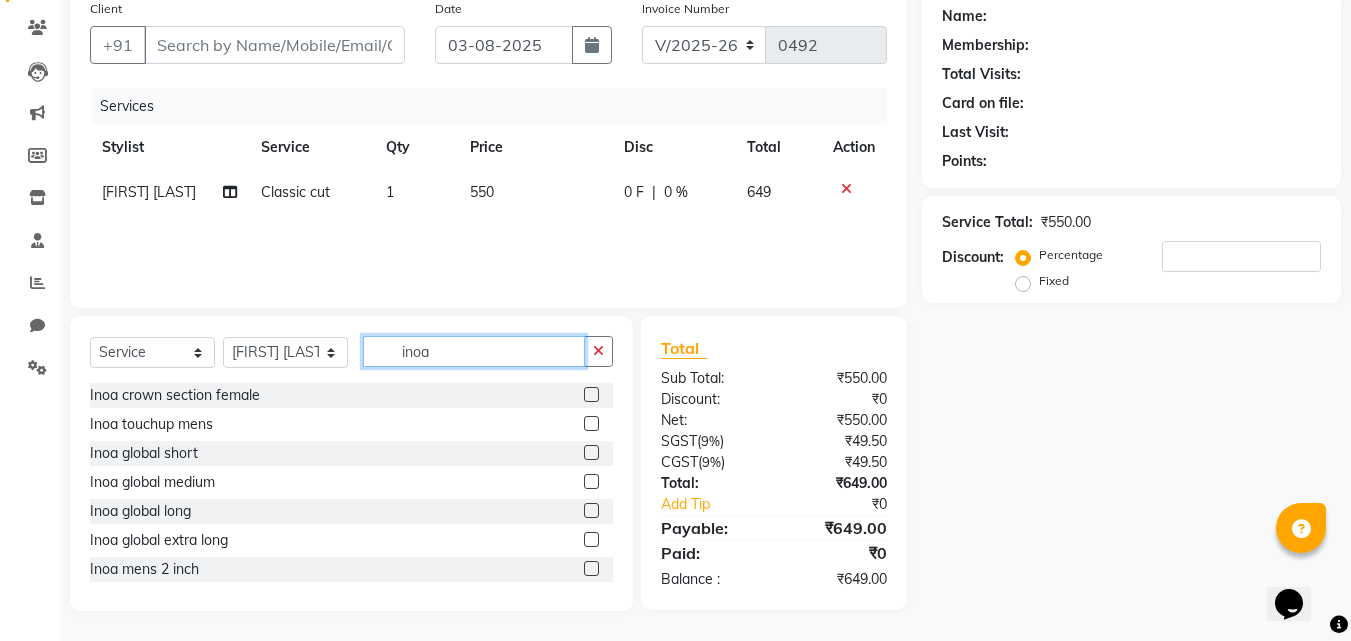 type on "inoa" 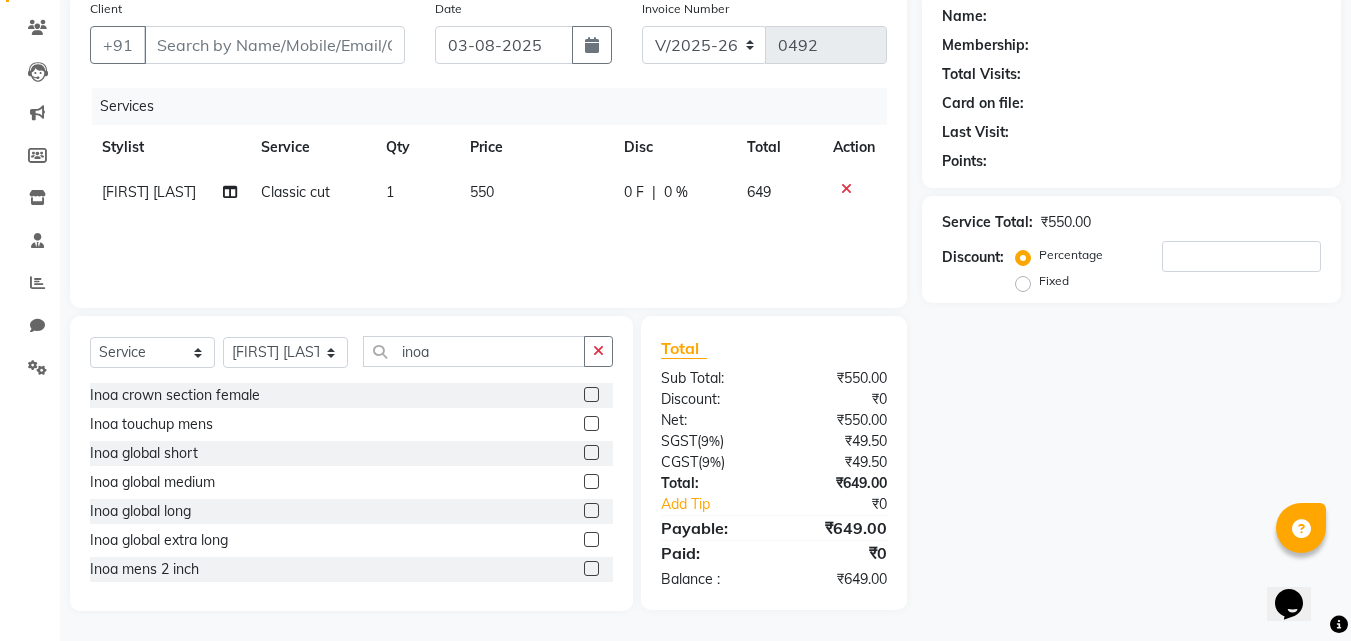 drag, startPoint x: 578, startPoint y: 572, endPoint x: 540, endPoint y: 509, distance: 73.57309 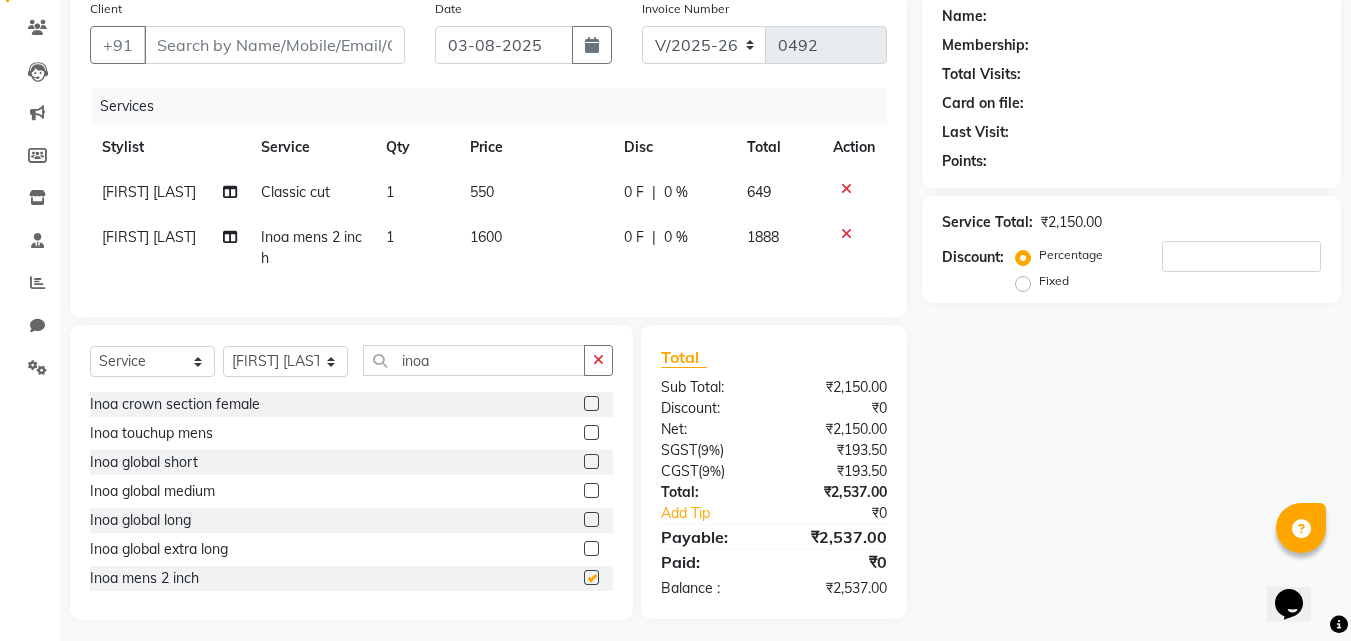 checkbox on "false" 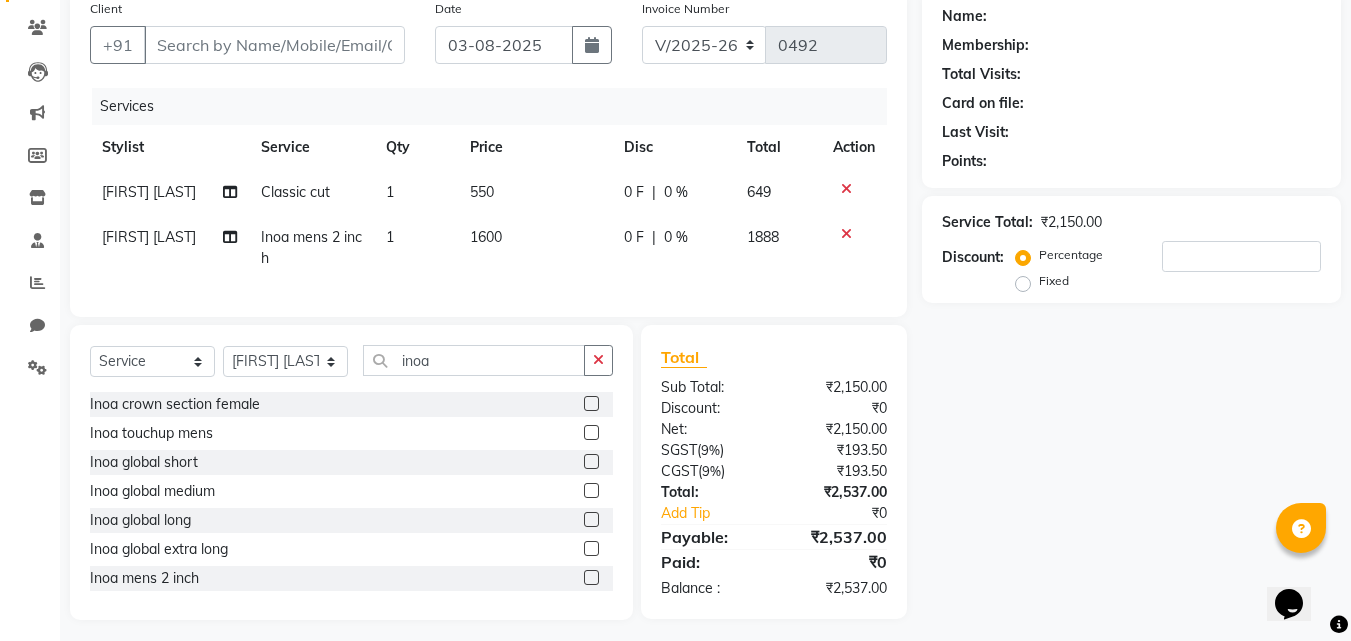 scroll, scrollTop: 0, scrollLeft: 0, axis: both 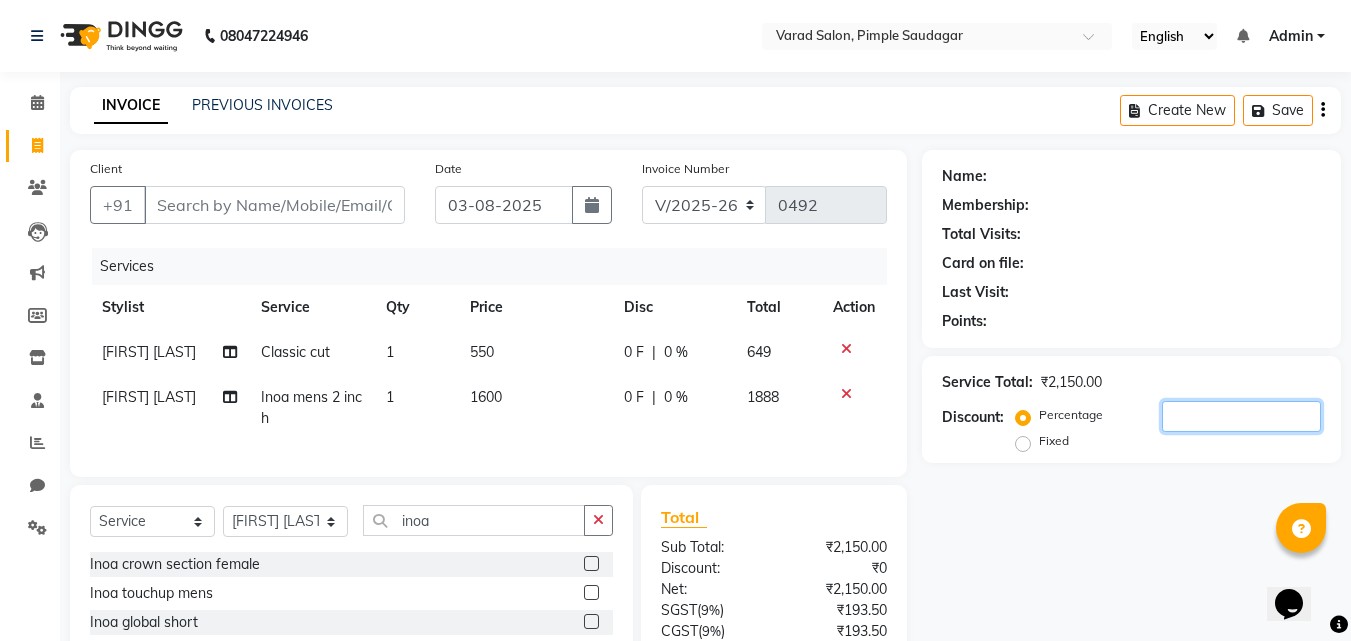 drag, startPoint x: 1185, startPoint y: 417, endPoint x: 1174, endPoint y: 411, distance: 12.529964 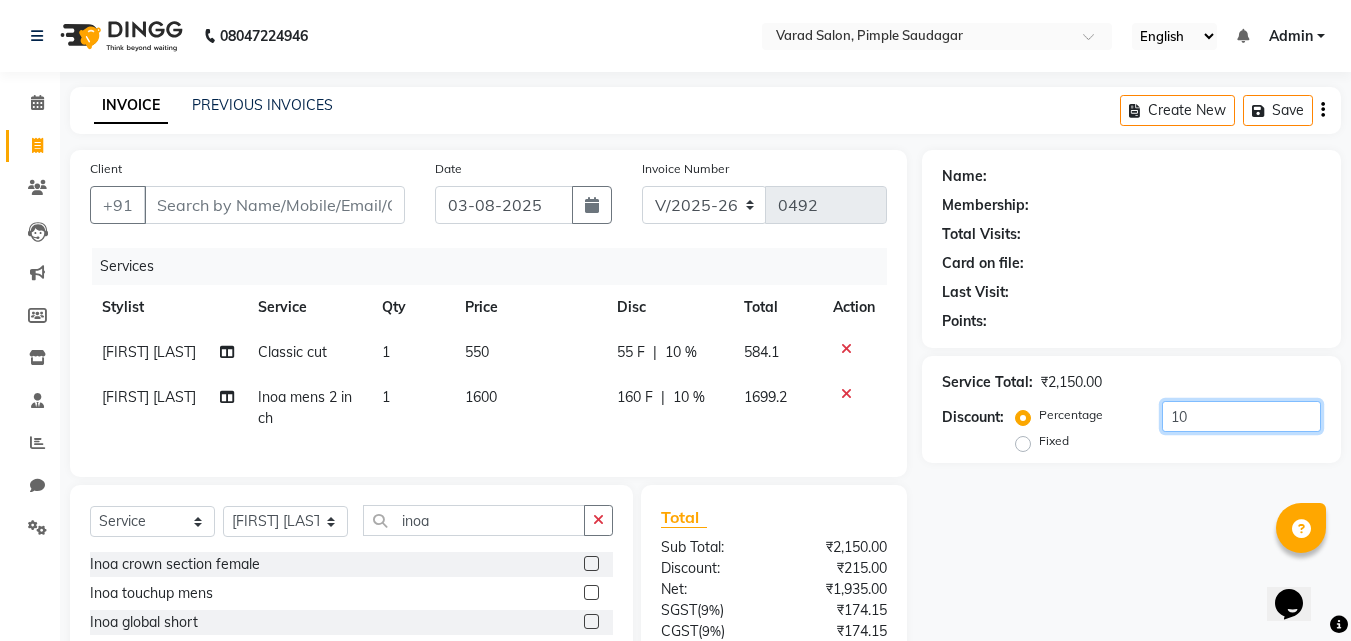 type on "10" 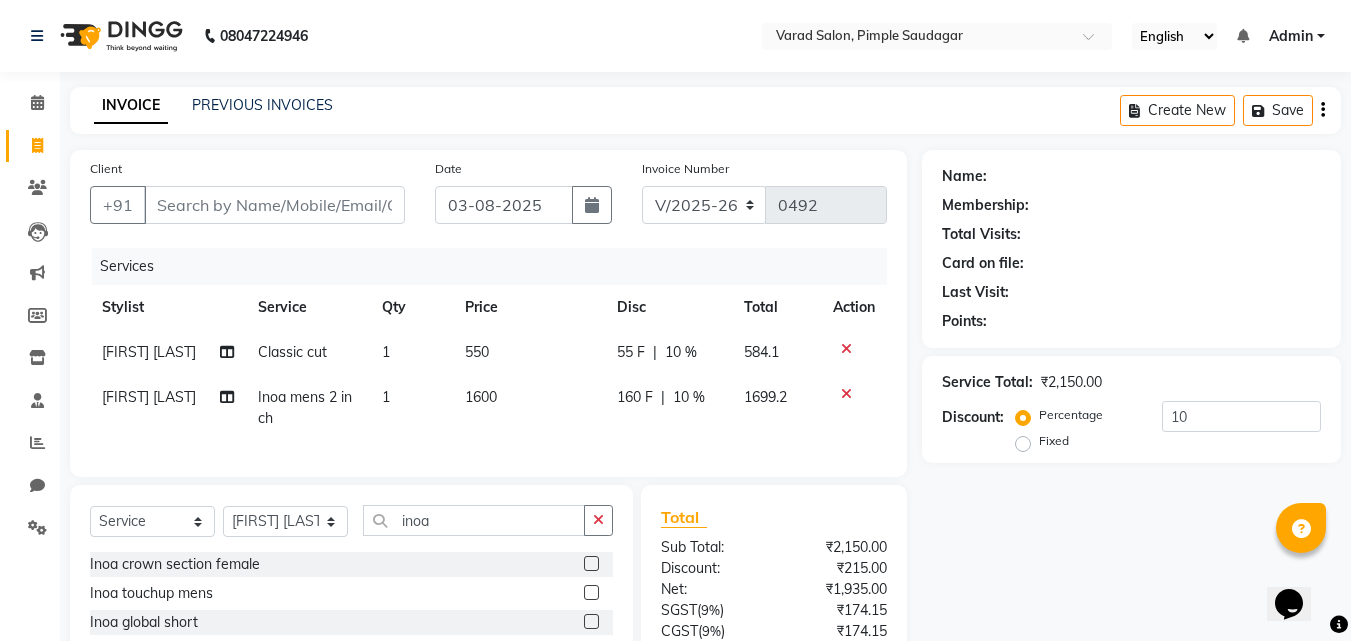 click on "Name: Membership: Total Visits: Card on file: Last Visit: Points: Service Total: ₹2,150.00 Discount: Percentage Fixed 10" 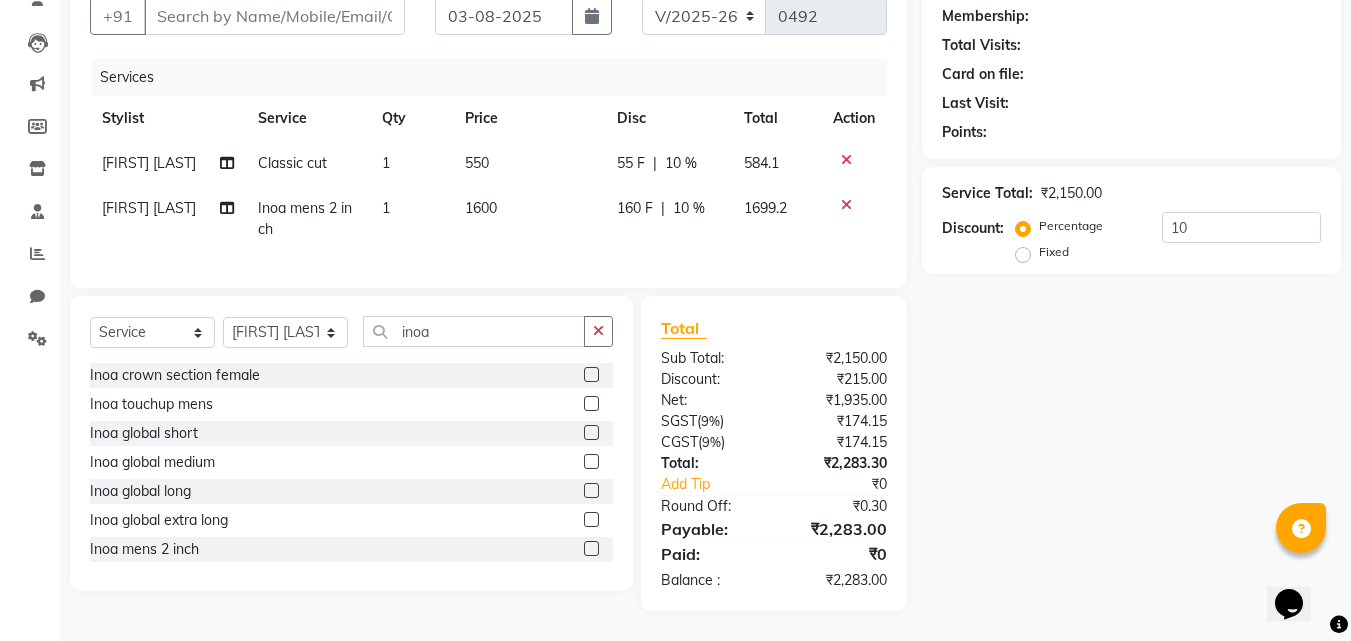scroll, scrollTop: 0, scrollLeft: 0, axis: both 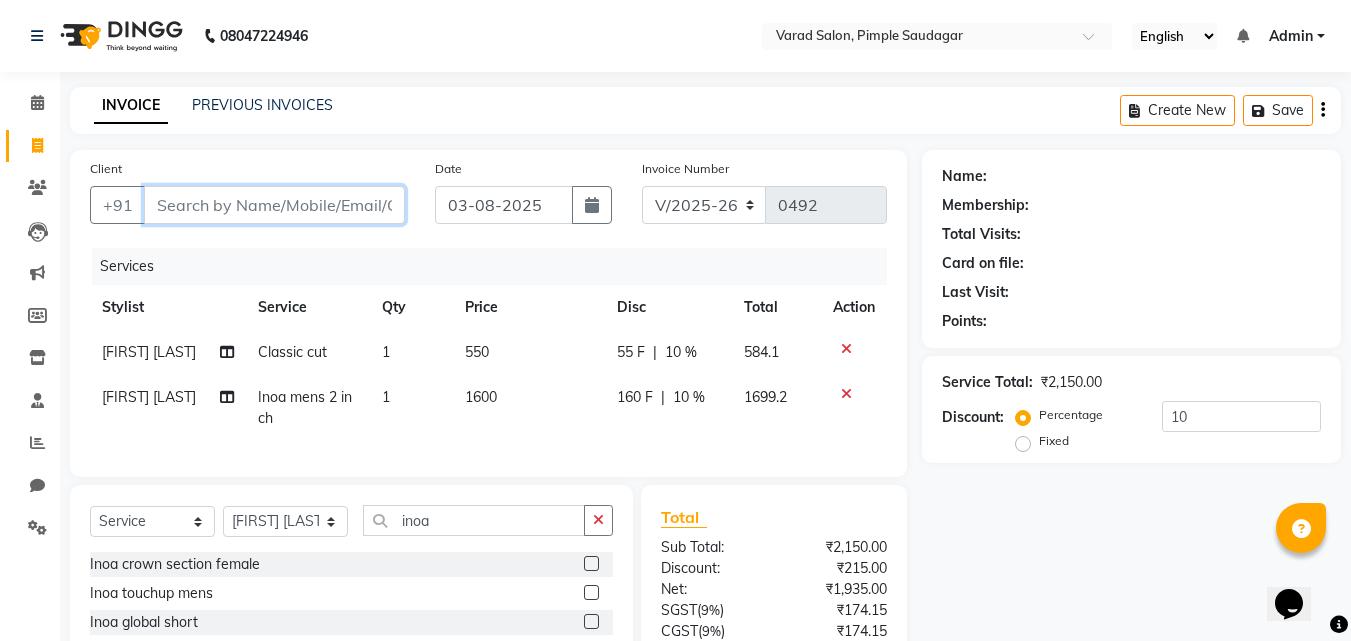 click on "Client" at bounding box center [274, 205] 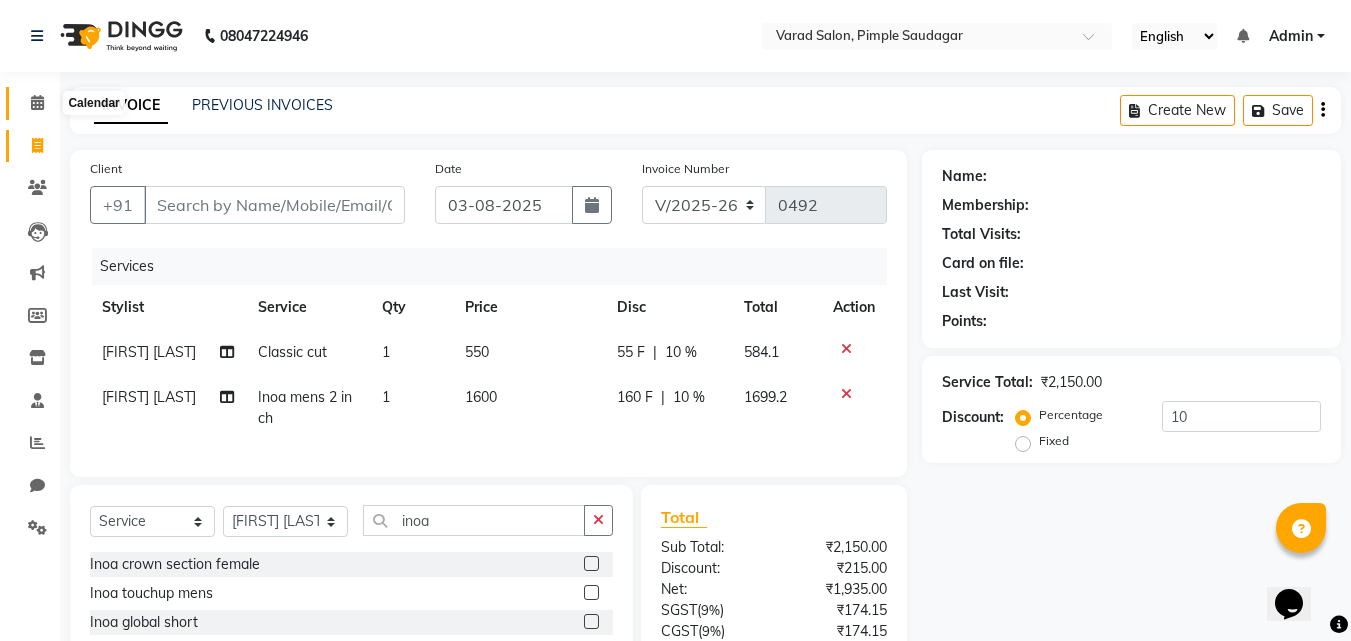 click 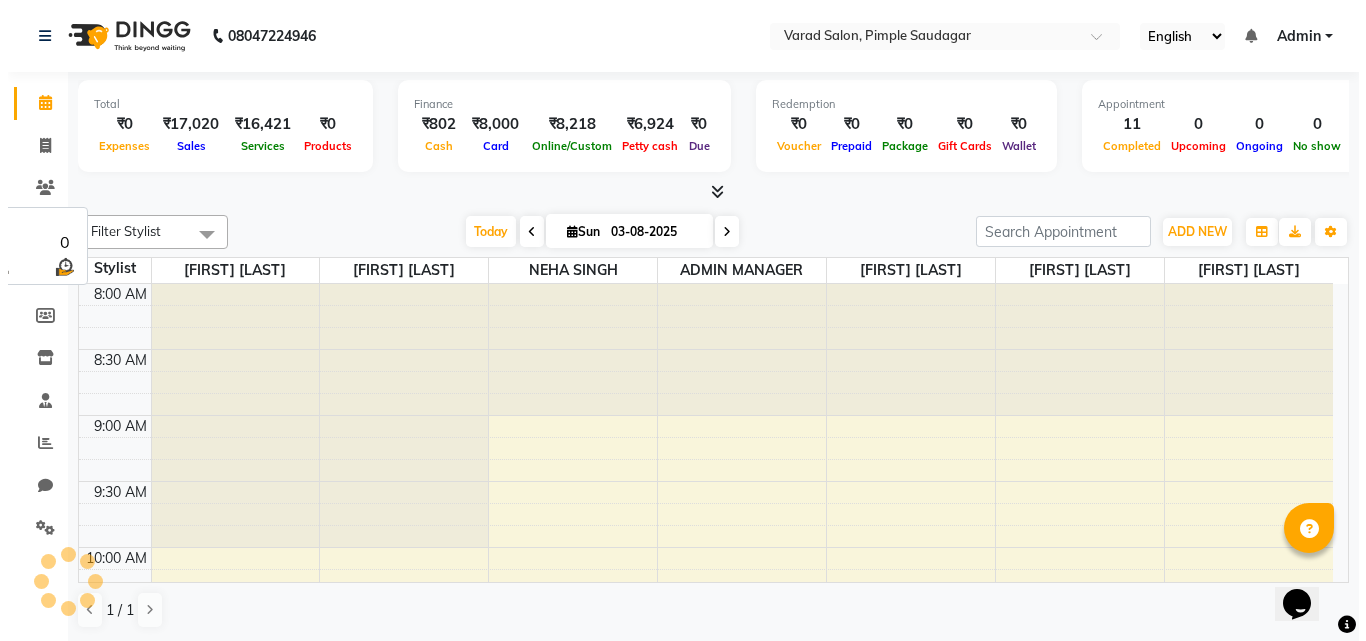 scroll, scrollTop: 0, scrollLeft: 0, axis: both 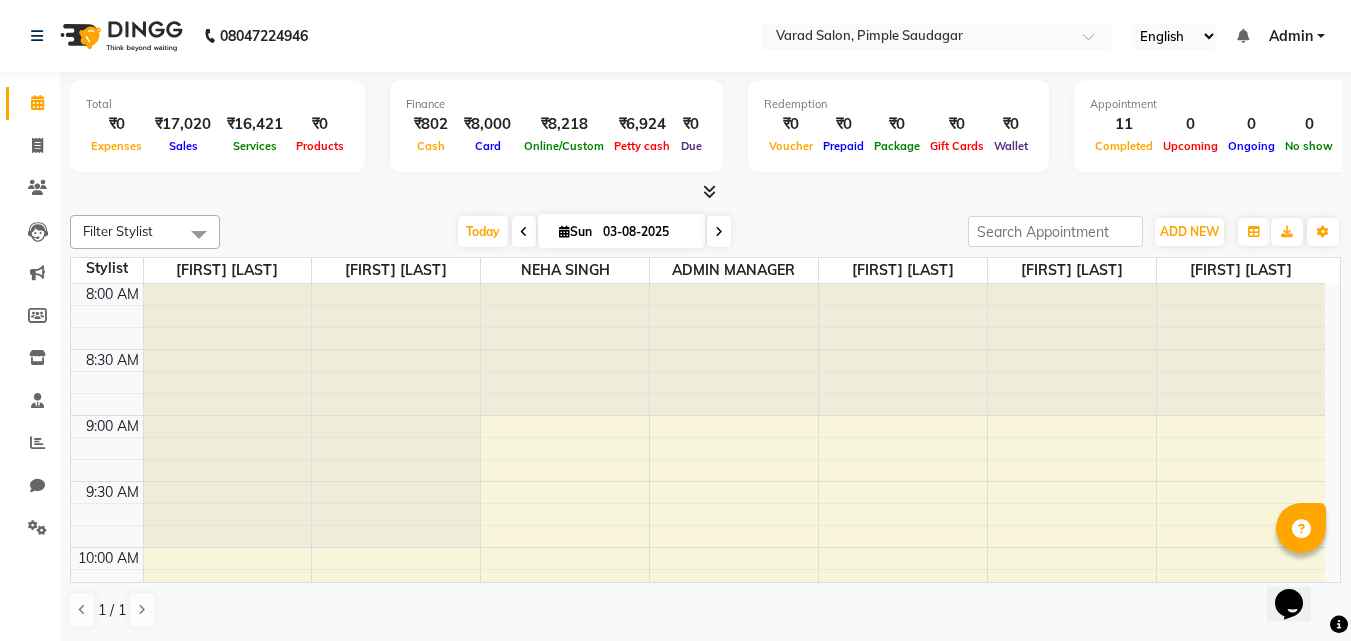 click at bounding box center (709, 191) 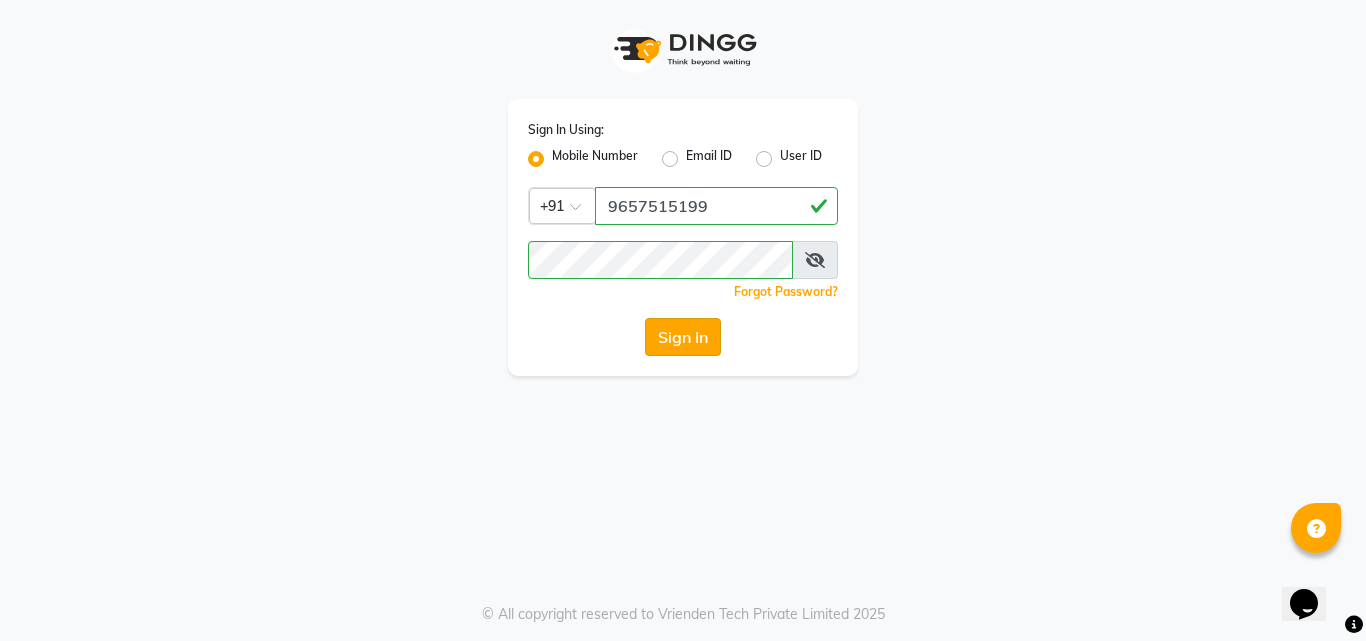 click on "Sign In" 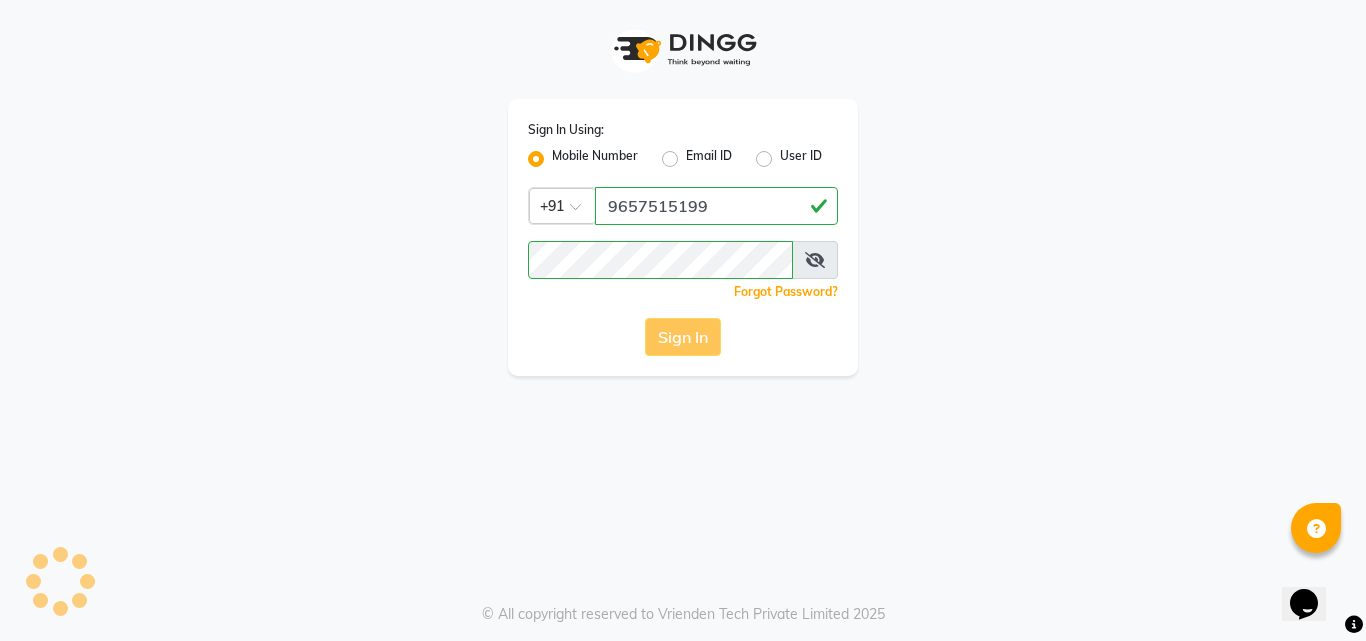 click on "Sign In" 